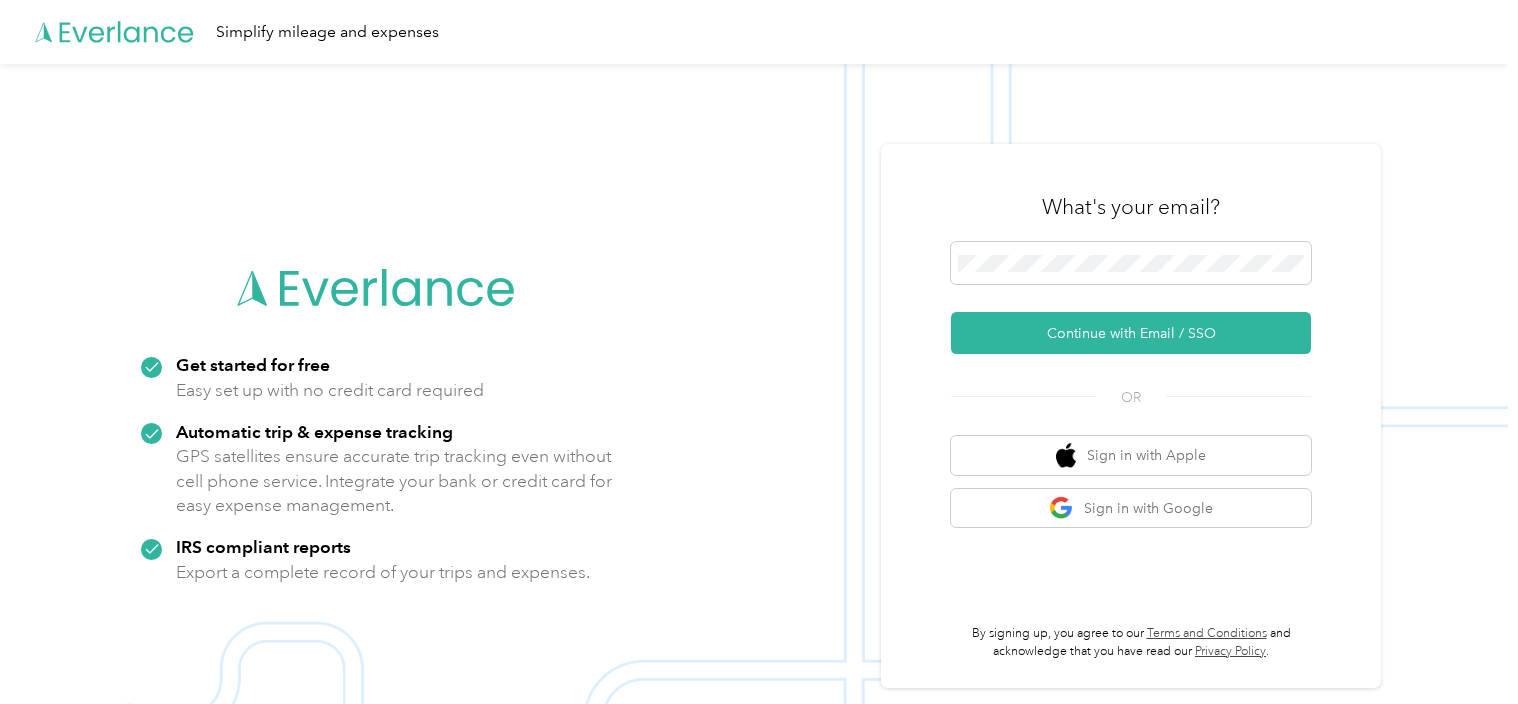 scroll, scrollTop: 0, scrollLeft: 0, axis: both 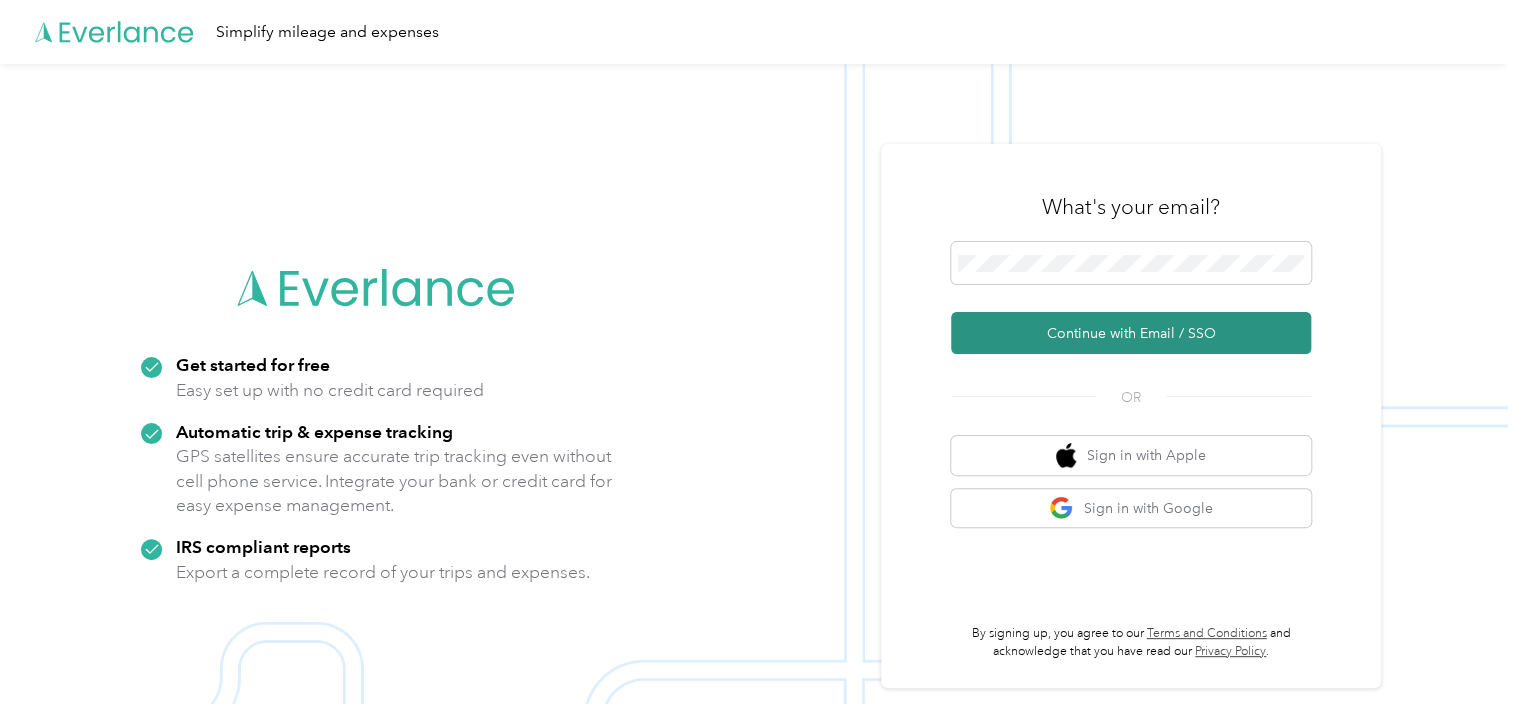 click on "Continue with Email / SSO" at bounding box center (1131, 333) 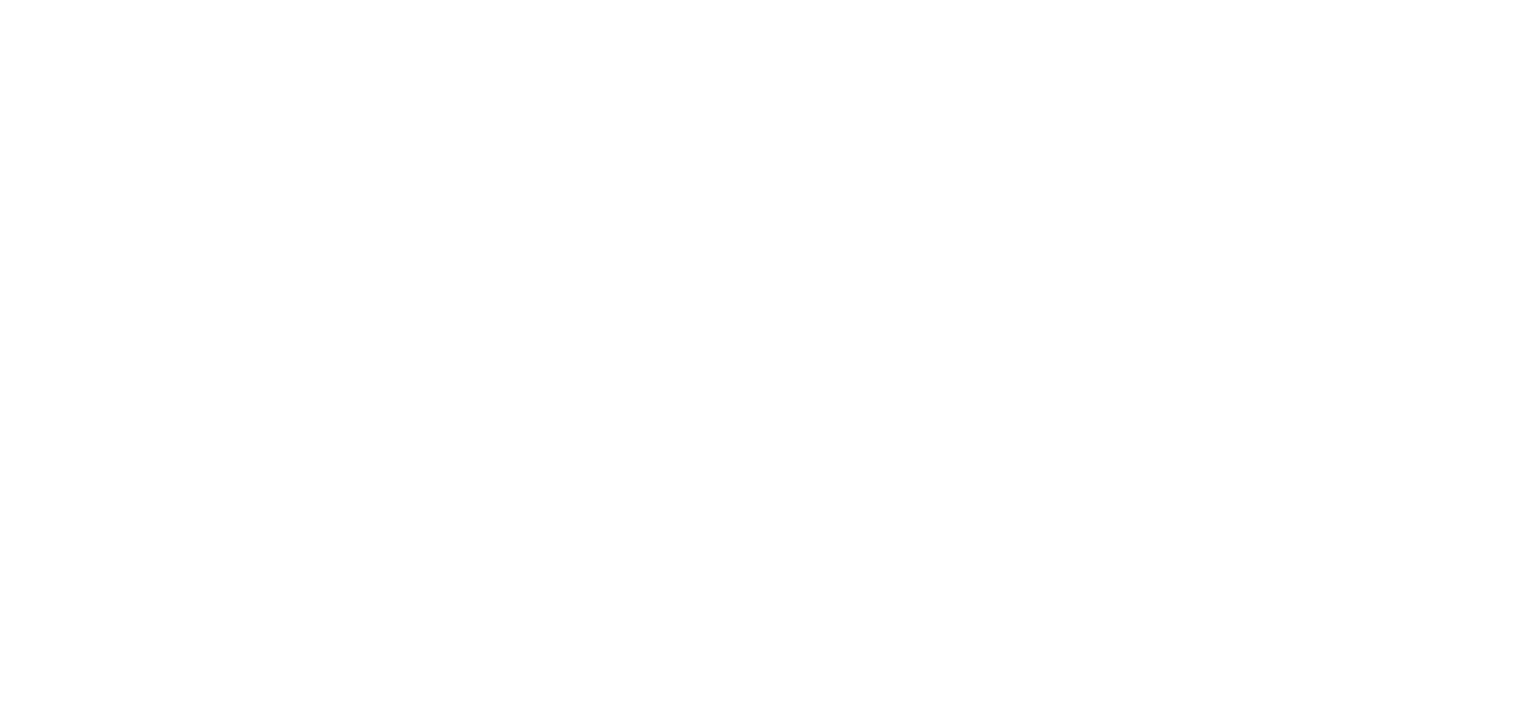 scroll, scrollTop: 0, scrollLeft: 0, axis: both 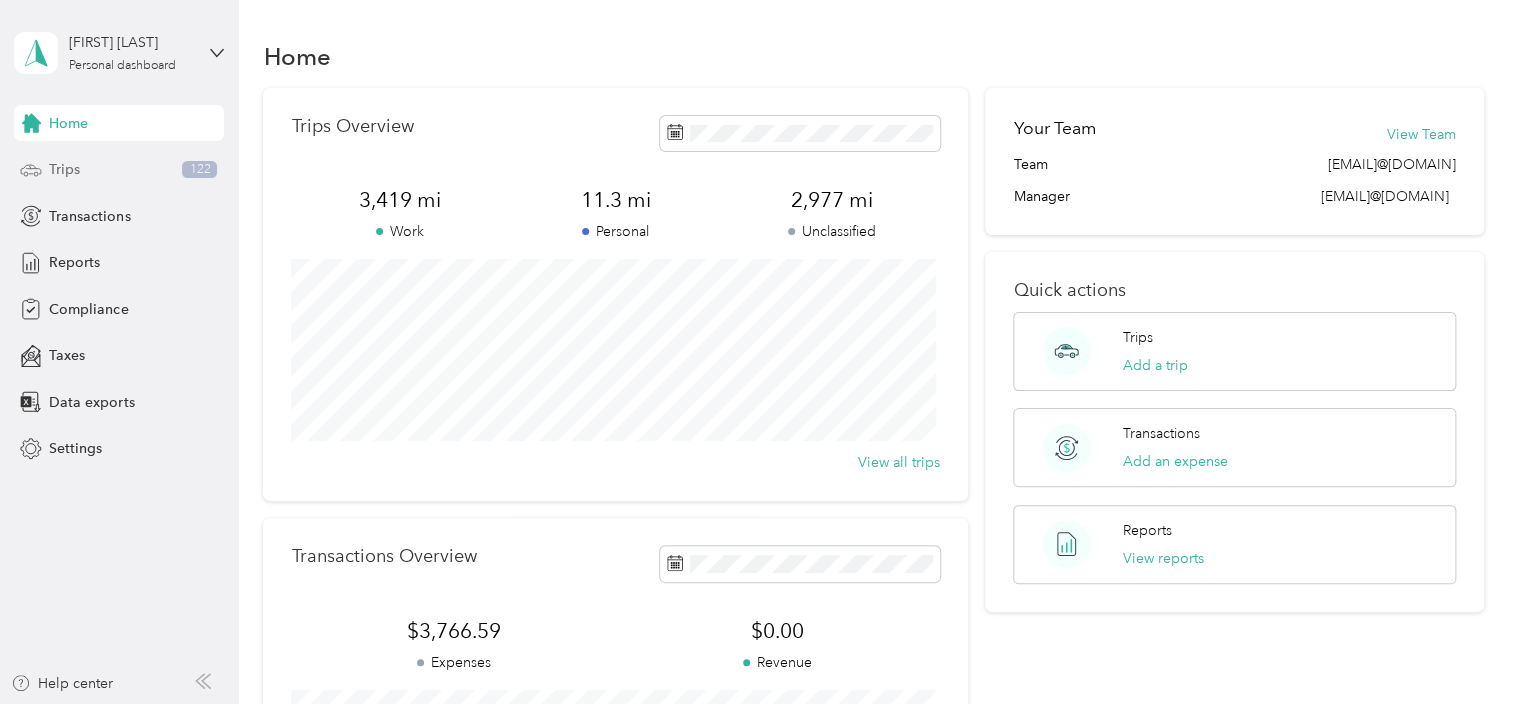 click on "Trips 122" at bounding box center [119, 170] 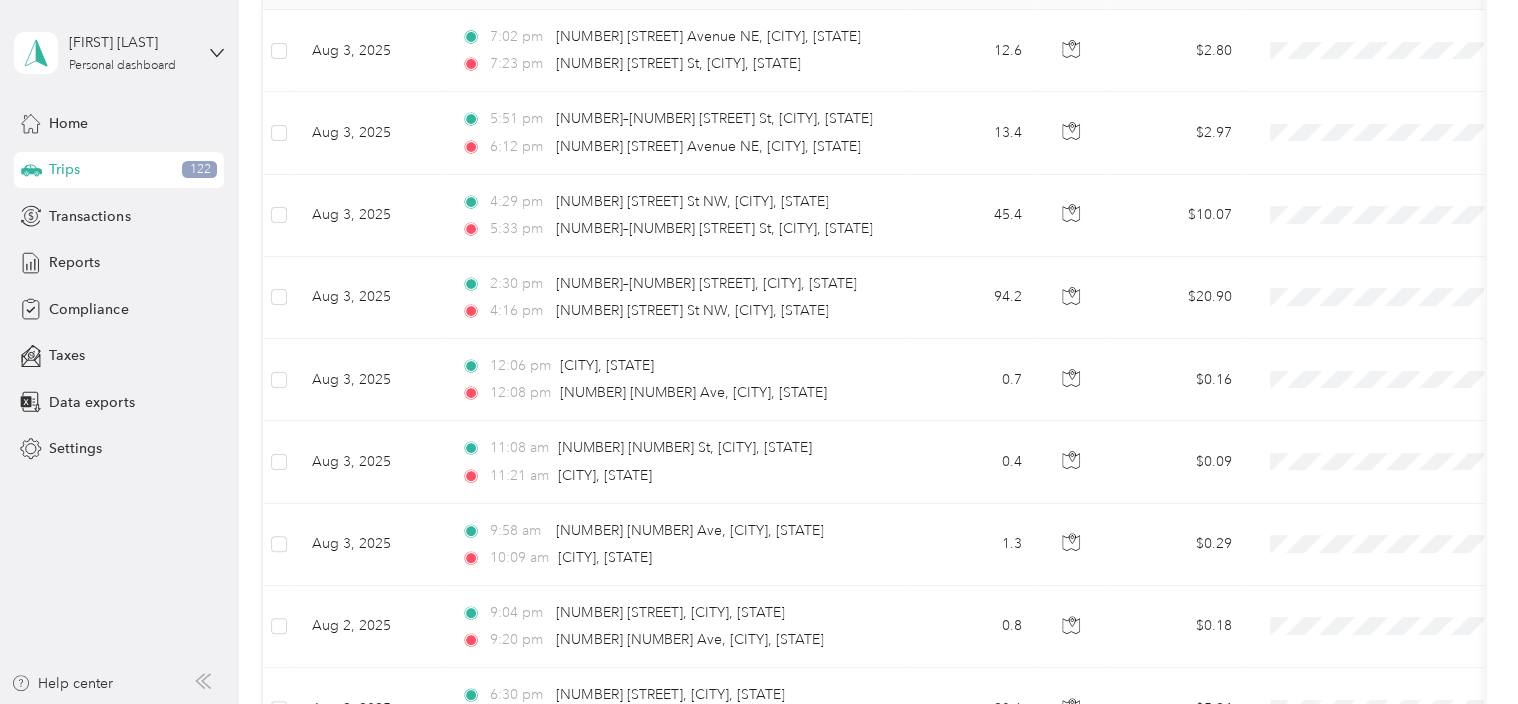 scroll, scrollTop: 0, scrollLeft: 0, axis: both 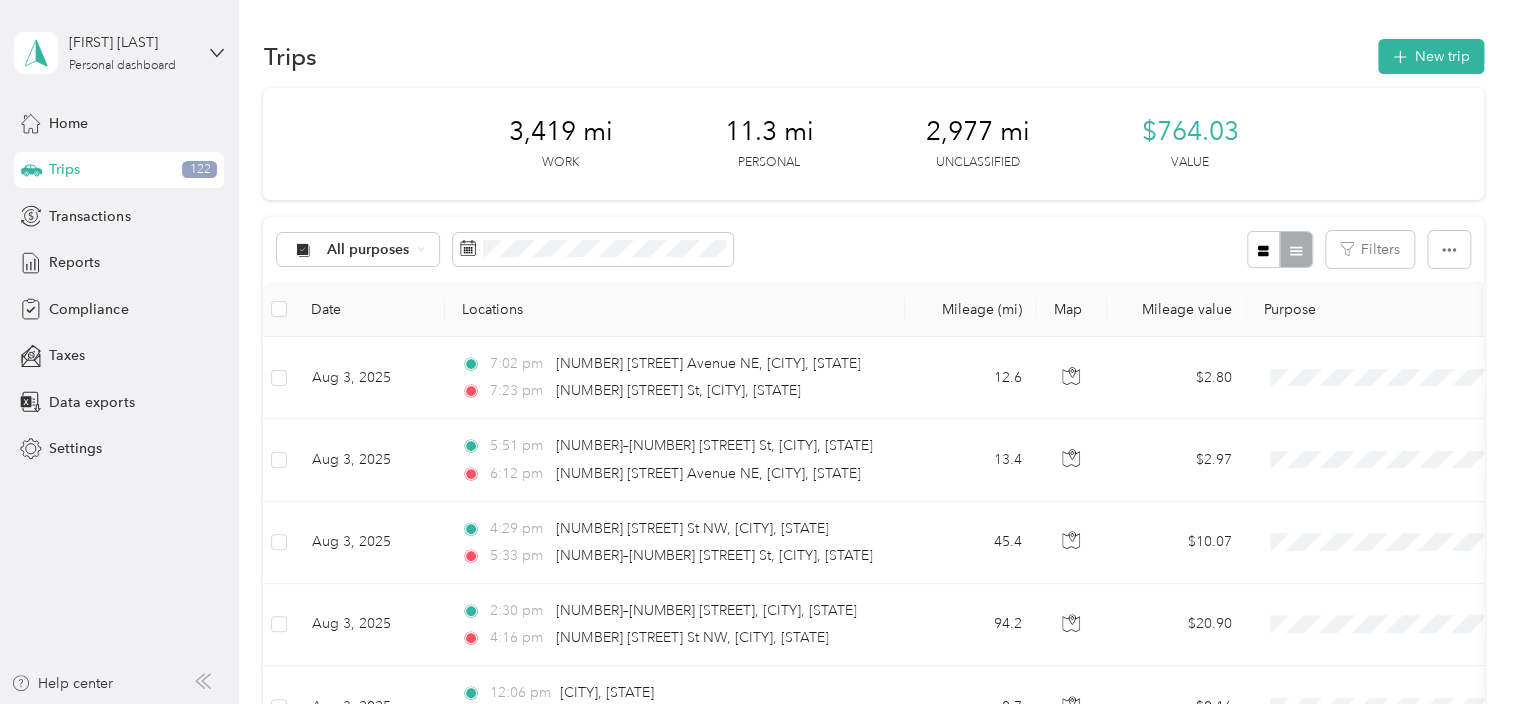 click on "All purposes Filters" at bounding box center (873, 249) 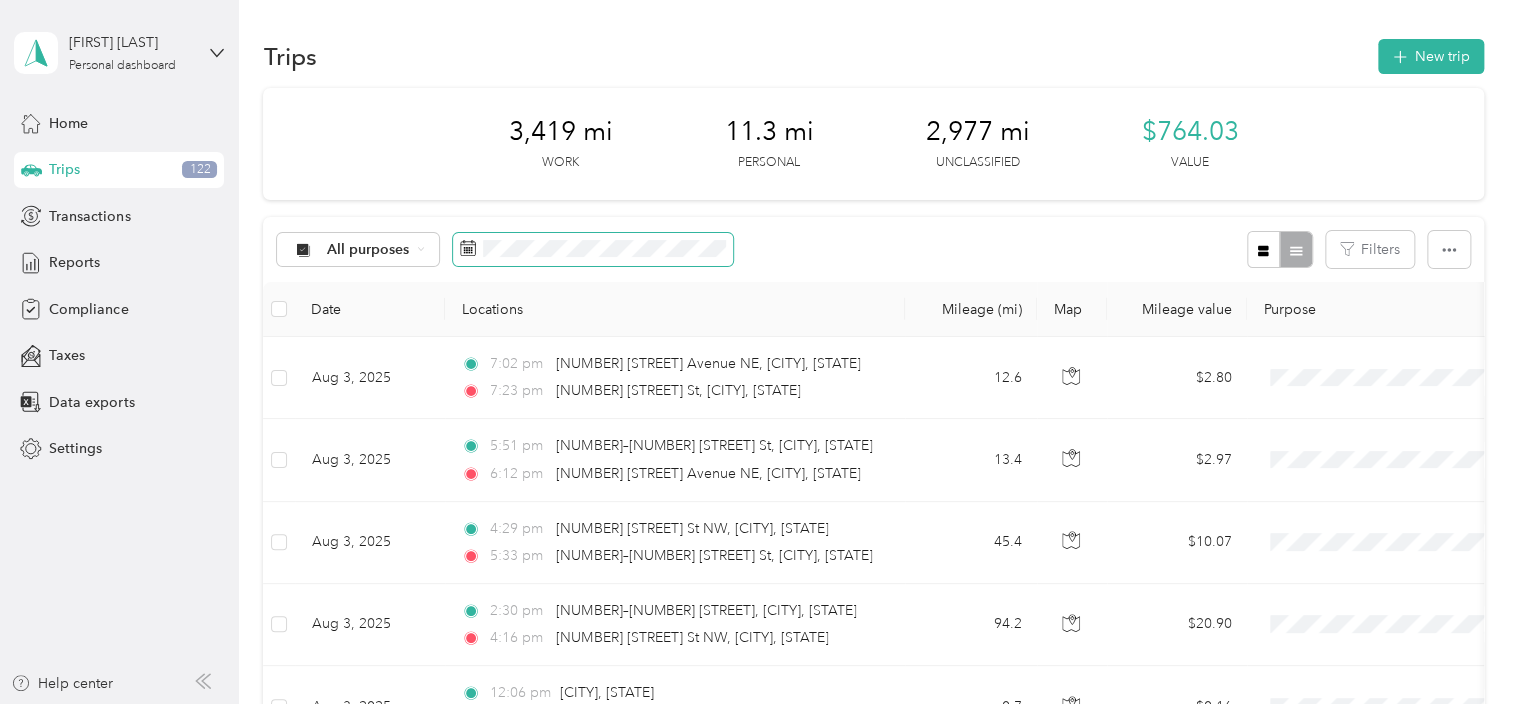 click at bounding box center [593, 250] 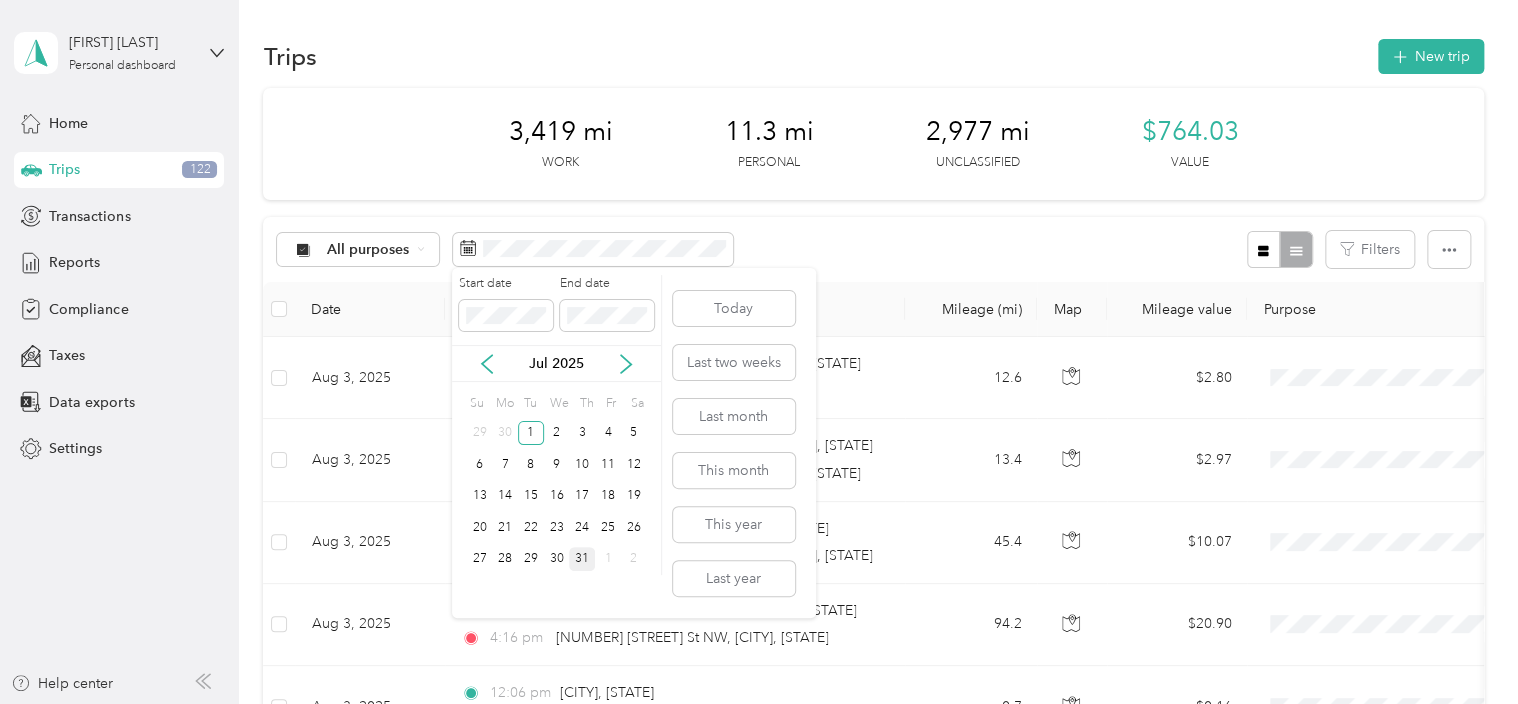 click on "31" at bounding box center (582, 559) 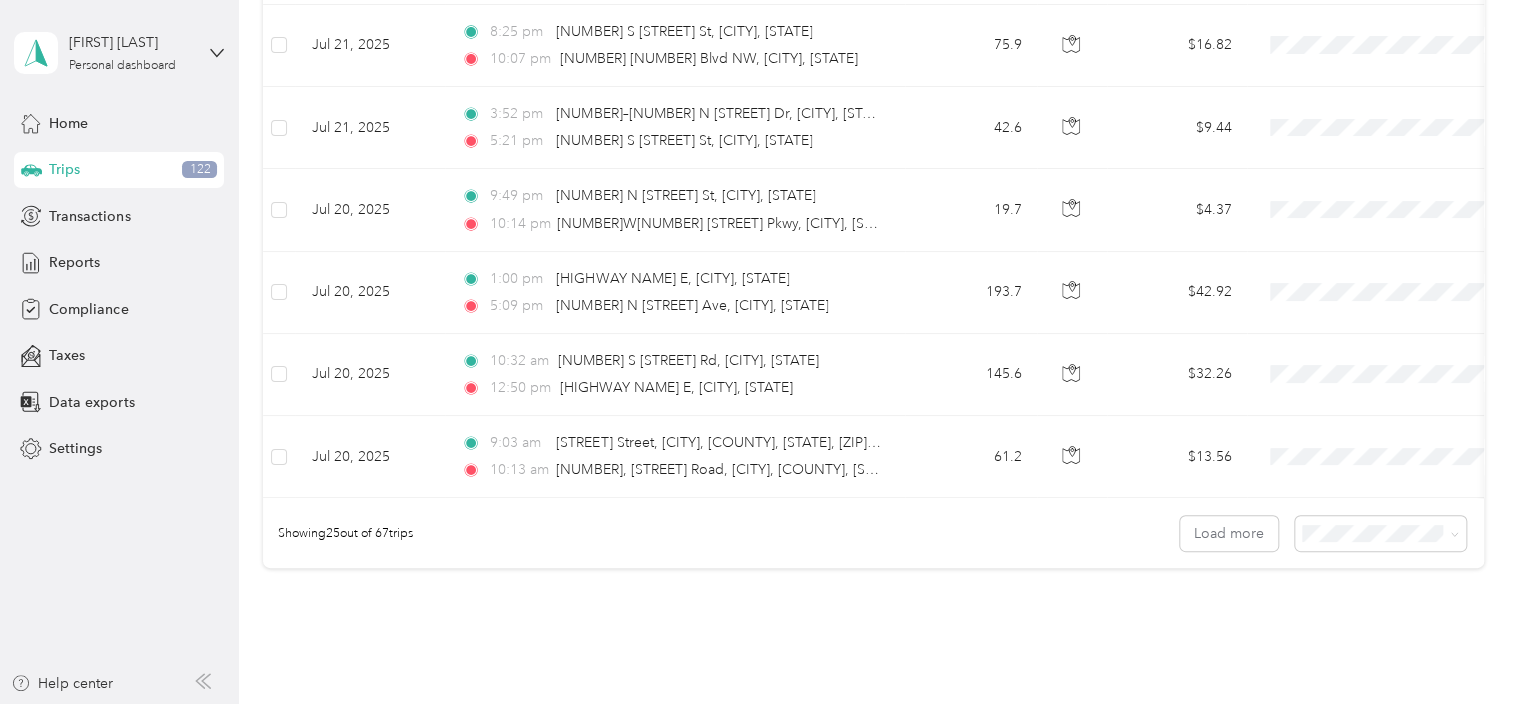 scroll, scrollTop: 1935, scrollLeft: 0, axis: vertical 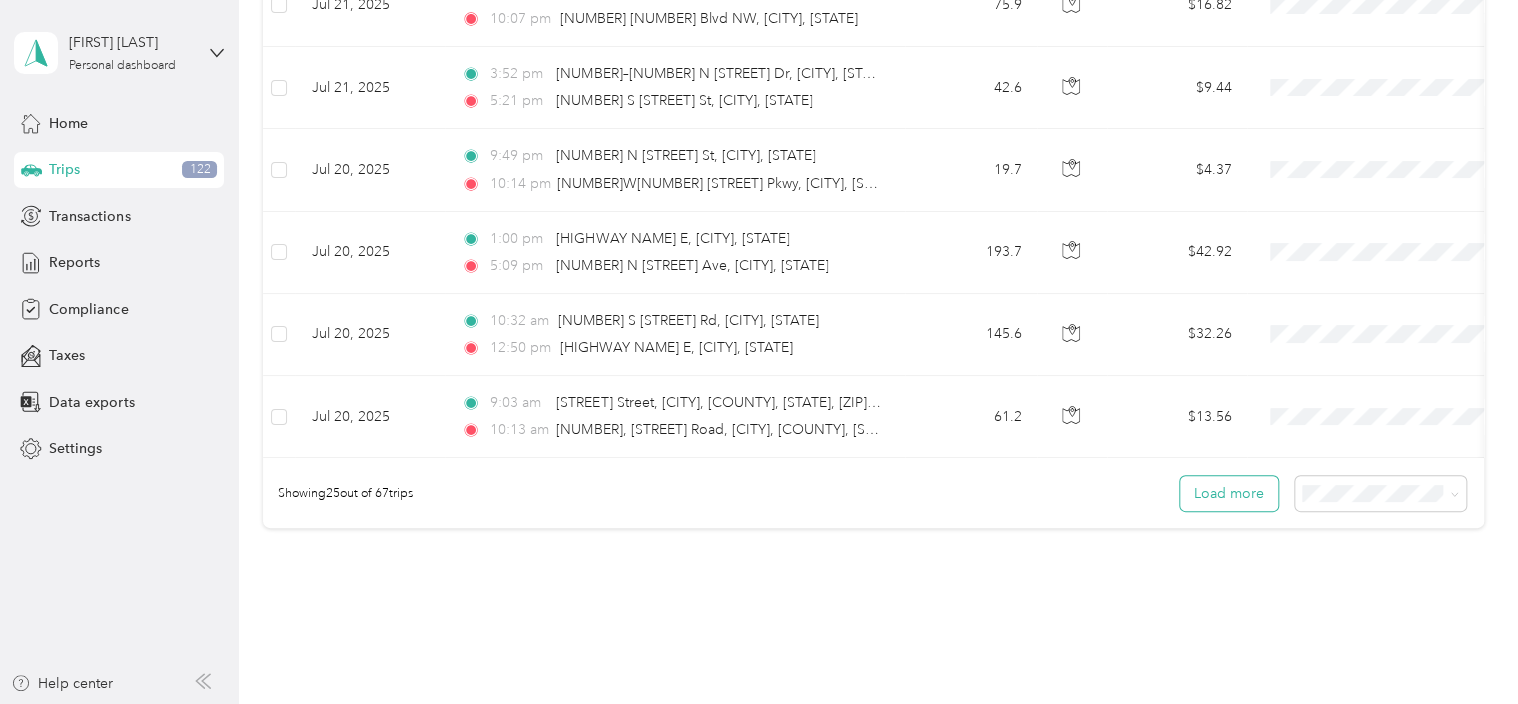 click on "Load more" at bounding box center [1229, 493] 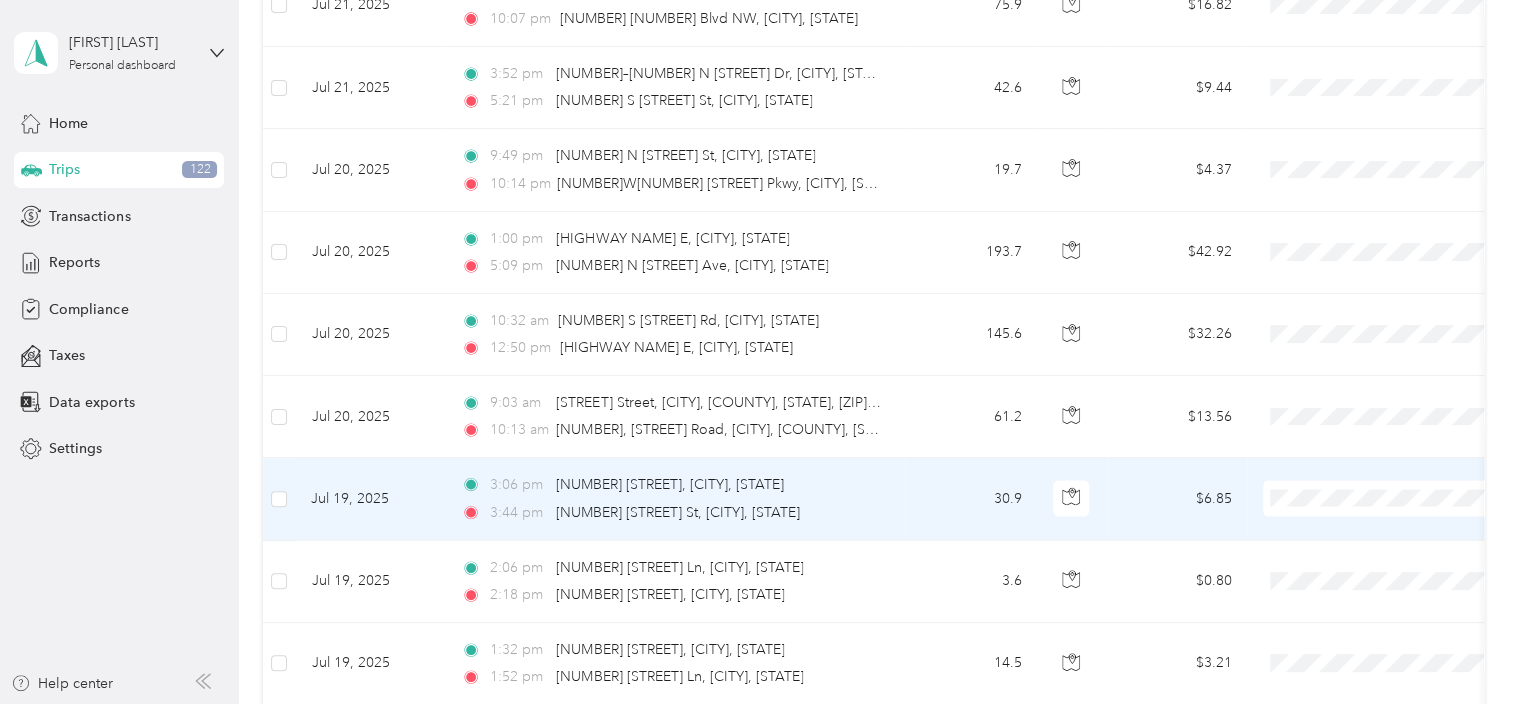 click on "$6.85" at bounding box center [1177, 499] 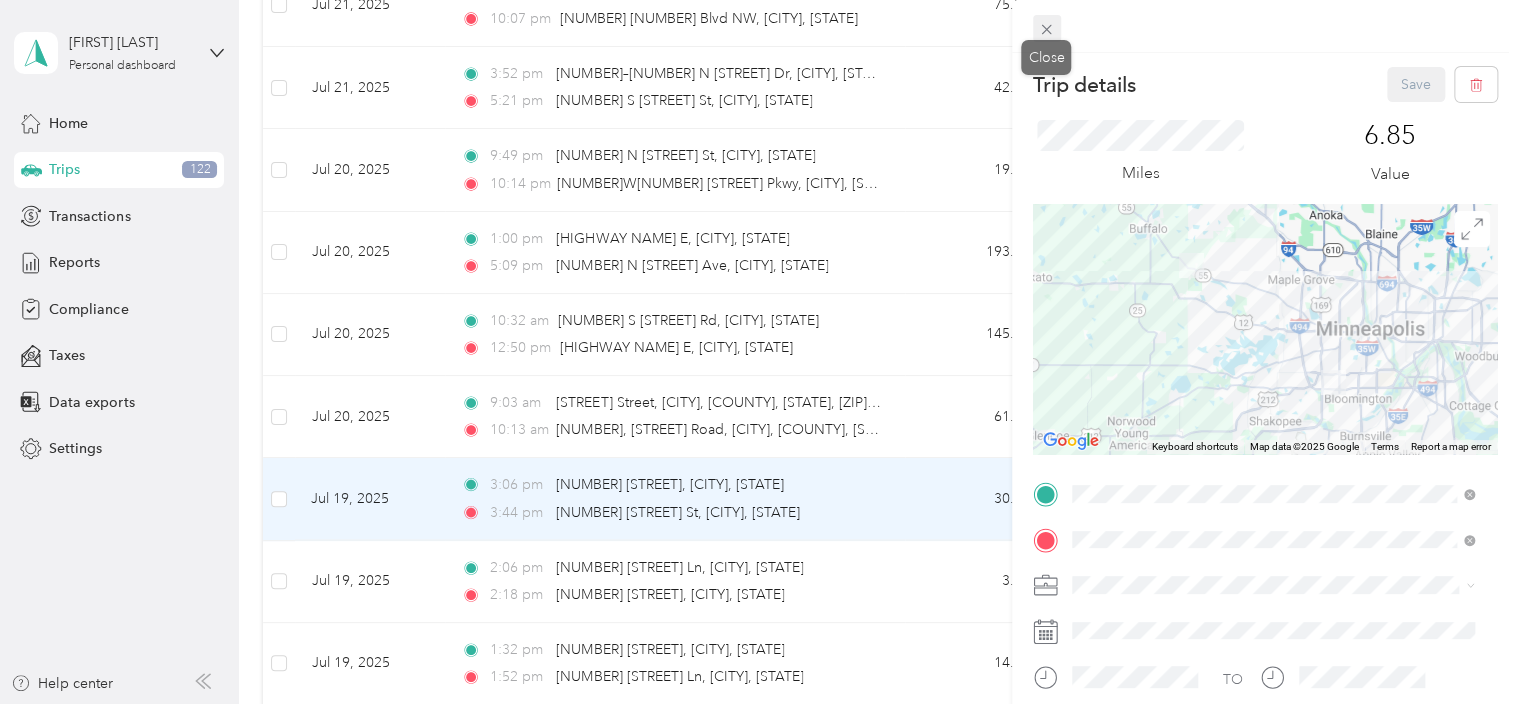 click 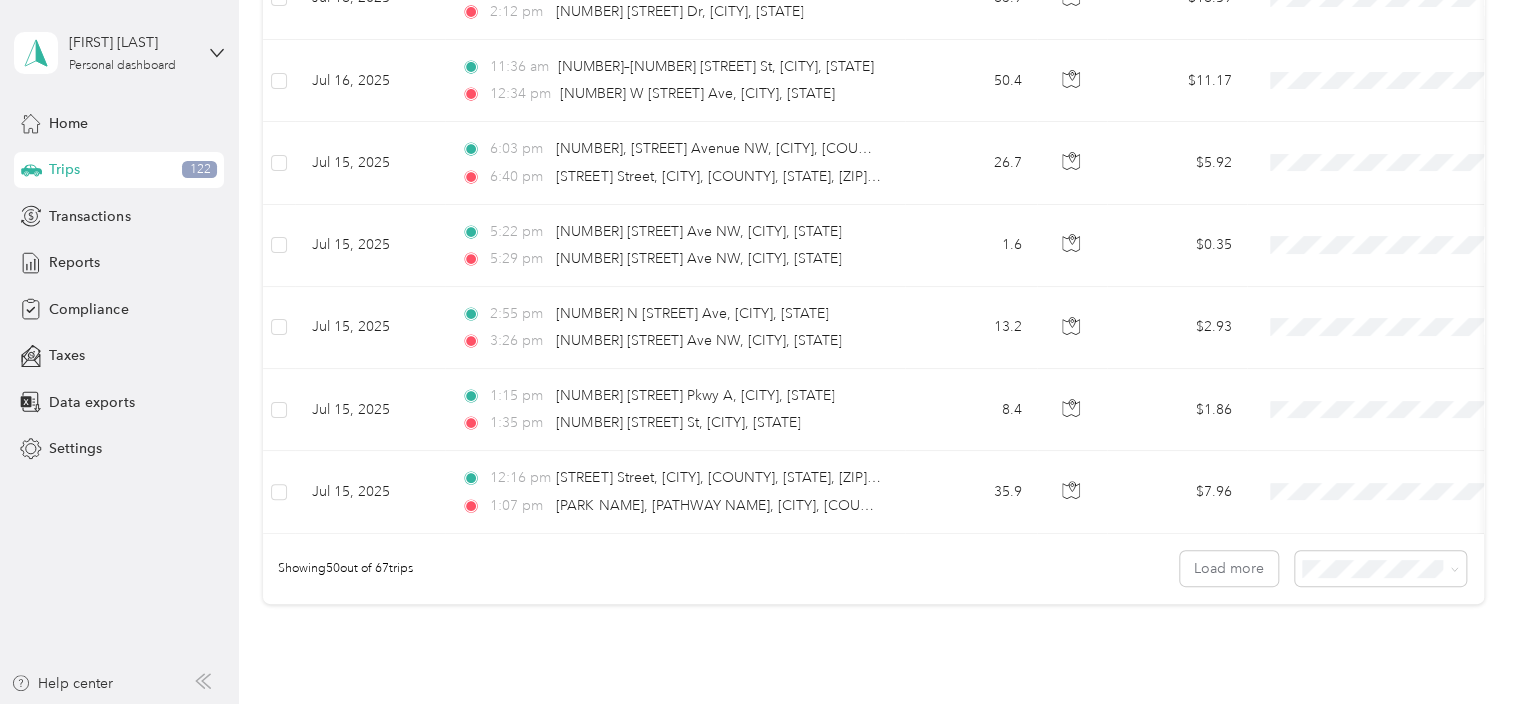 scroll, scrollTop: 3957, scrollLeft: 0, axis: vertical 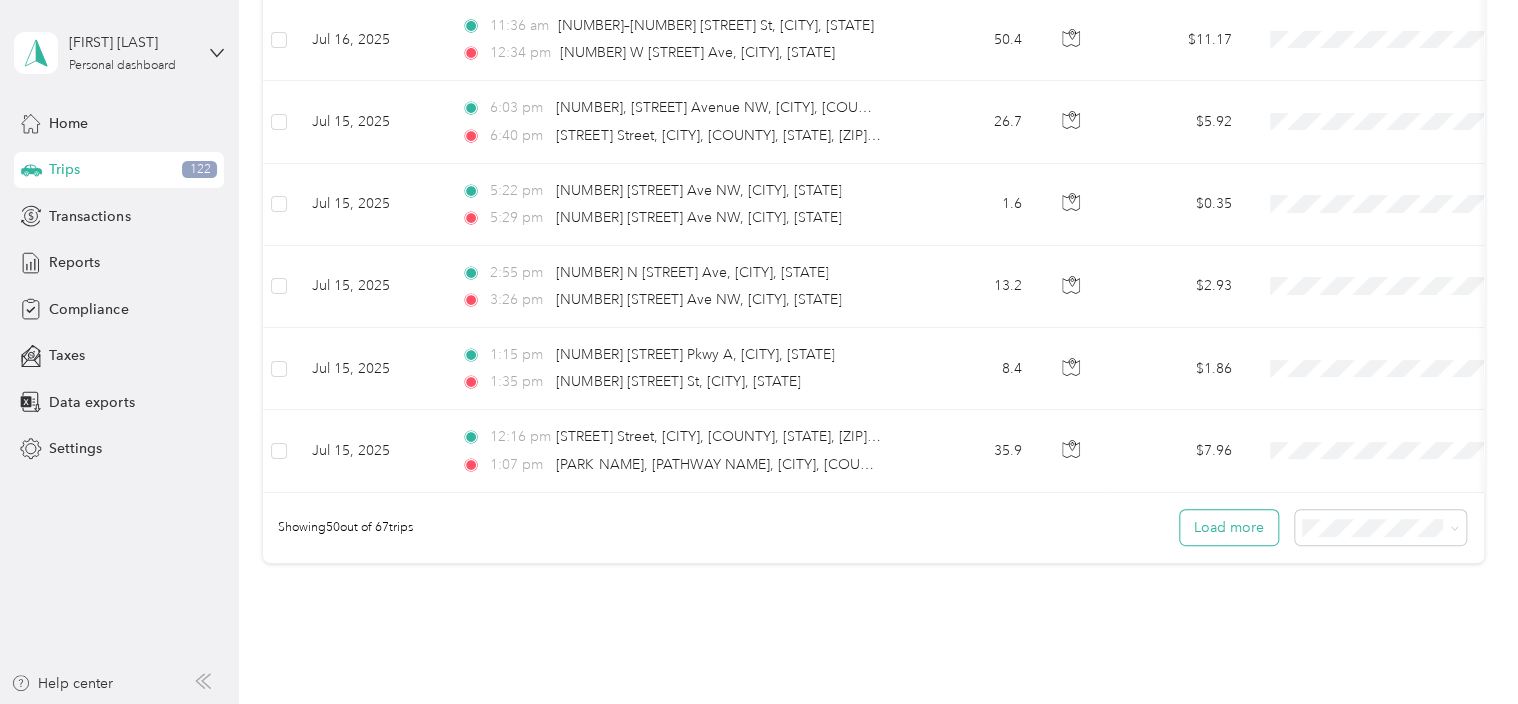 click on "Load more" at bounding box center [1229, 527] 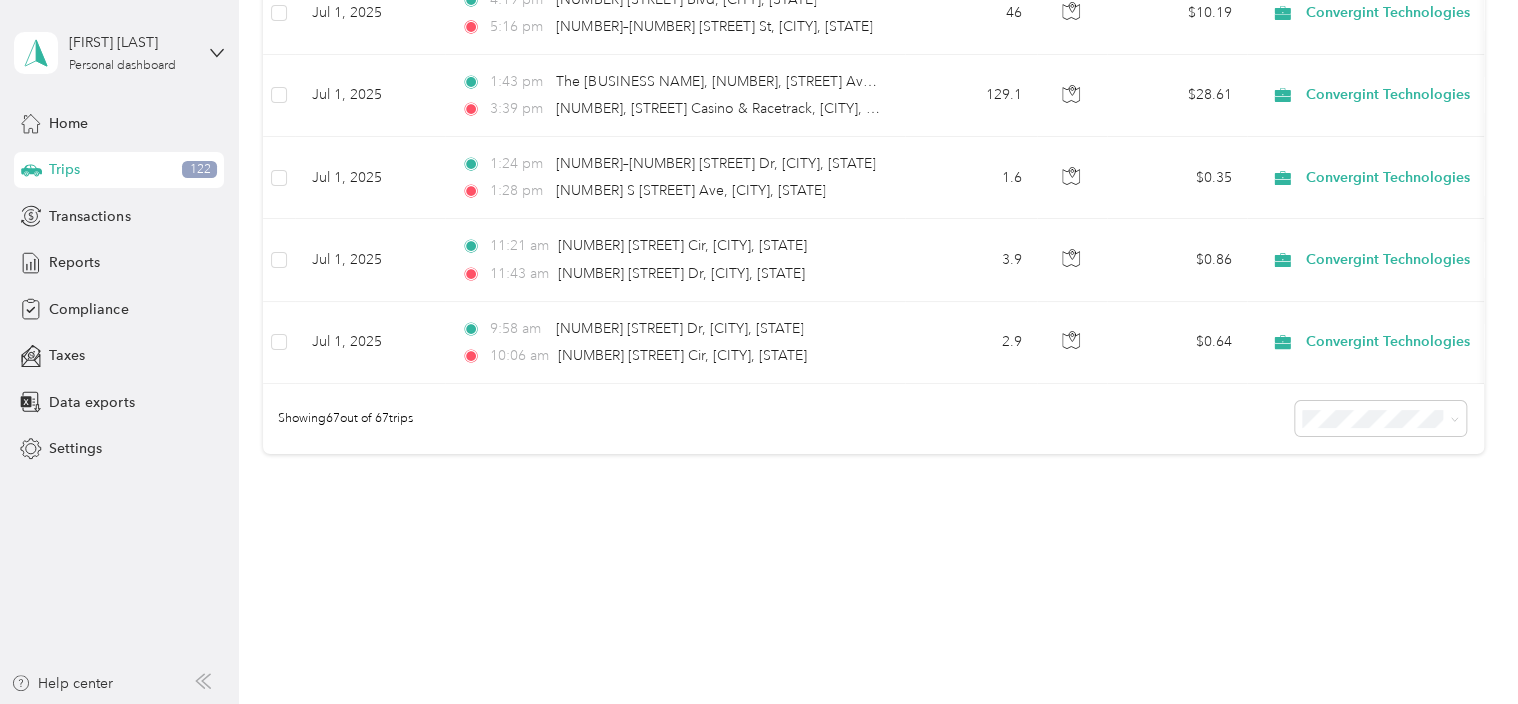 scroll, scrollTop: 5491, scrollLeft: 0, axis: vertical 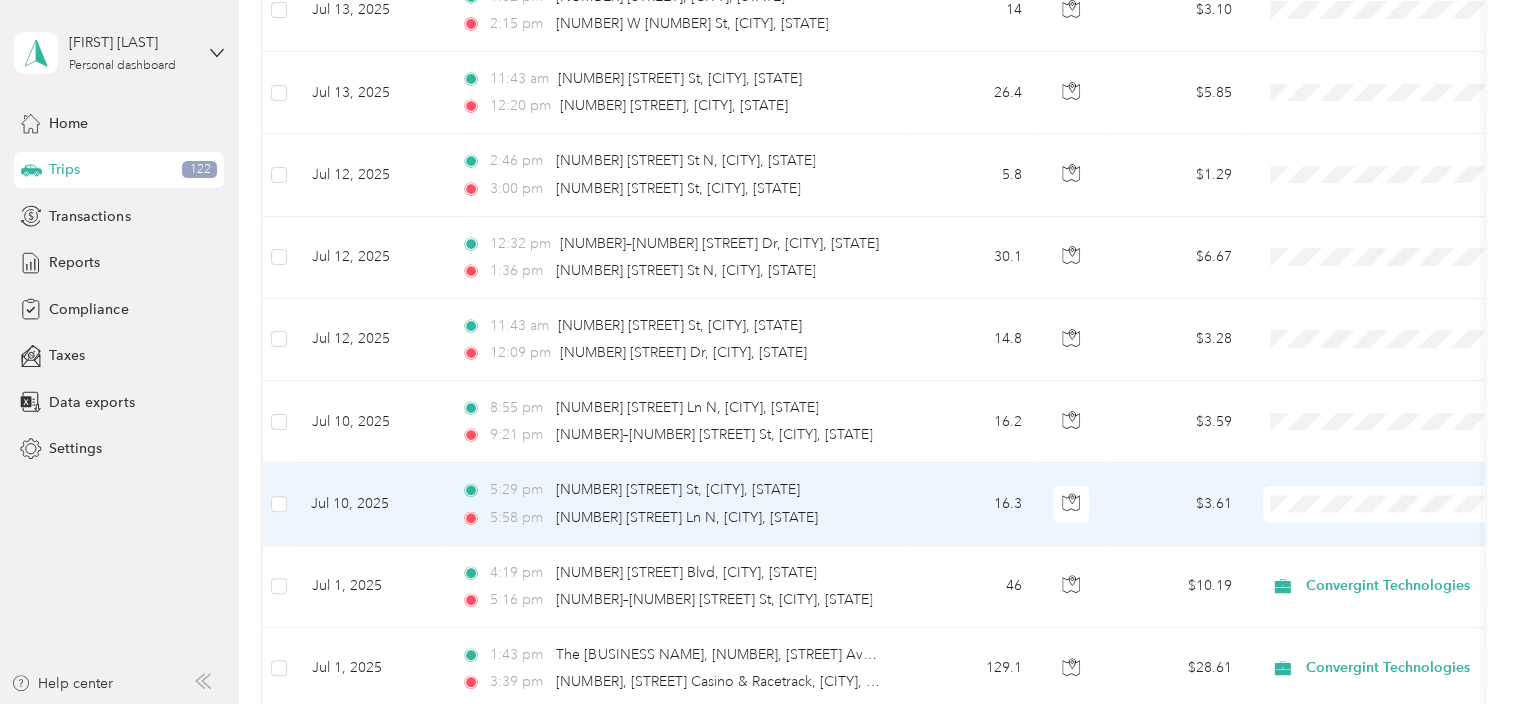click on "Personal" at bounding box center [1405, 556] 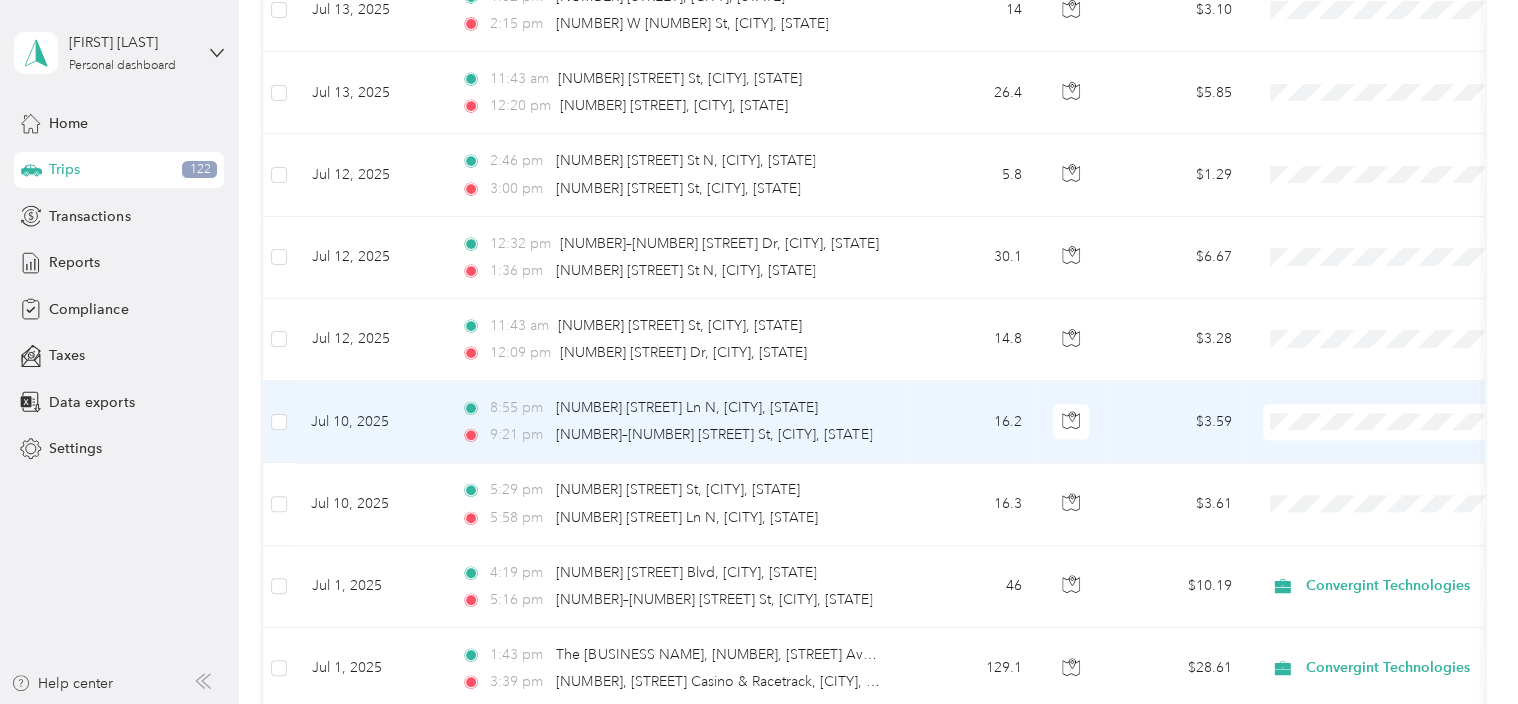 click on "Personal" at bounding box center (1388, 481) 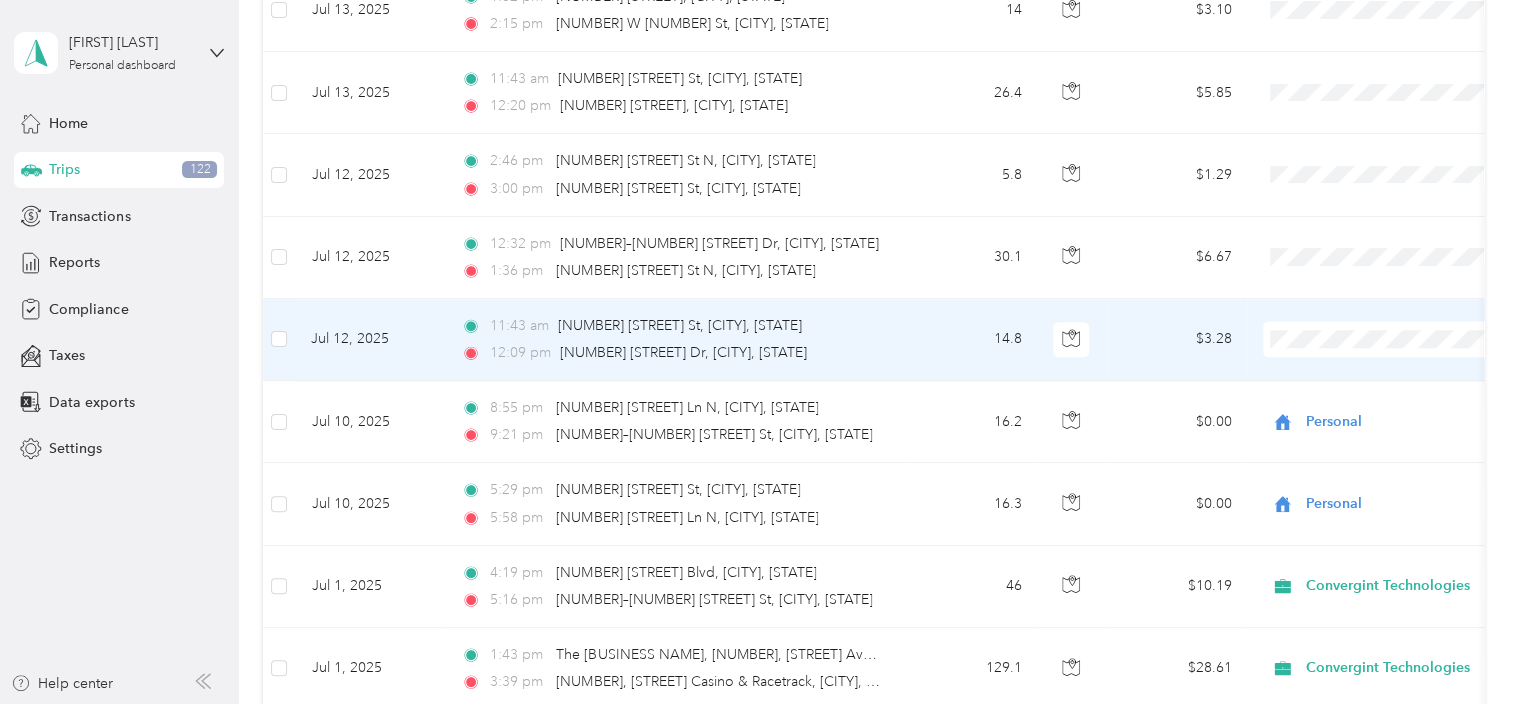 click on "Personal" at bounding box center (1405, 399) 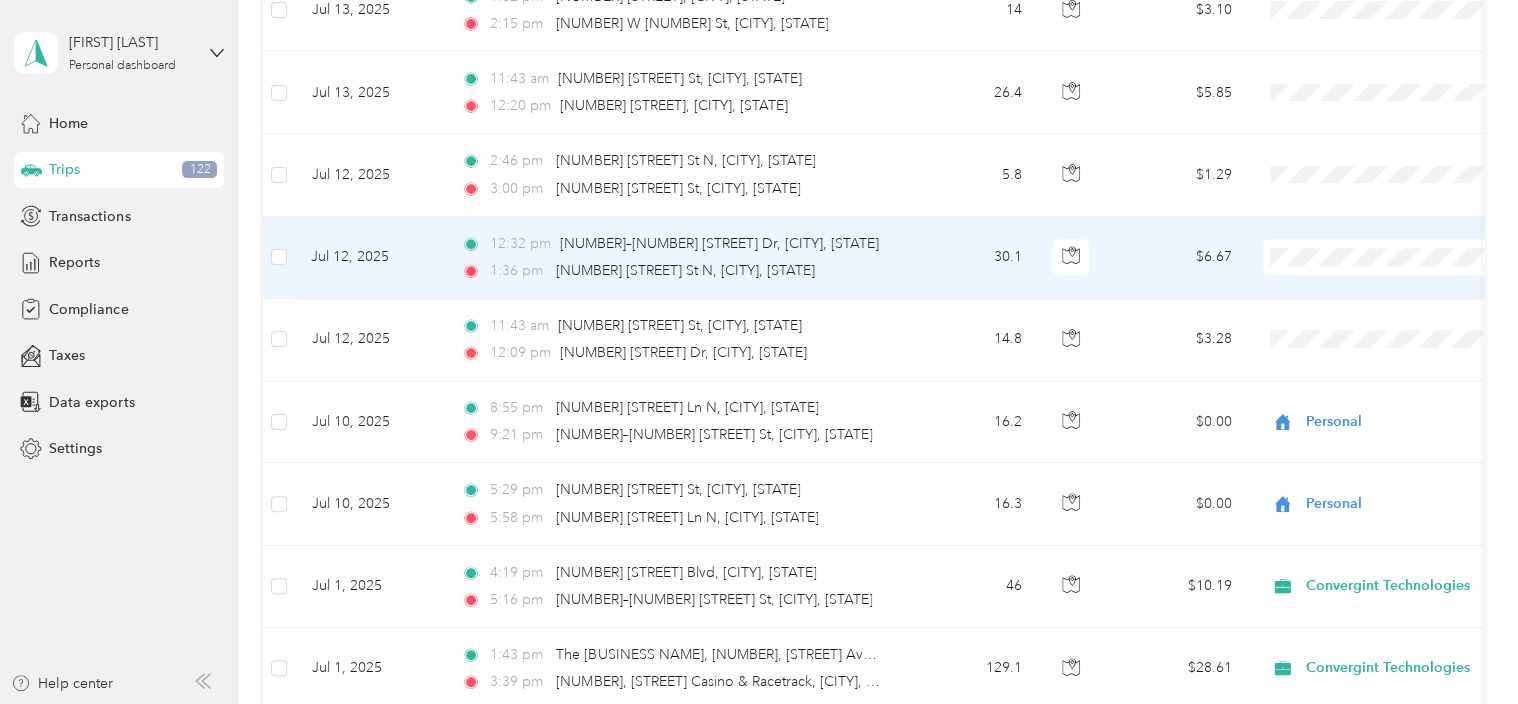 click on "Personal" at bounding box center (1388, 317) 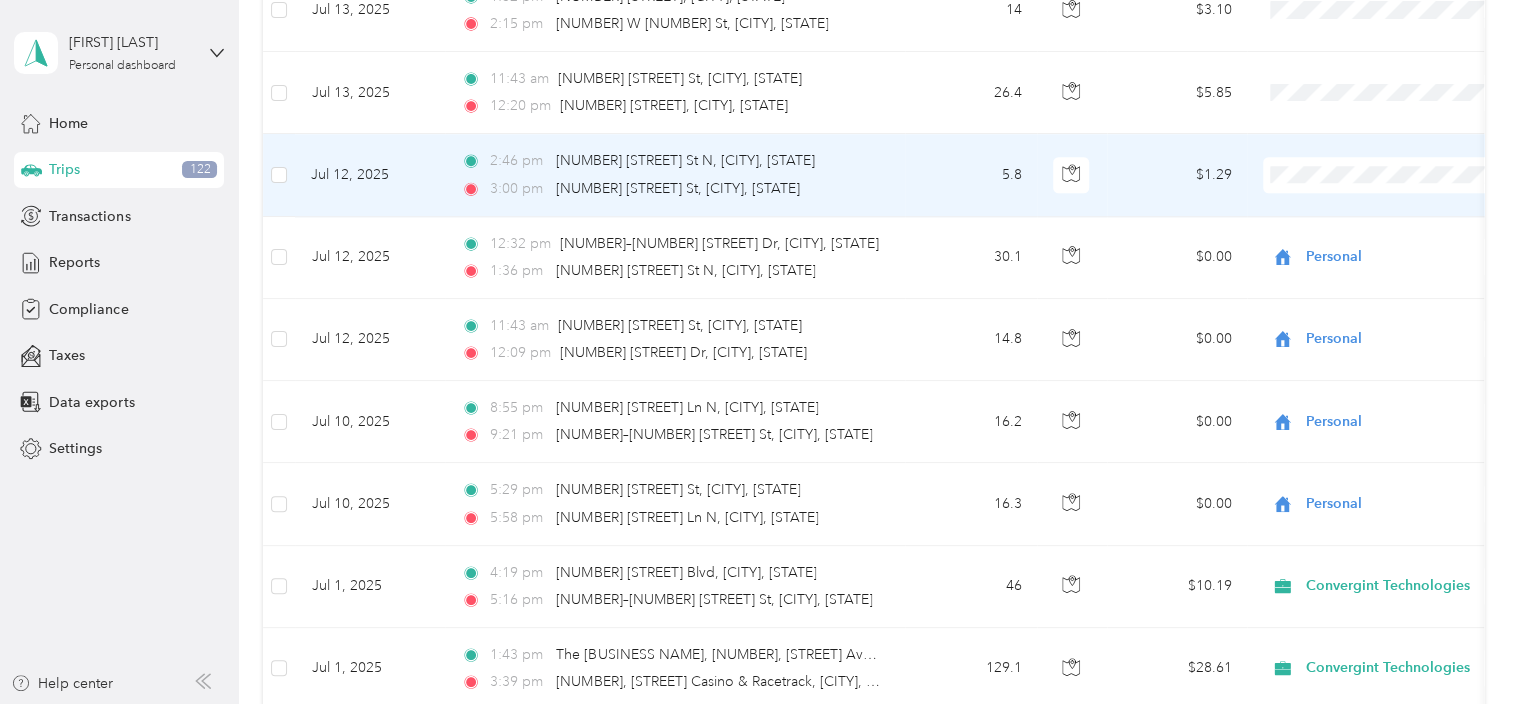 click on "Personal" at bounding box center (1388, 235) 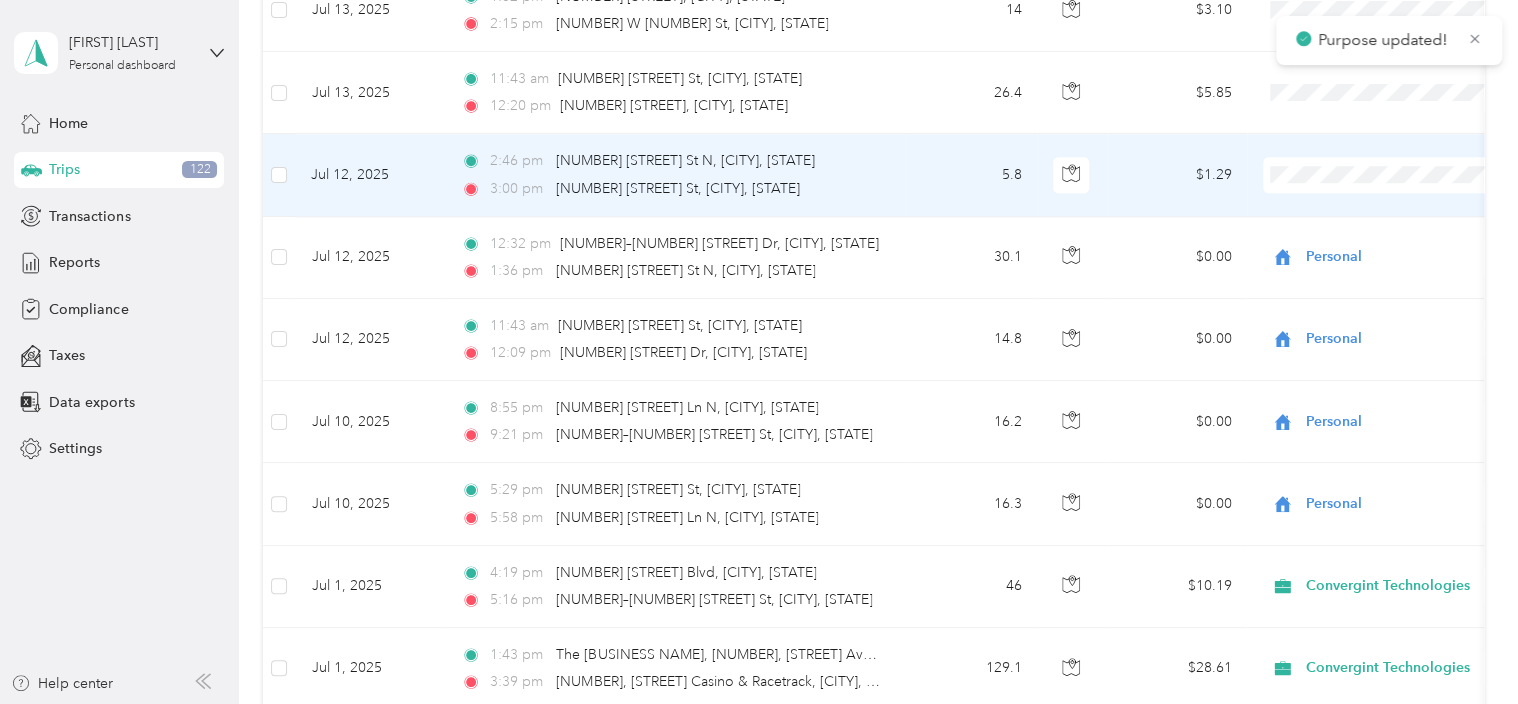 click on "Personal" at bounding box center (1405, 235) 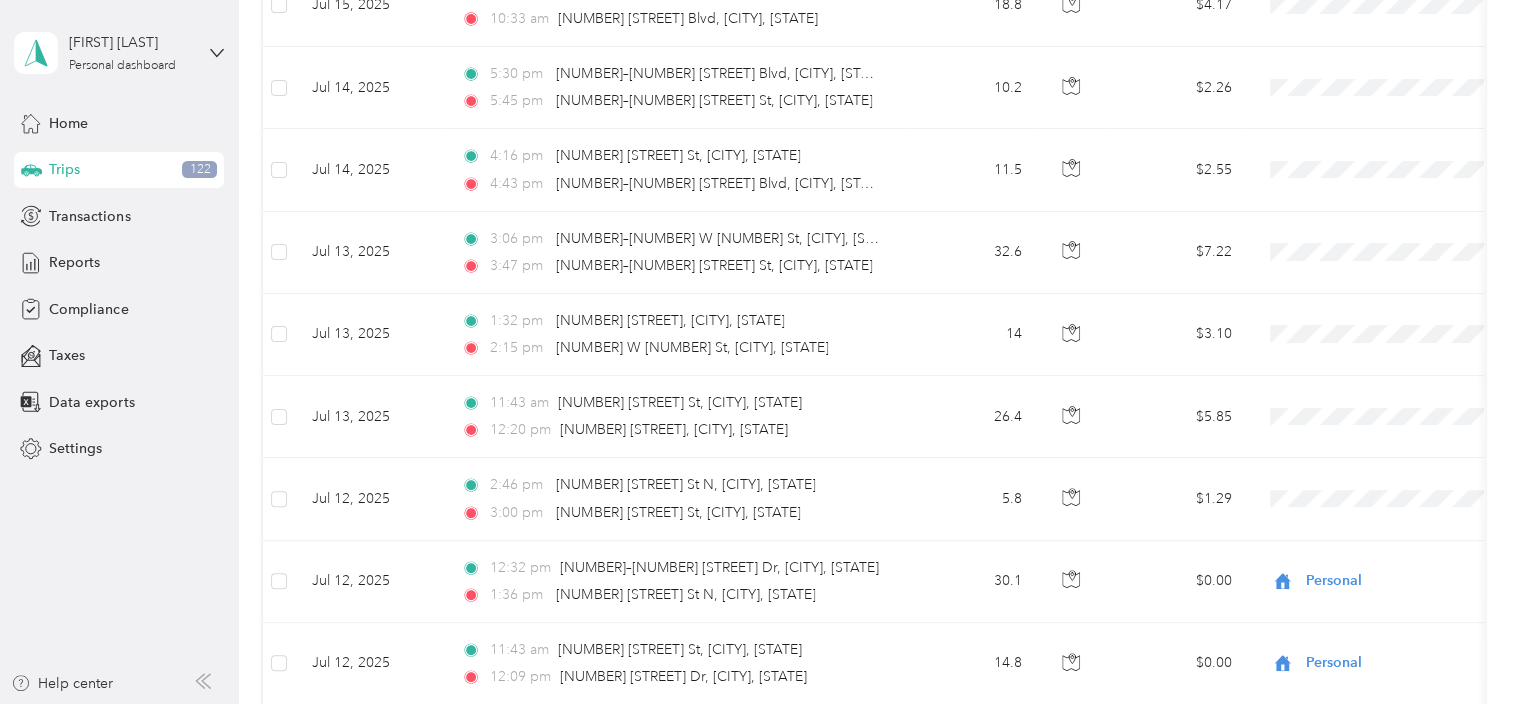 scroll, scrollTop: 4560, scrollLeft: 0, axis: vertical 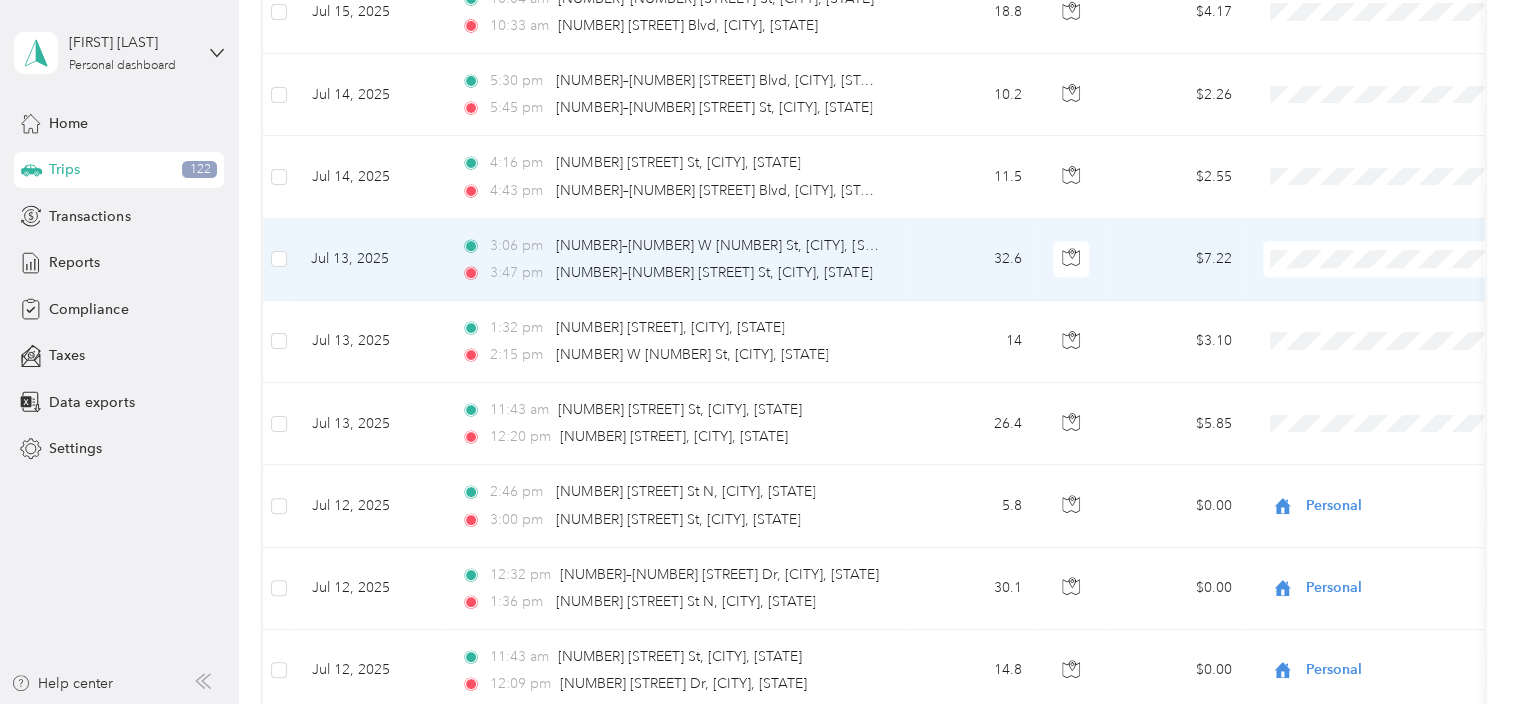 click on "Personal" at bounding box center (1405, 320) 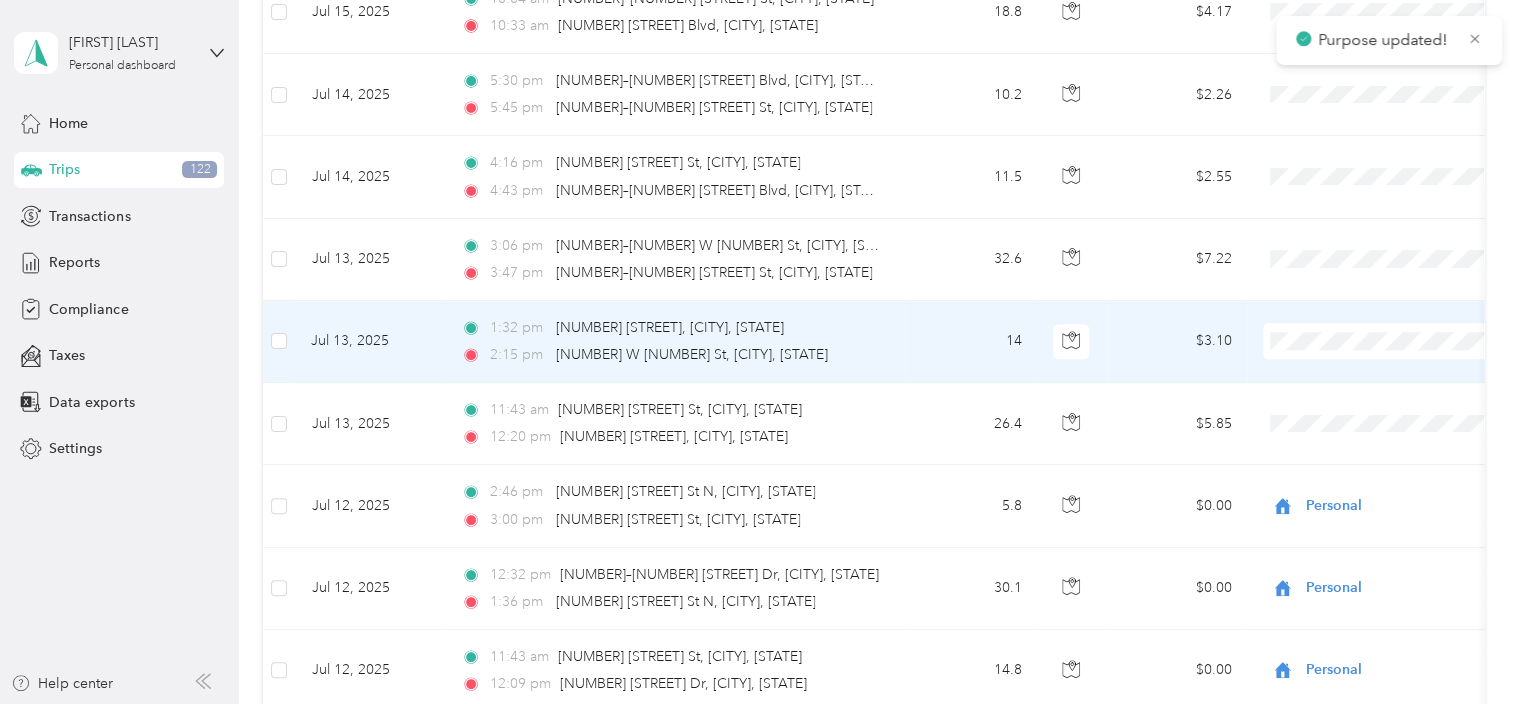 click on "Personal" at bounding box center [1405, 402] 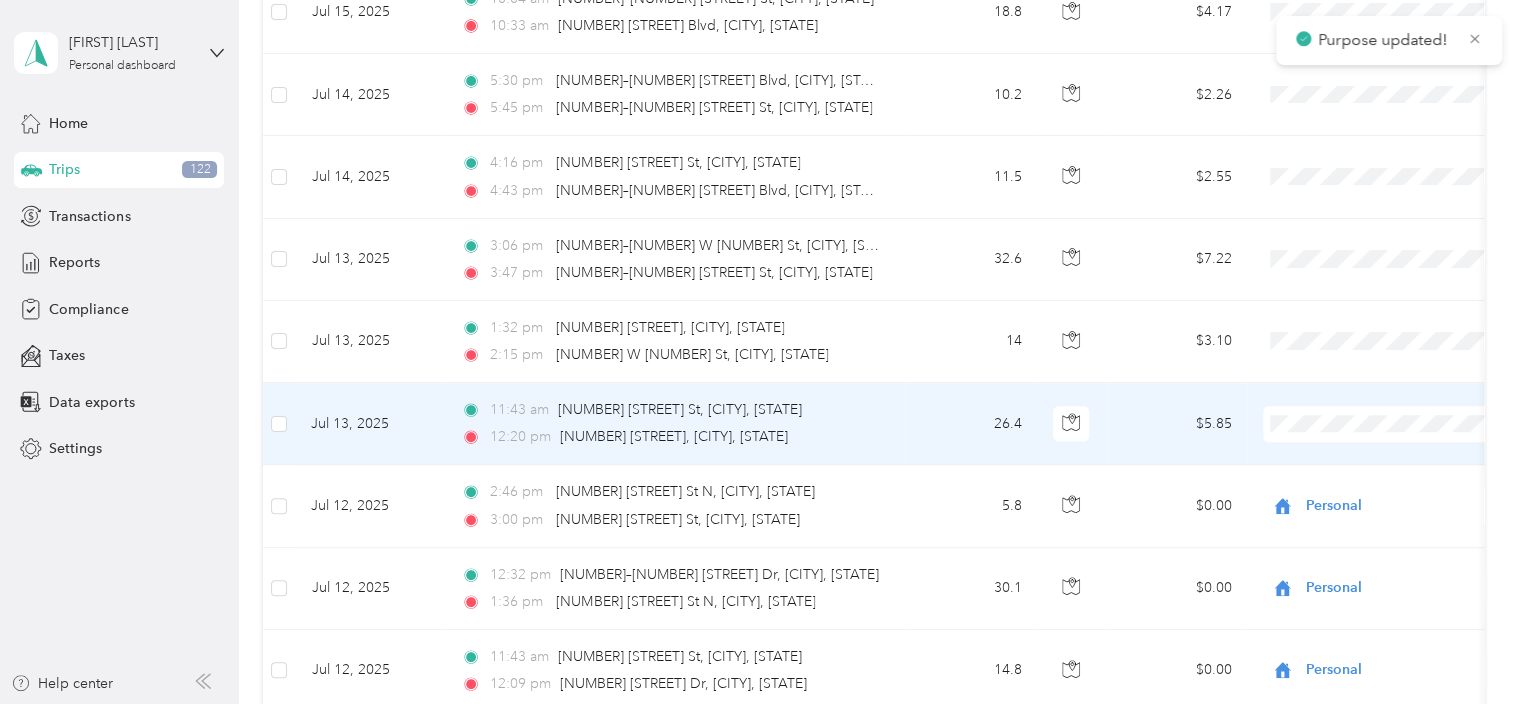click on "Personal" at bounding box center (1405, 484) 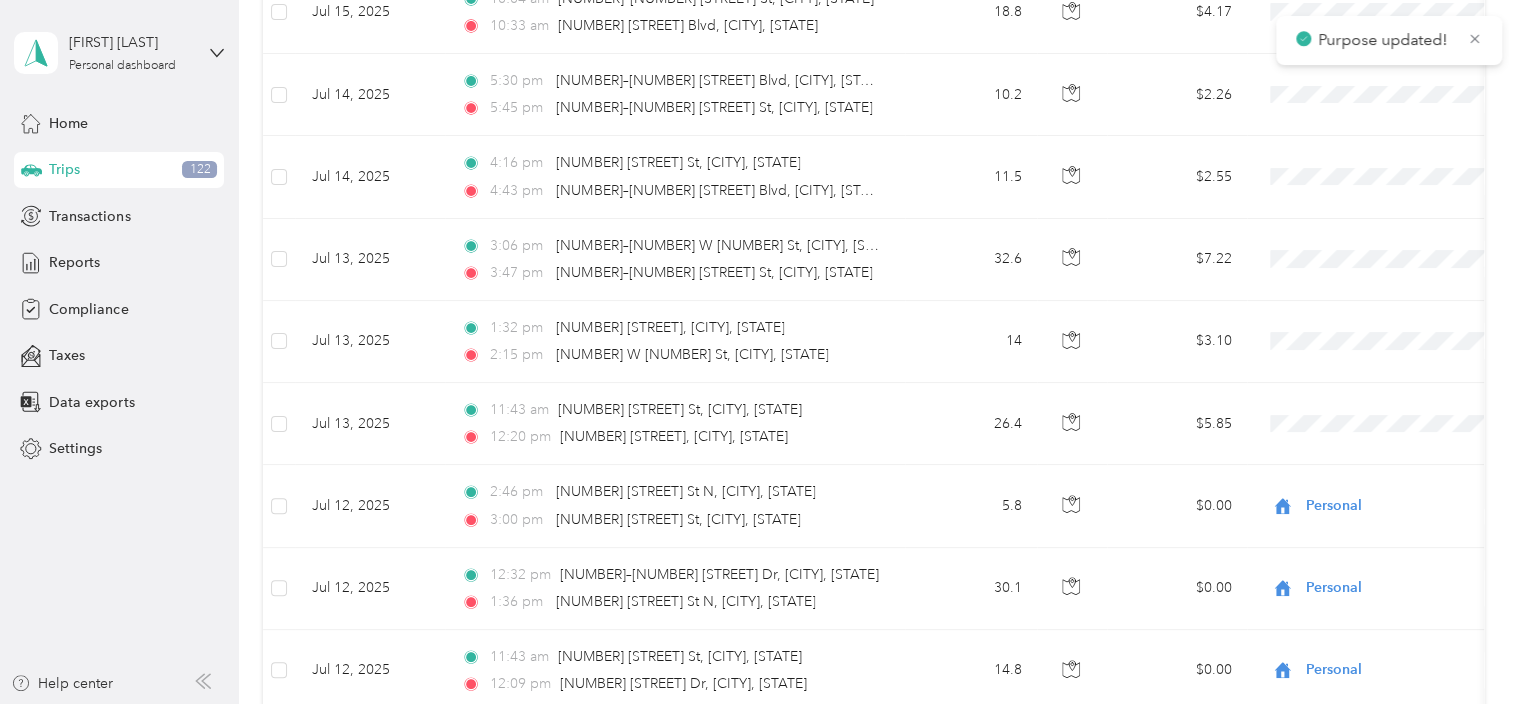click on "Trips New trip 183.5   mi Work 156.2   mi Personal 2,441.4   mi Unclassified $40.66 Value All purposes Filters Date Locations Mileage (mi) Map Mileage value Purpose Track Method Report                     Jul 31, 2025 3:48 pm [NUMBER] [STREET] NE, [CITY], [CITY], [STATE] 4:53 pm [NUMBER] [STREET] St, [CITY], [STATE] 36 $7.98 GPS -- Jul 31, 2025 9:17 am [NUMBER] [STREET] St, [CITY], [STATE] 10:12 am [NUMBER] [STREET] NE, [CITY], [CITY], [STATE] 36.3 $8.04 GPS -- Jul 30, 2025 3:54 pm [NUMBER]–[NUMBER] [STREET], [CITY], [STATE] 6:30 pm [NUMBER]–[NUMBER] [STREET] St, [CITY], [STATE] 138.7 $30.74 GPS -- Jul 30, 2025 12:18 pm [CITY], [COUNTY], [STATE], [ZIP], USA 1:11 pm [NUMBER], [STREET] [STREET] Avenue, [CITY], [COUNTY], [STATE], [ZIP], USA 29.2 $6.47 GPS -- Jul 30, 2025 11:36 am [NUMBER], [STREET] Drive, [CITY], [COUNTY], [STATE], [ZIP], USA 12:18 pm [CITY], [COUNTY], [STATE], [ZIP], USA 36.7 $8.13 GPS -- Jul 30, 2025 10:13 am [NUMBER]–[NUMBER] [STREET] St, [CITY], [STATE] 11:19 am 57.9 $12.83" at bounding box center [873, -1512] 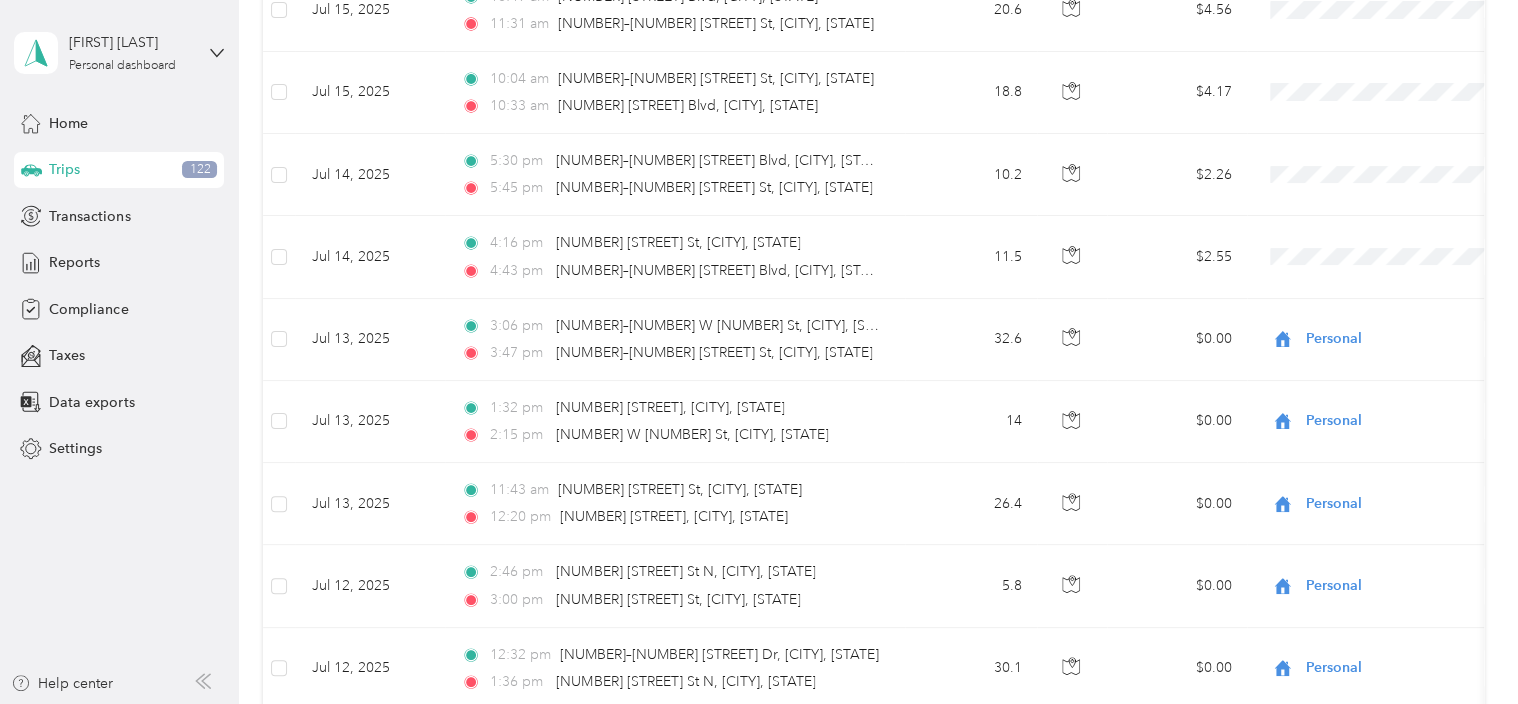 scroll, scrollTop: 4440, scrollLeft: 0, axis: vertical 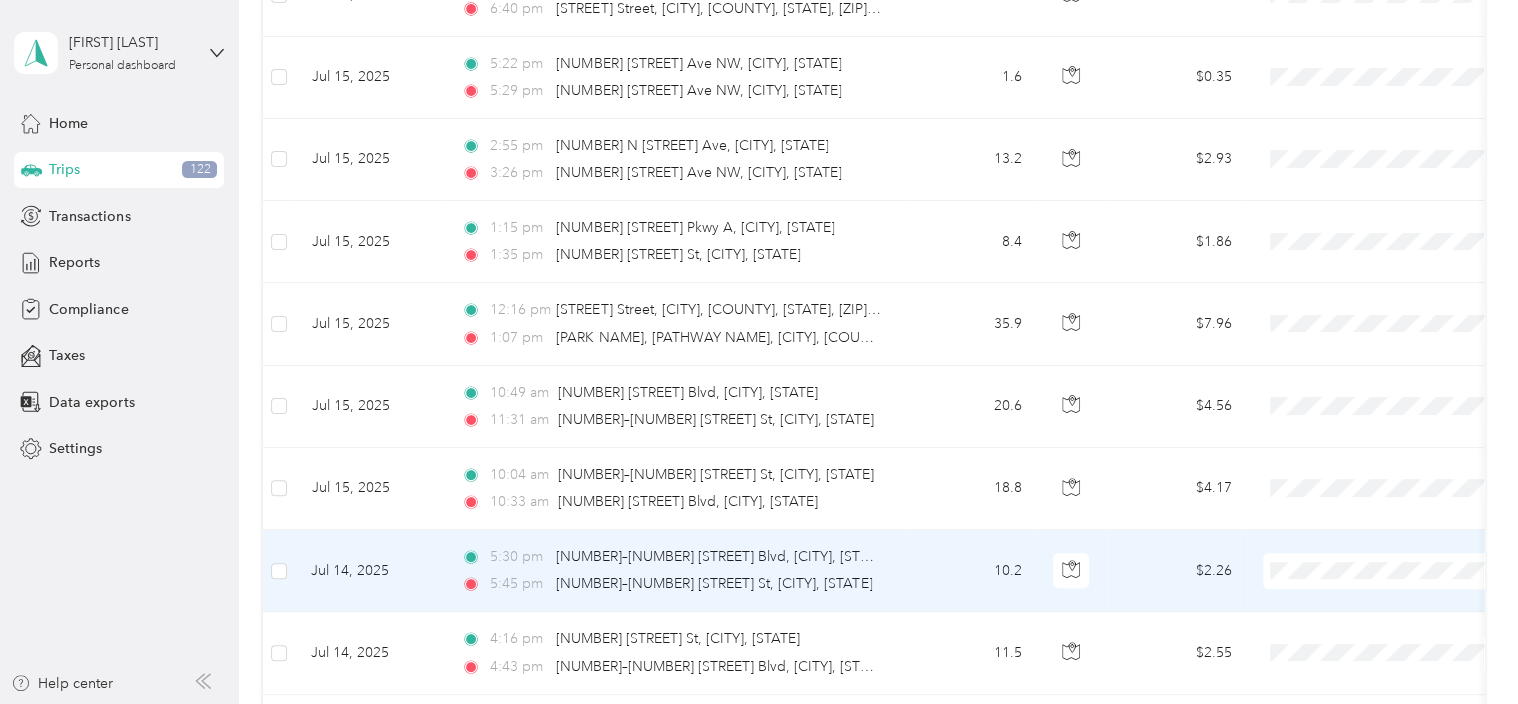 click on "Personal" at bounding box center [1405, 620] 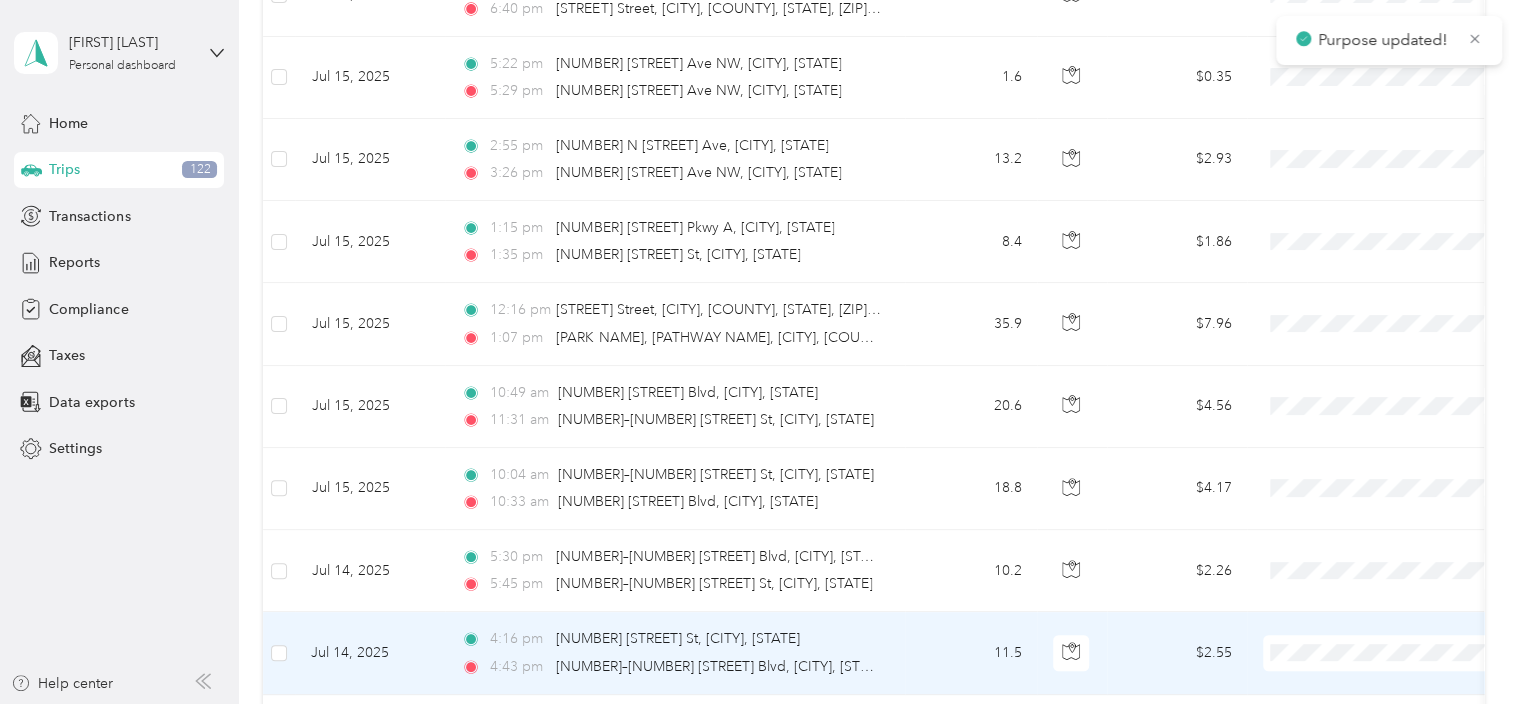 click on "Personal" at bounding box center [1405, 603] 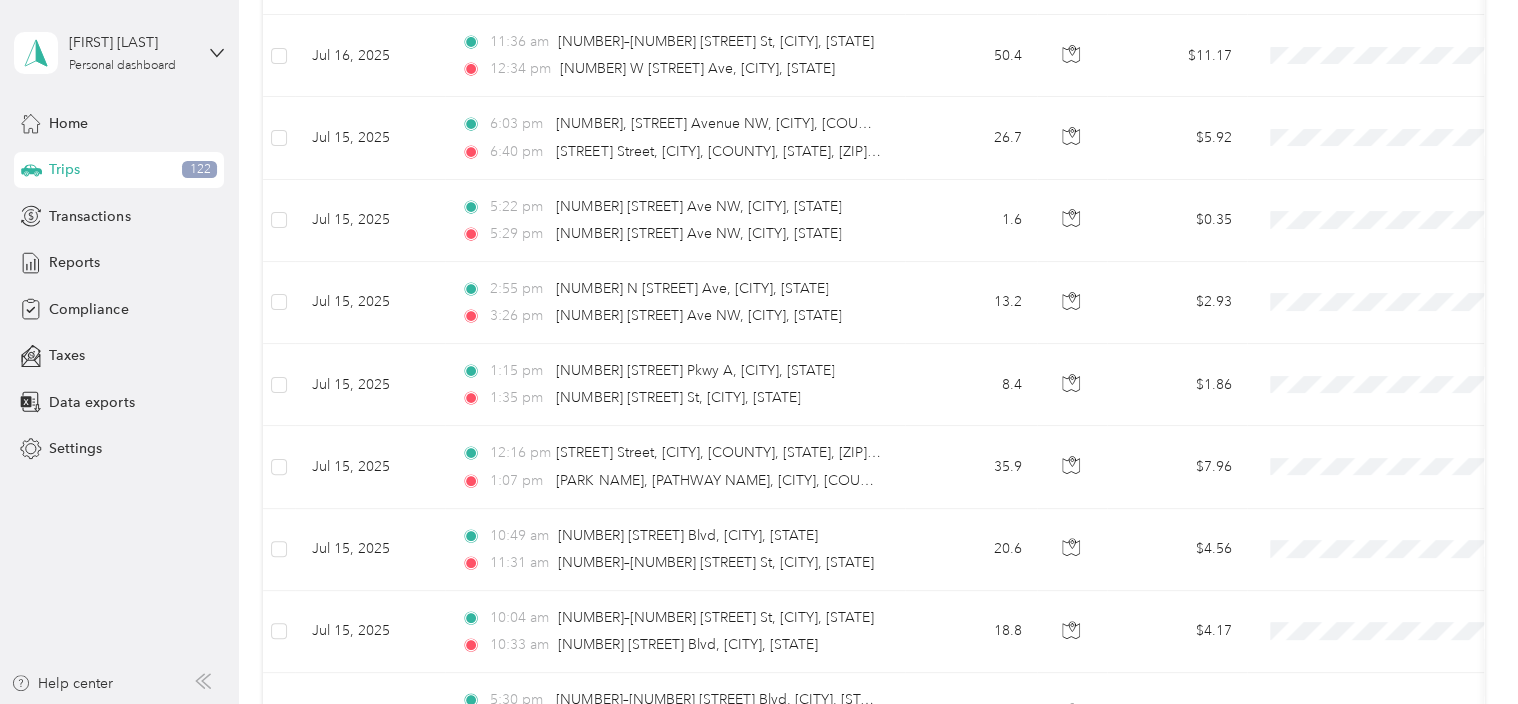 scroll, scrollTop: 3926, scrollLeft: 0, axis: vertical 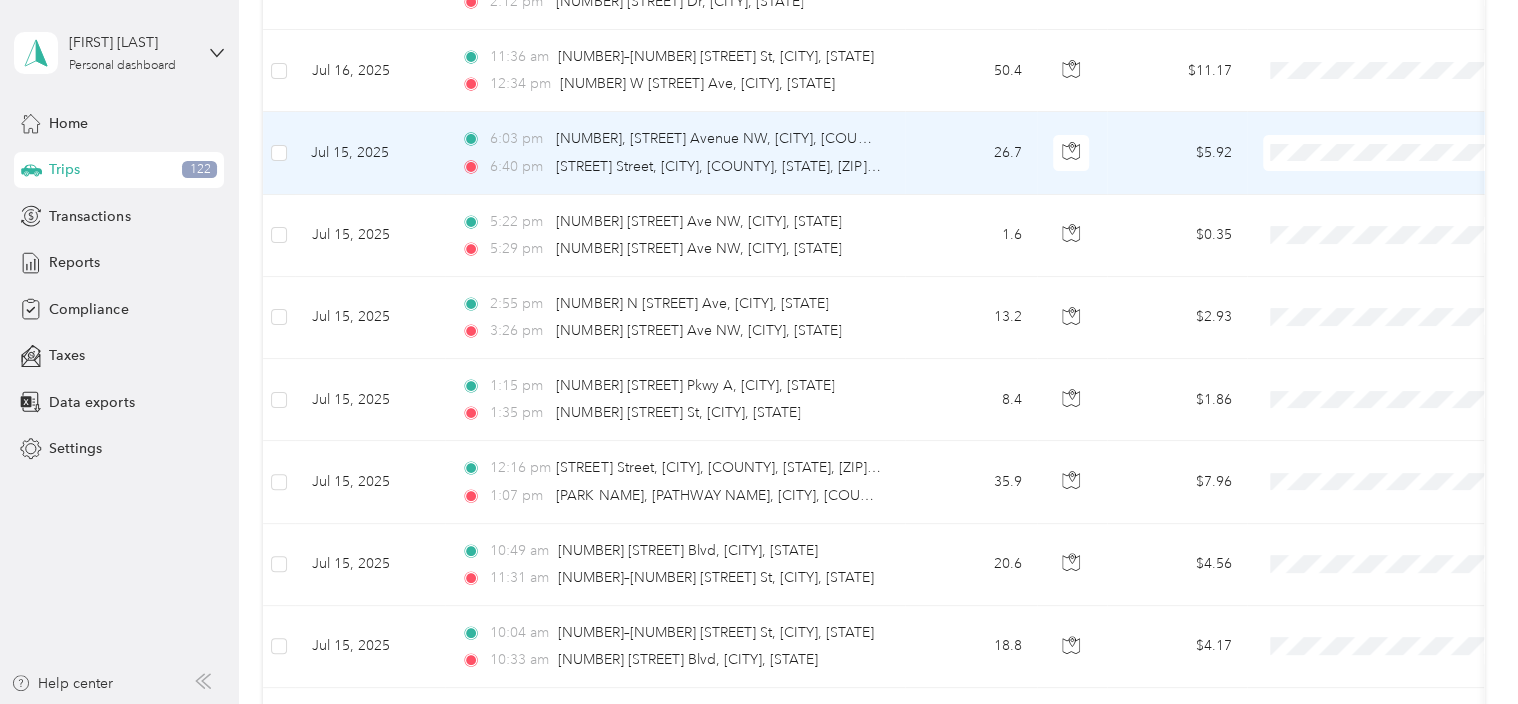 click on "Personal" at bounding box center (1405, 214) 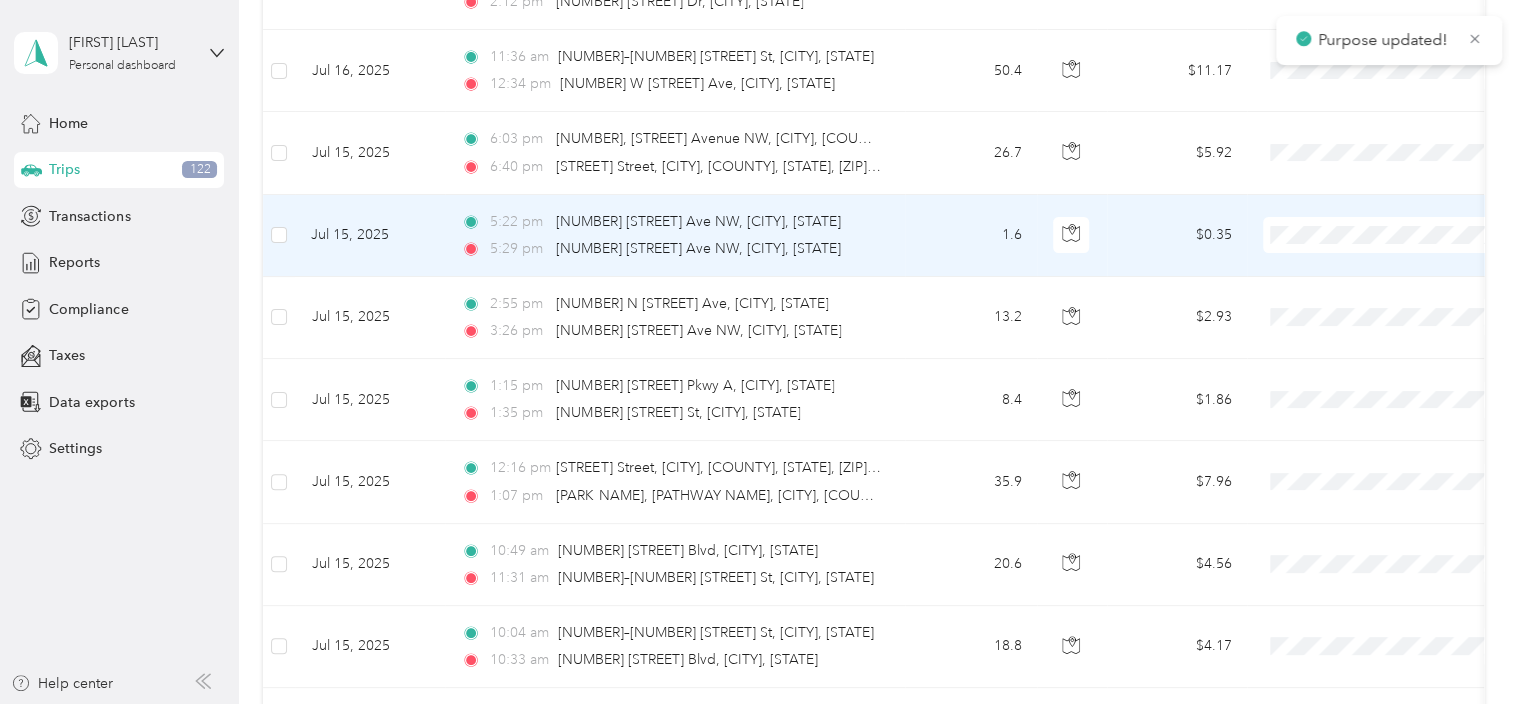 click on "Personal" at bounding box center [1405, 286] 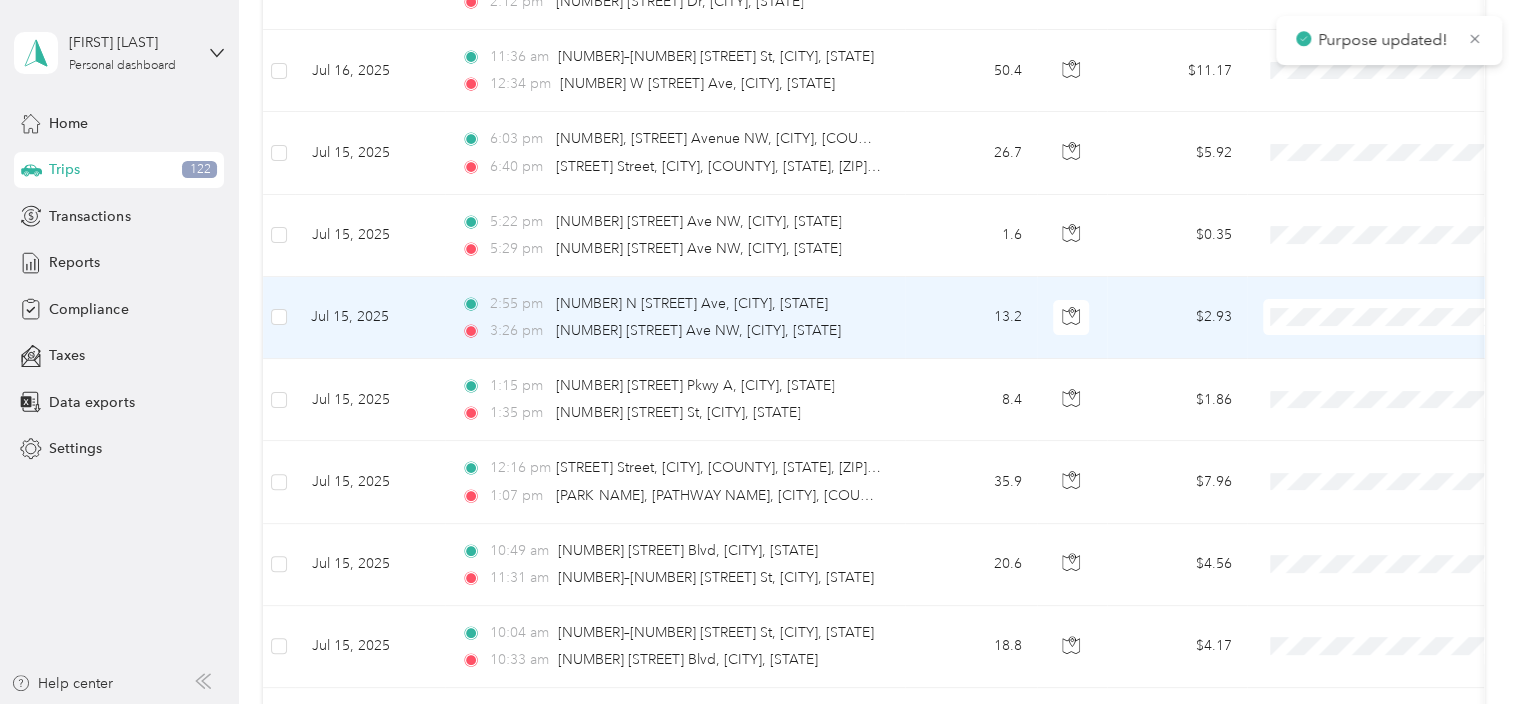 click on "Personal" at bounding box center [1405, 379] 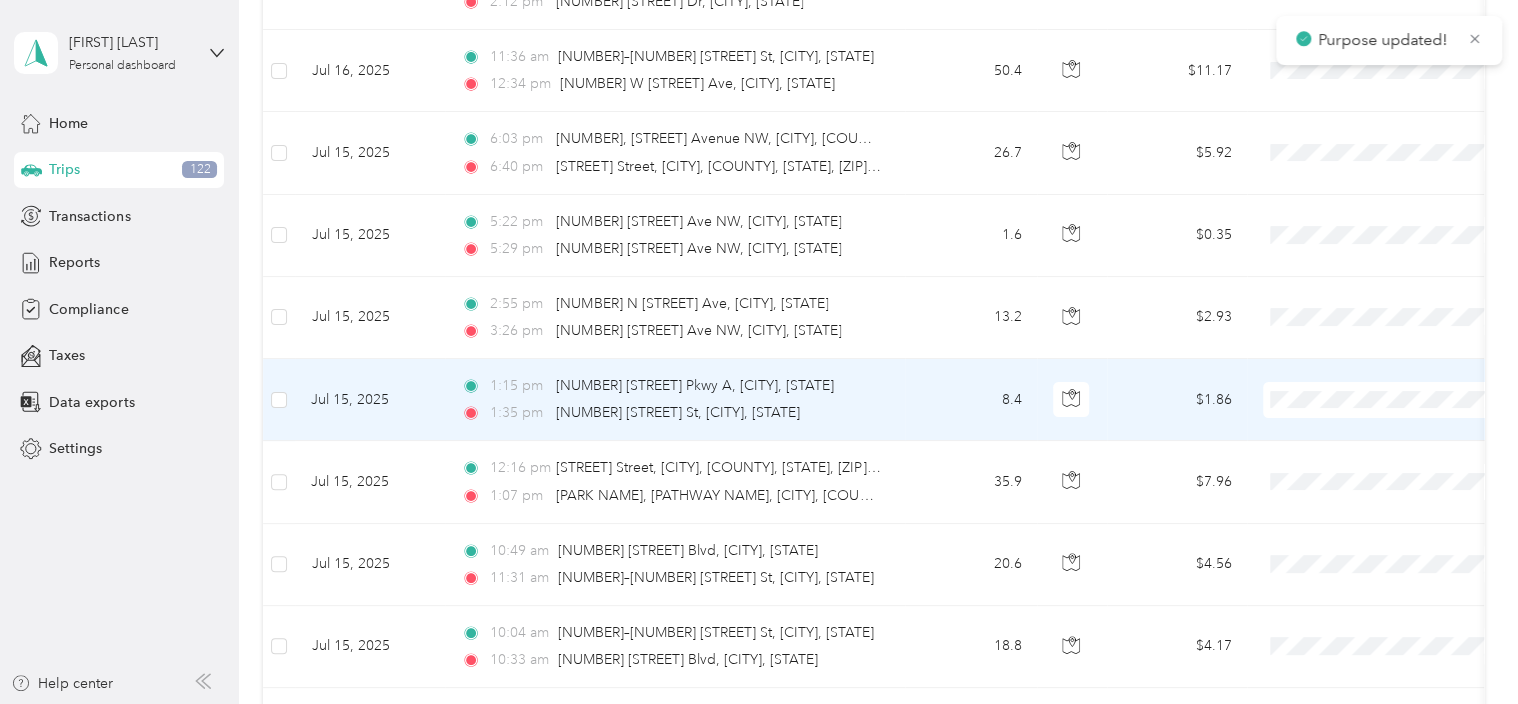 click on "Personal" at bounding box center (1405, 461) 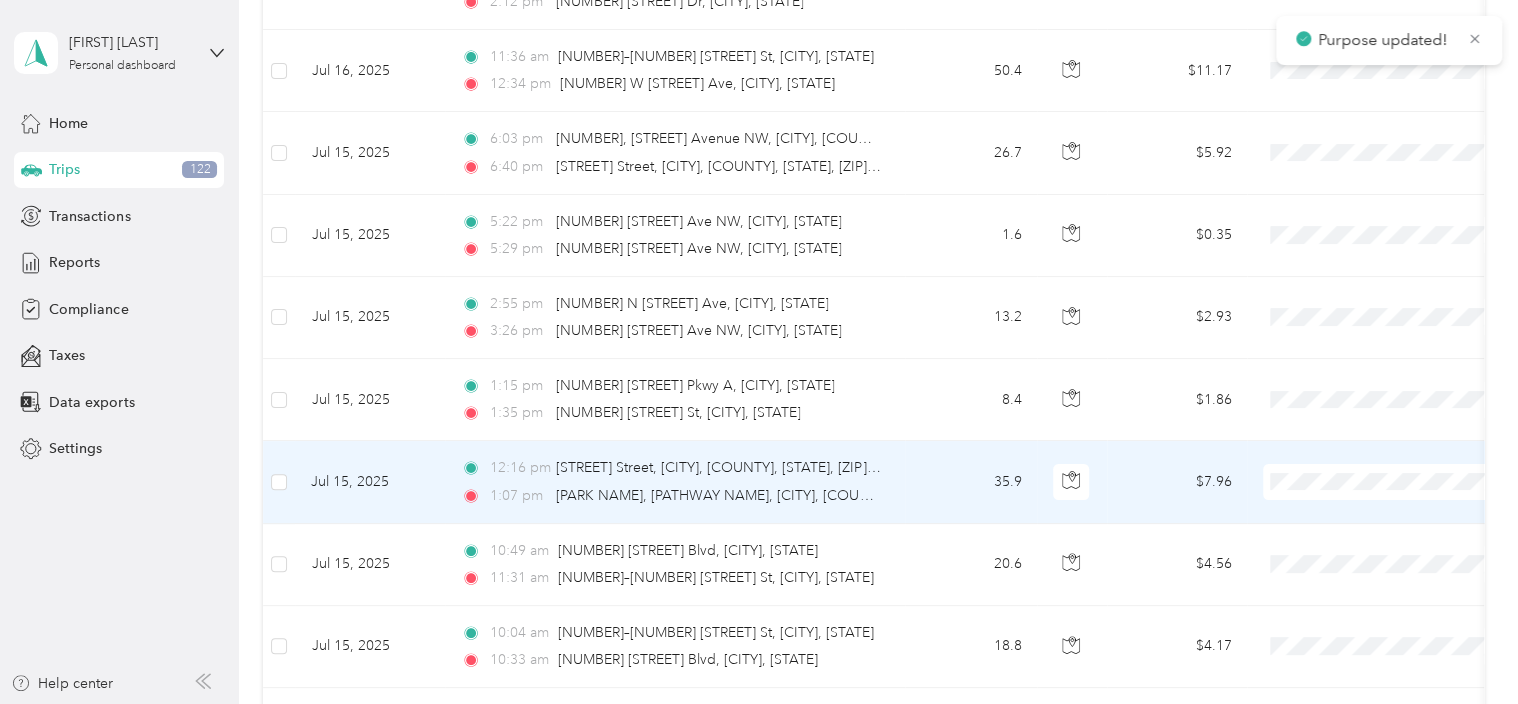 click on "Personal" at bounding box center [1405, 543] 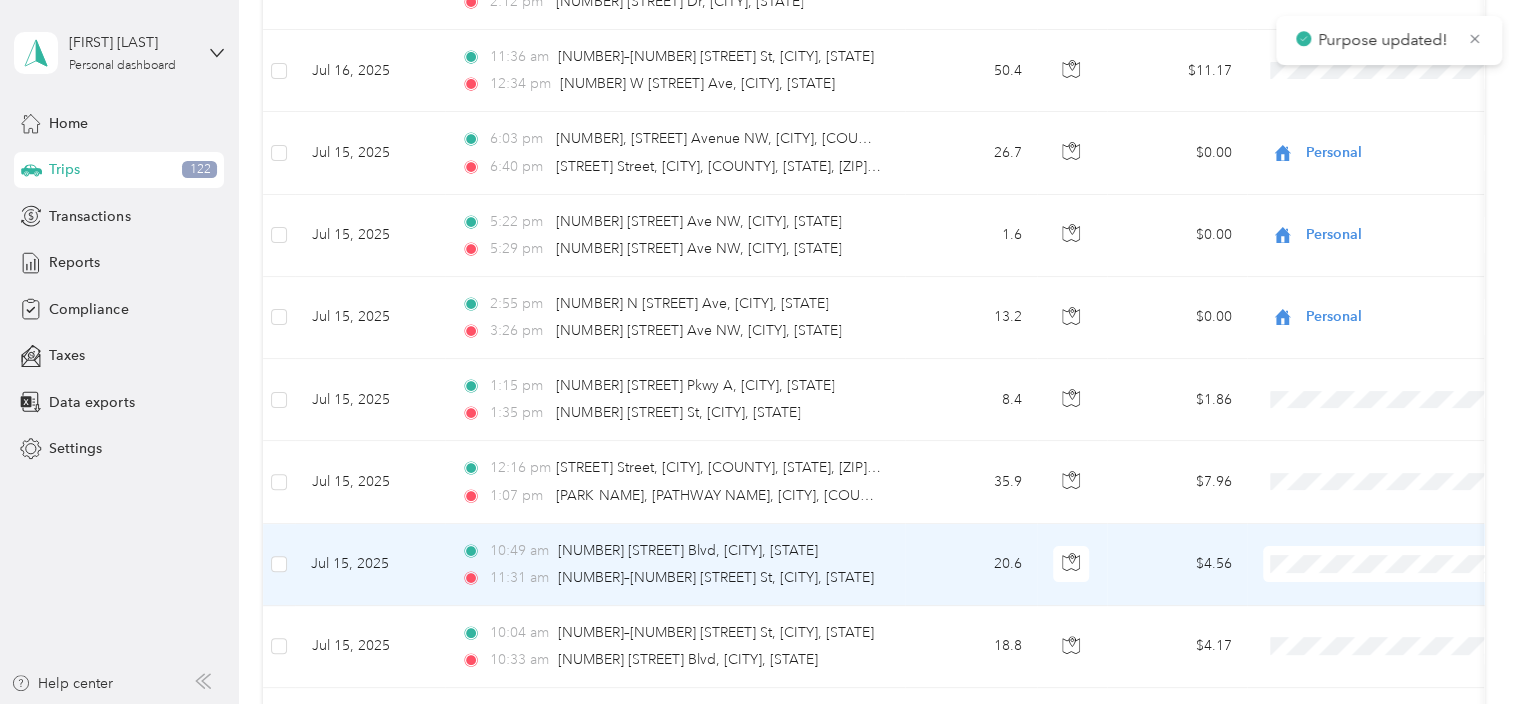 click on "Personal" at bounding box center [1405, 625] 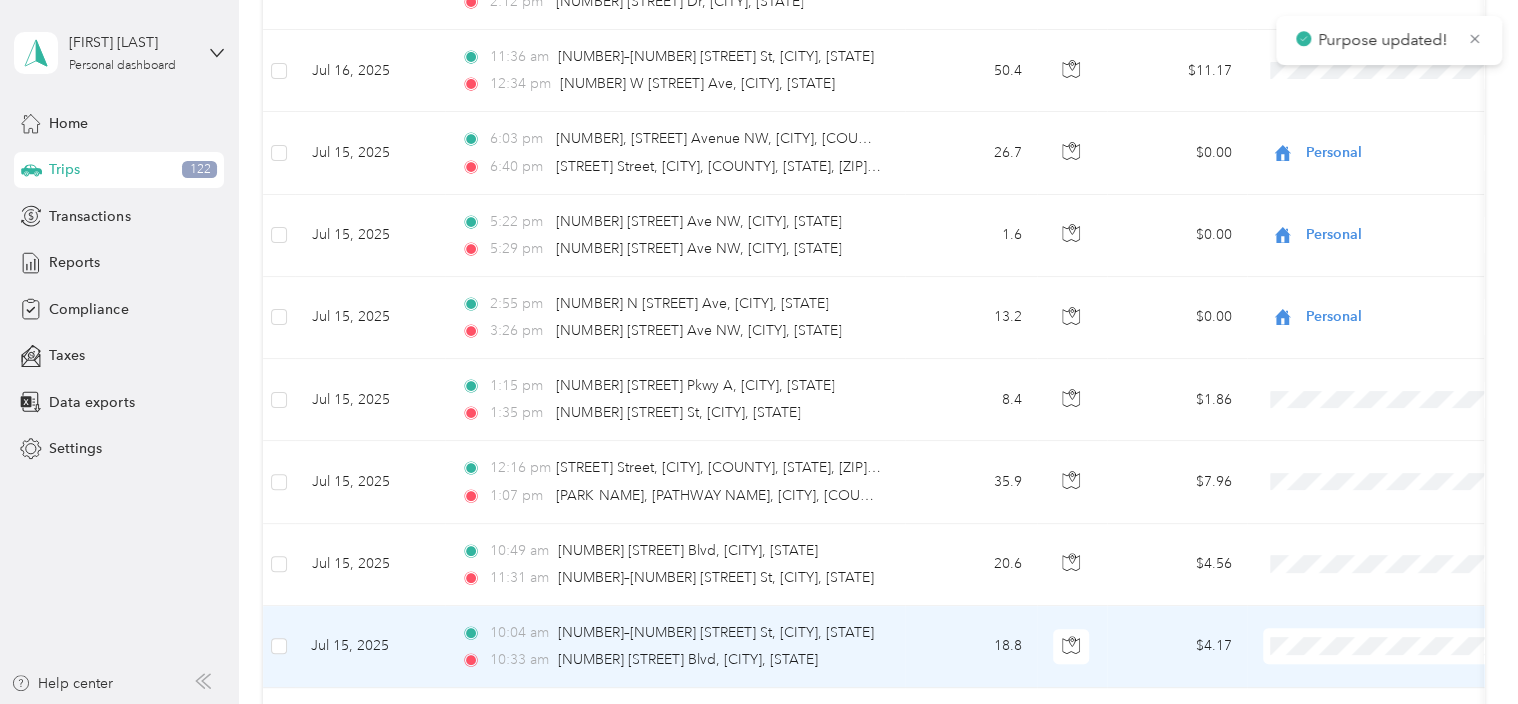 click on "Personal" at bounding box center (1388, 597) 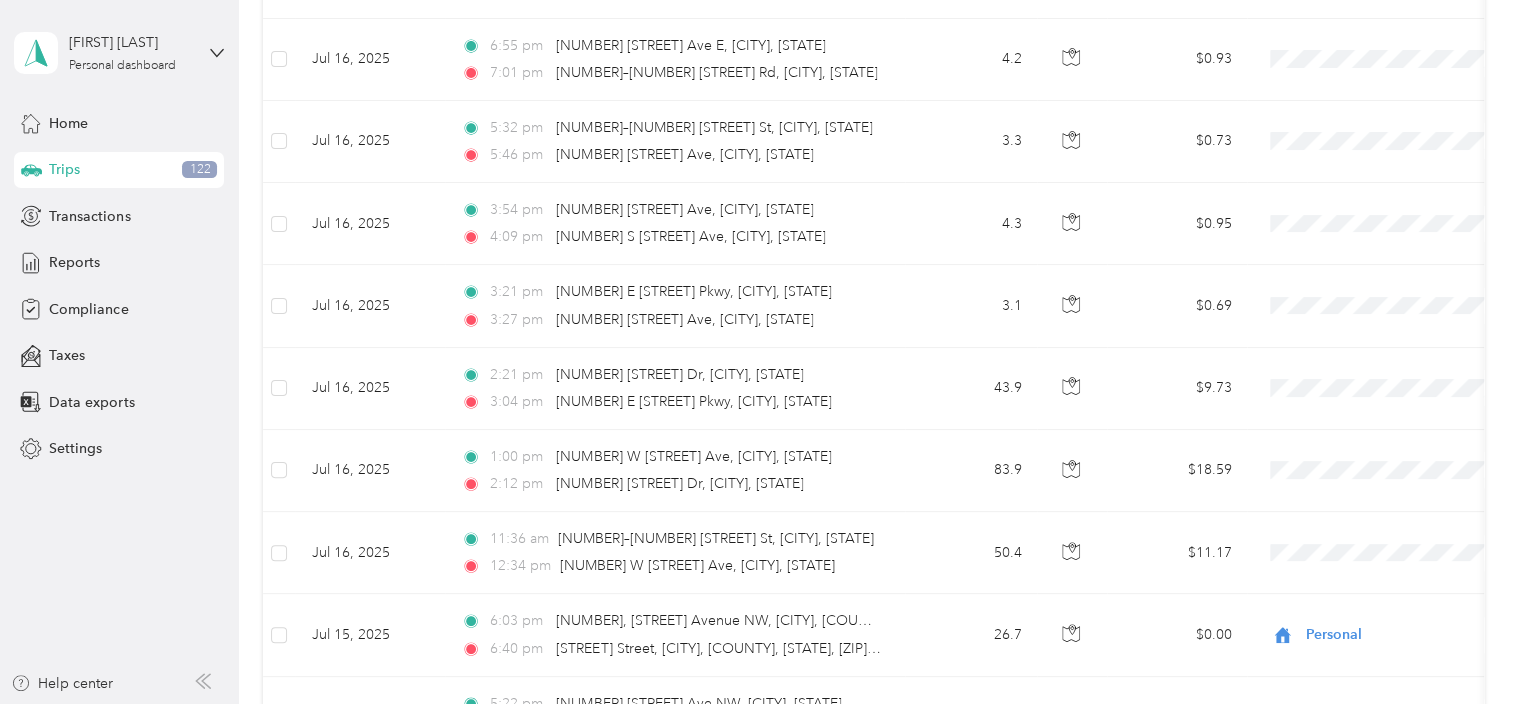 scroll, scrollTop: 3421, scrollLeft: 0, axis: vertical 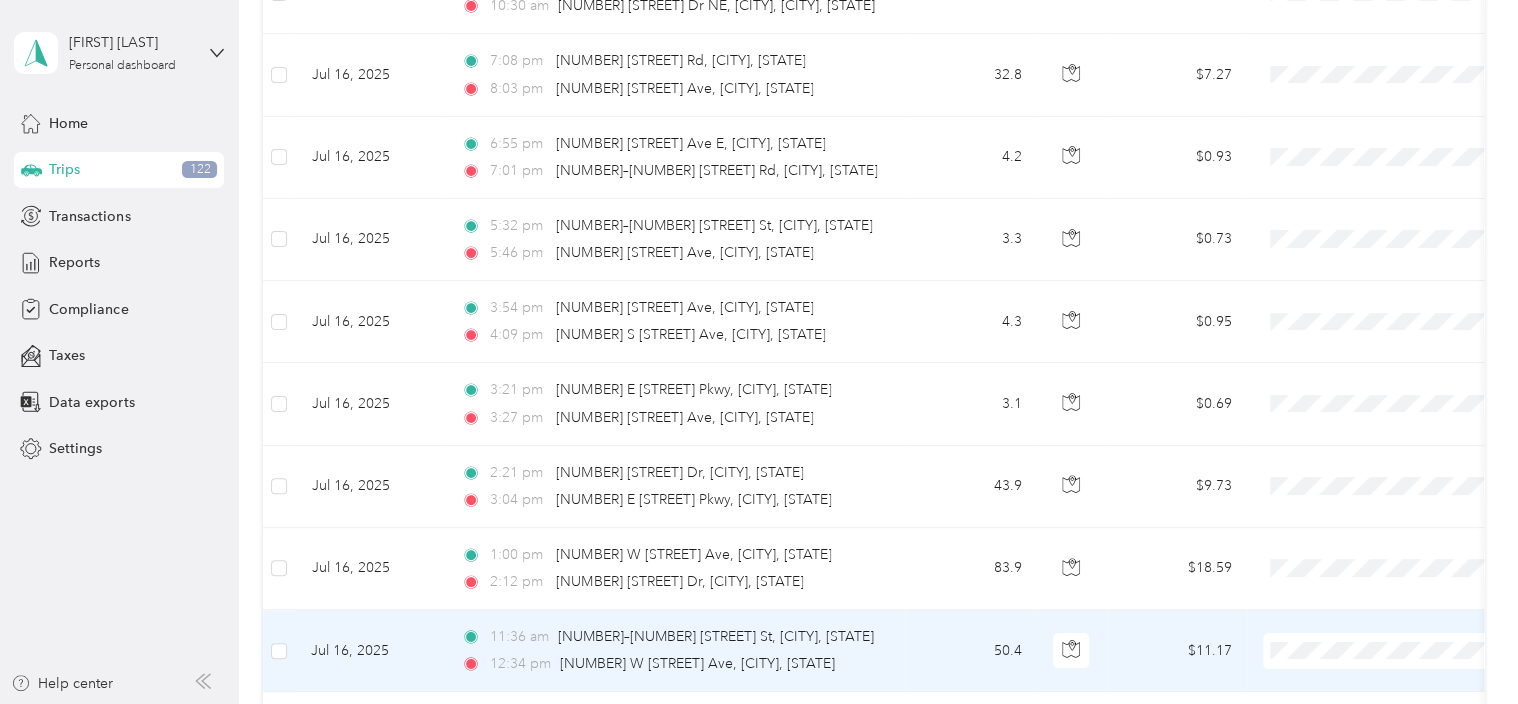 click on "Personal" at bounding box center (1405, 593) 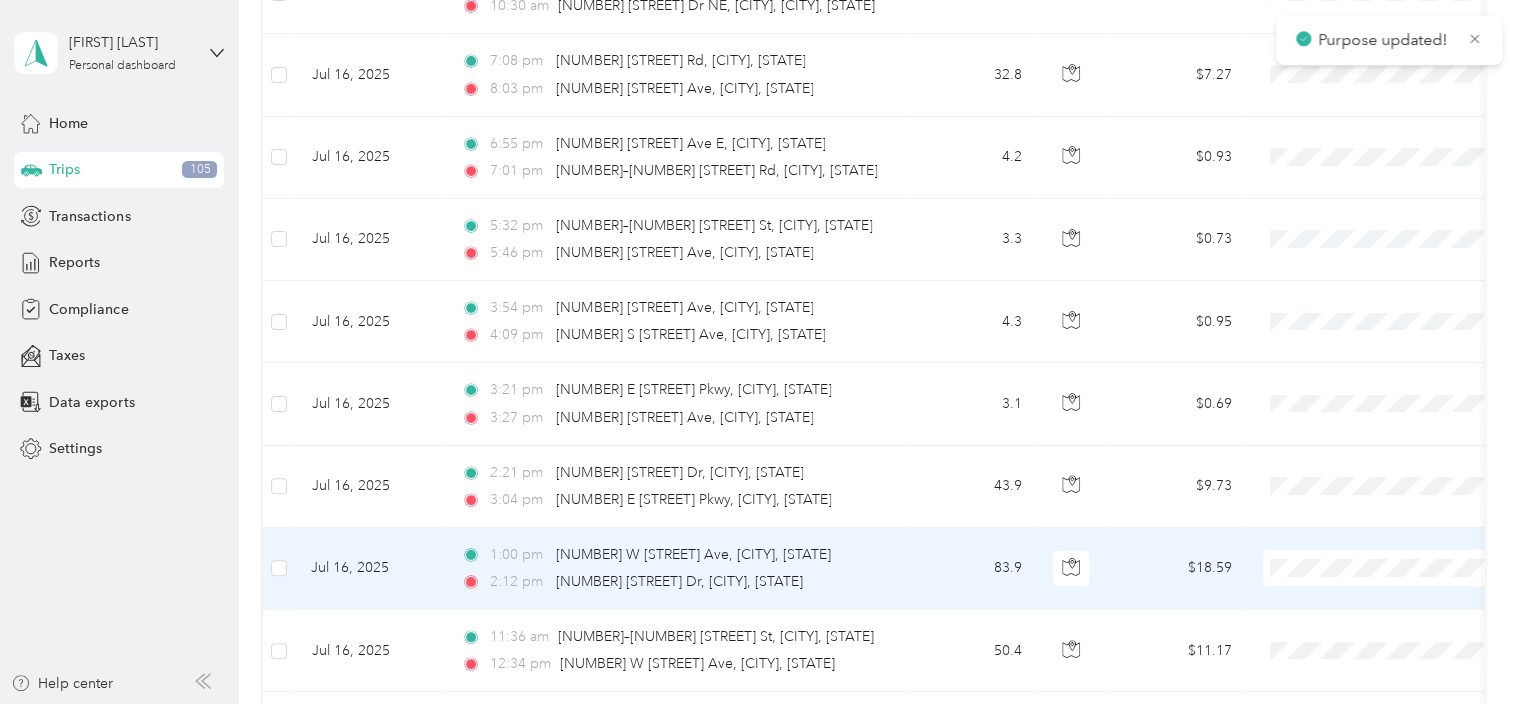 click on "Personal" at bounding box center [1405, 630] 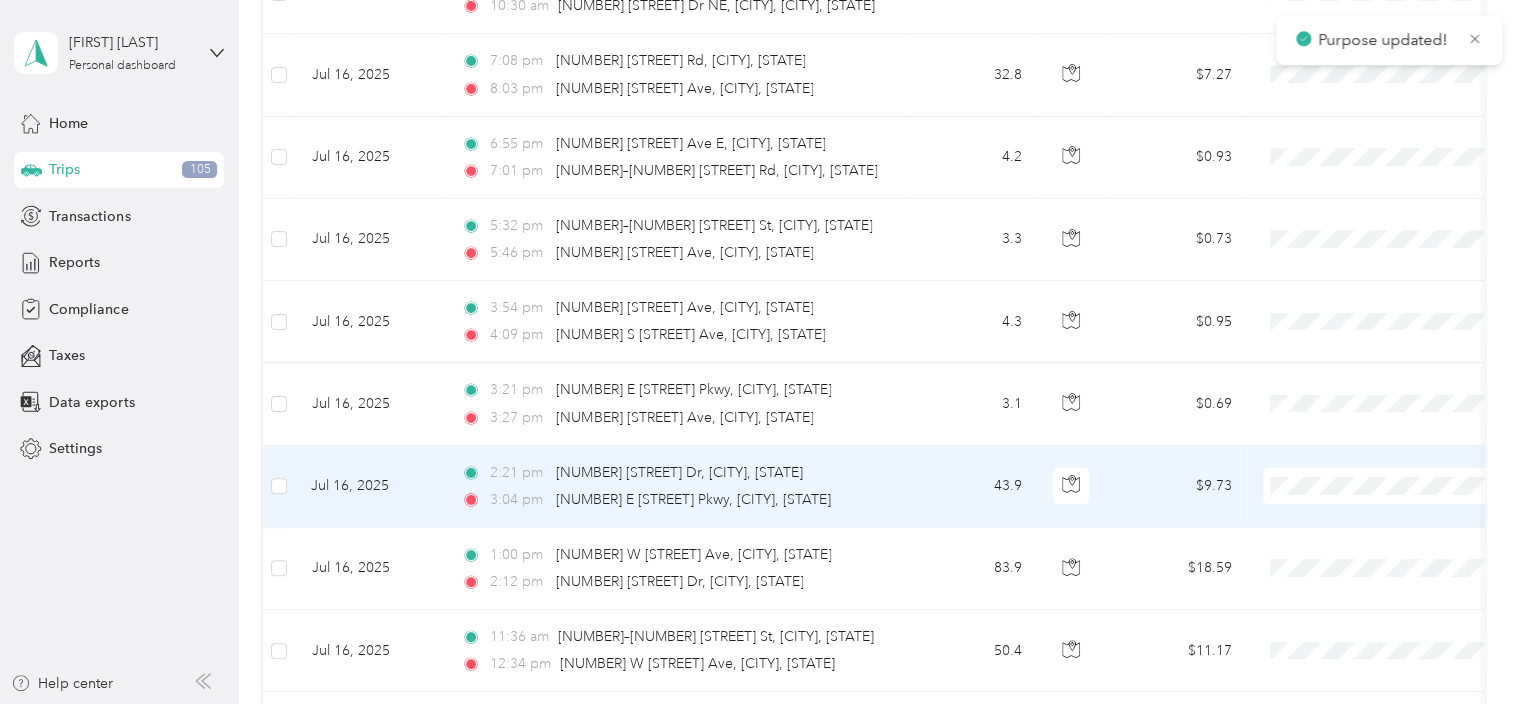 click on "Personal" at bounding box center [1405, 545] 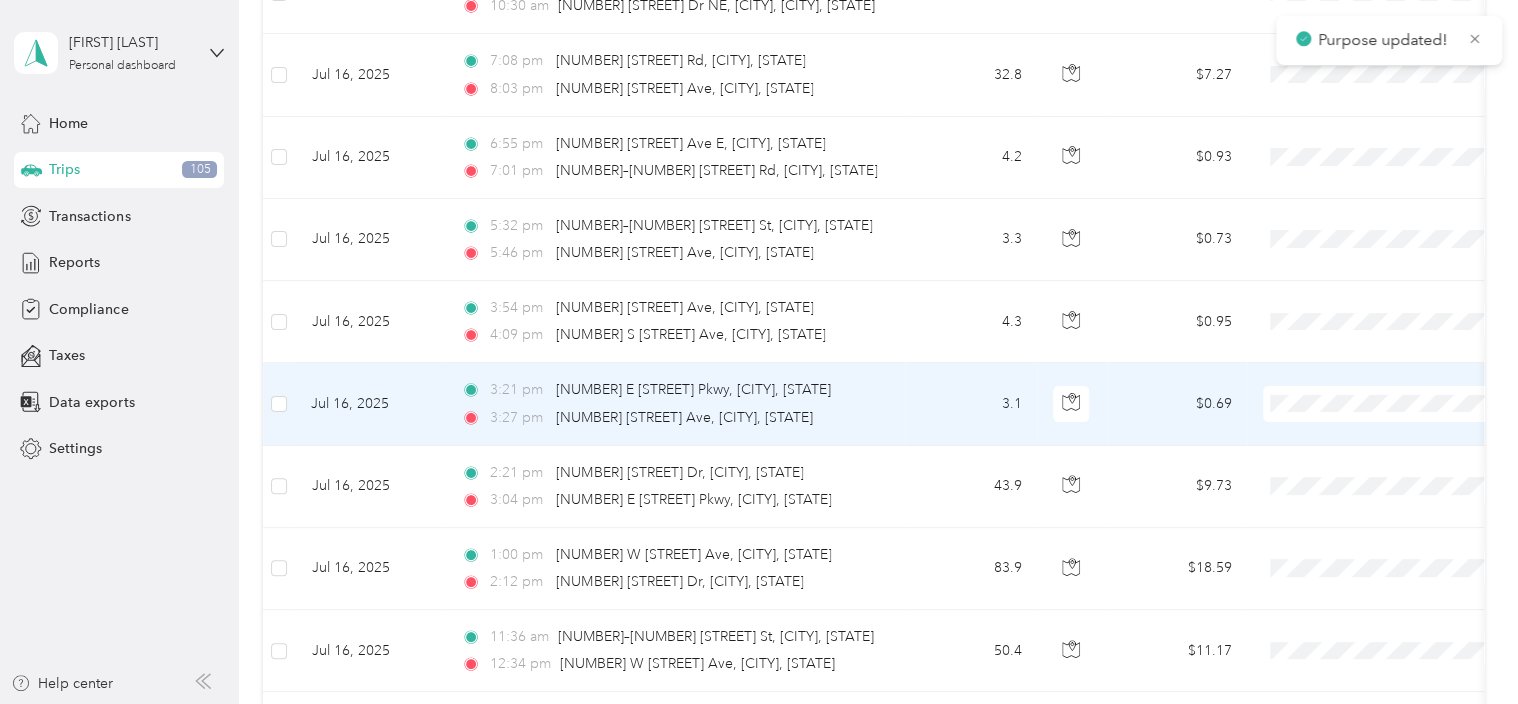 click on "Personal" at bounding box center (1388, 458) 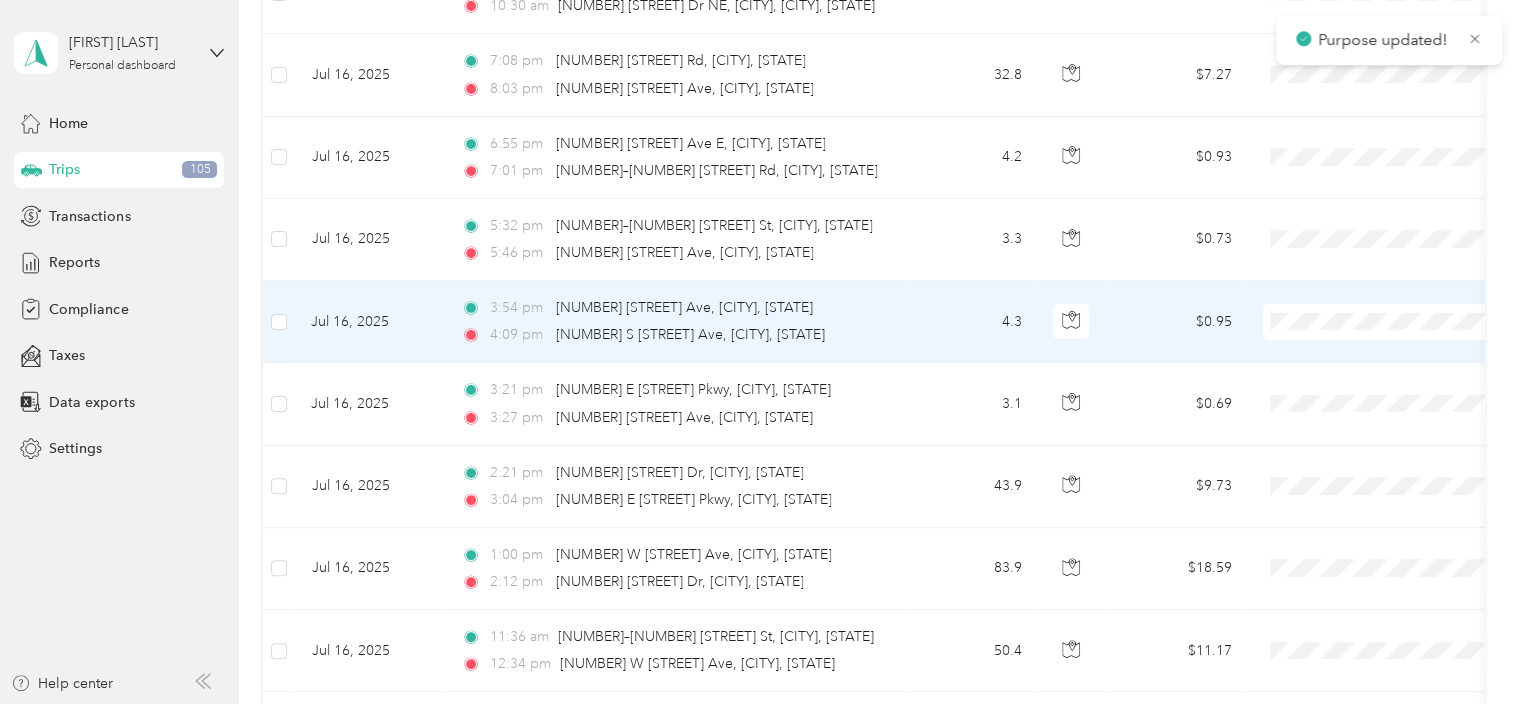 click on "Personal" at bounding box center [1405, 381] 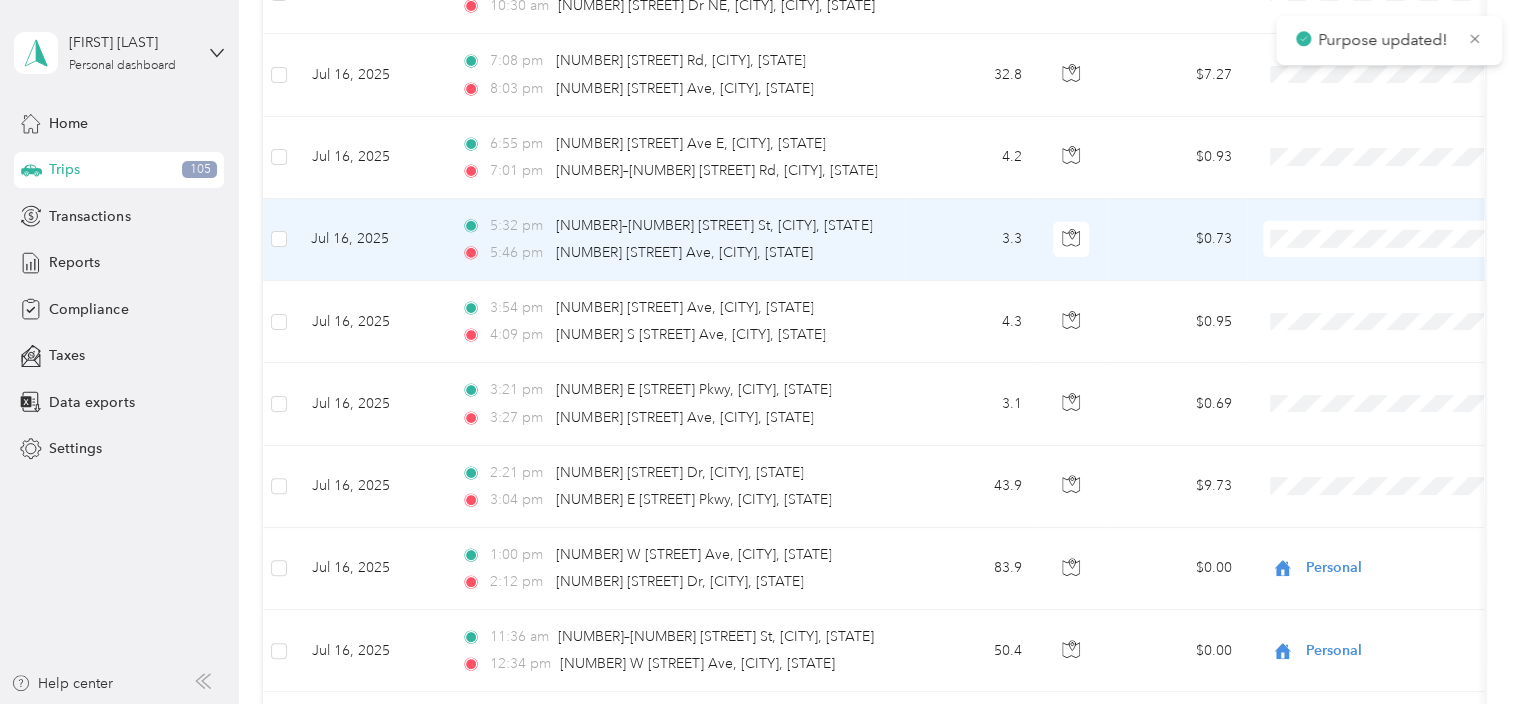 click on "Personal" at bounding box center (1388, 300) 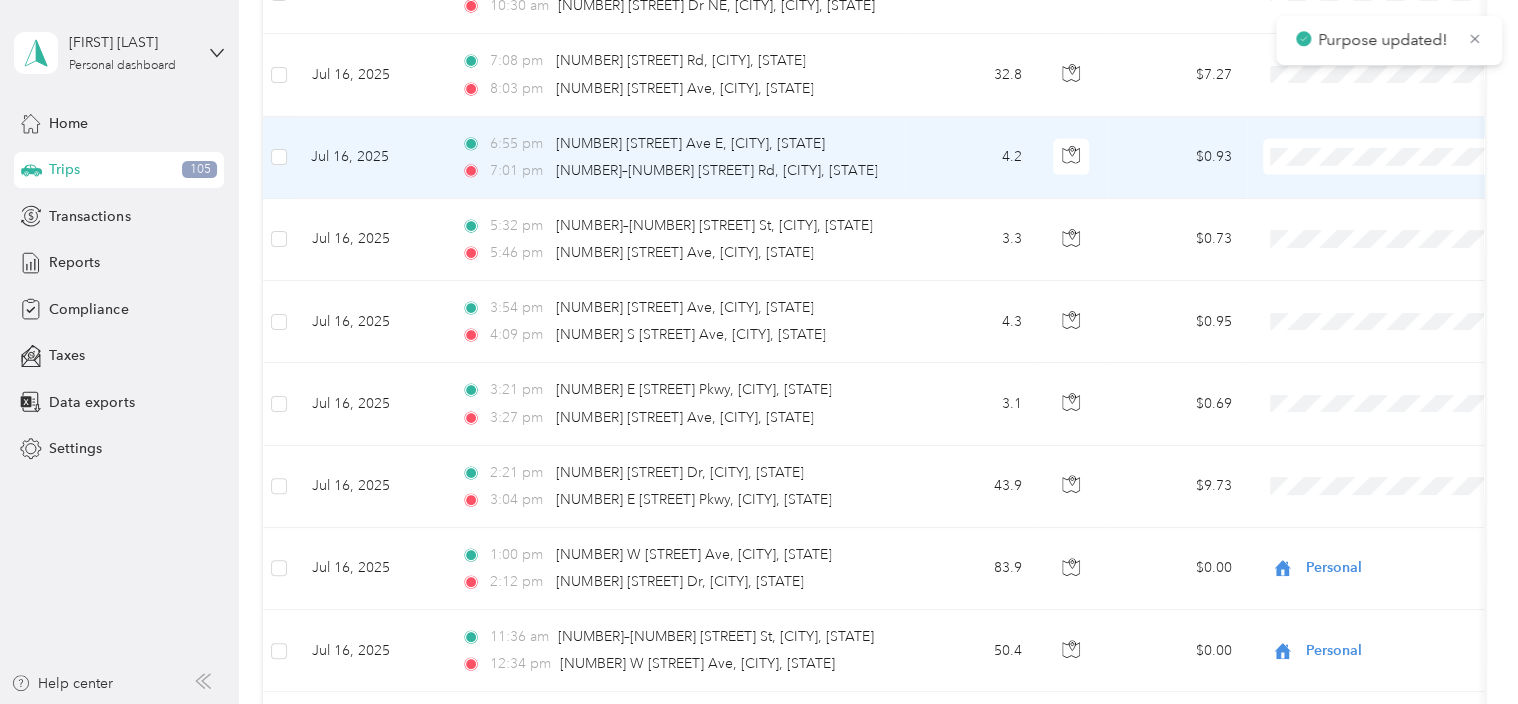 click on "Personal" at bounding box center (1405, 212) 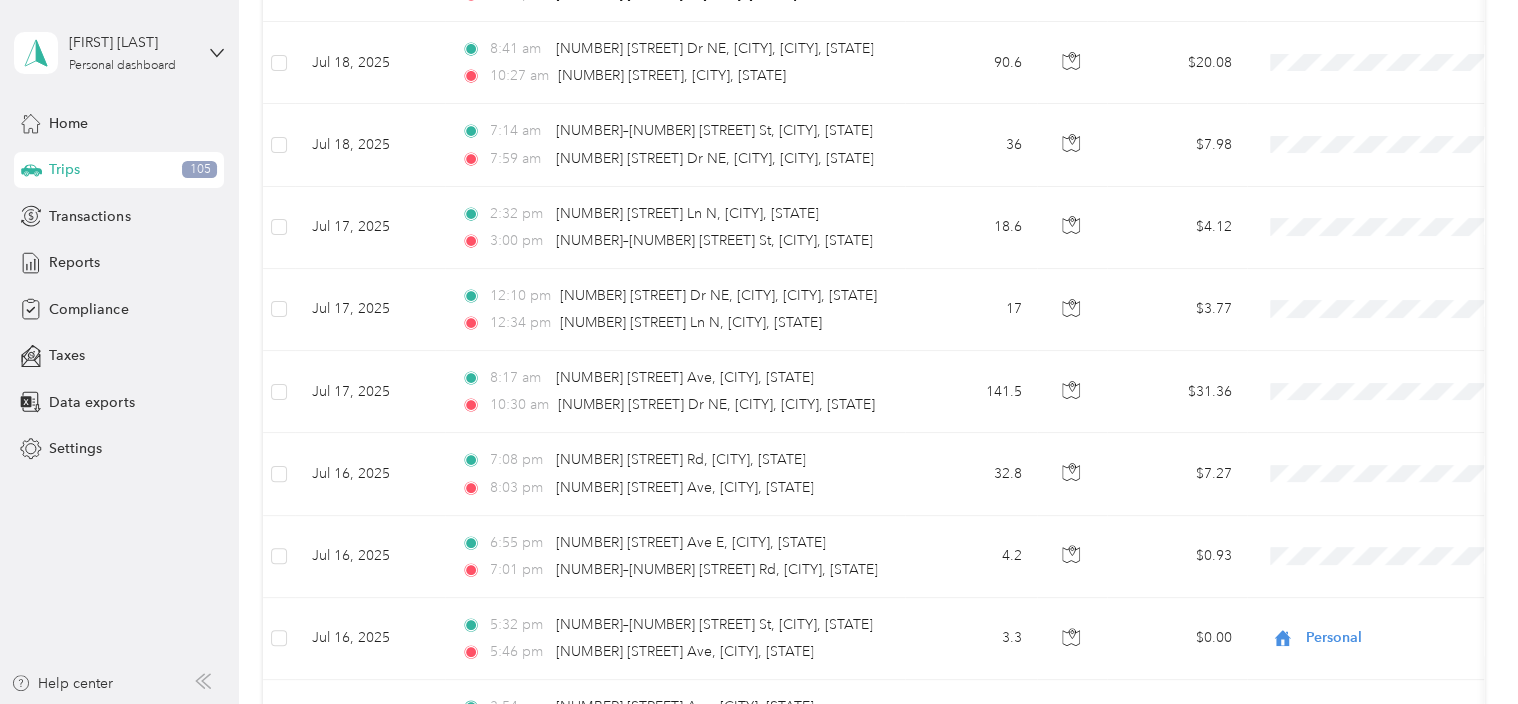 scroll, scrollTop: 2932, scrollLeft: 0, axis: vertical 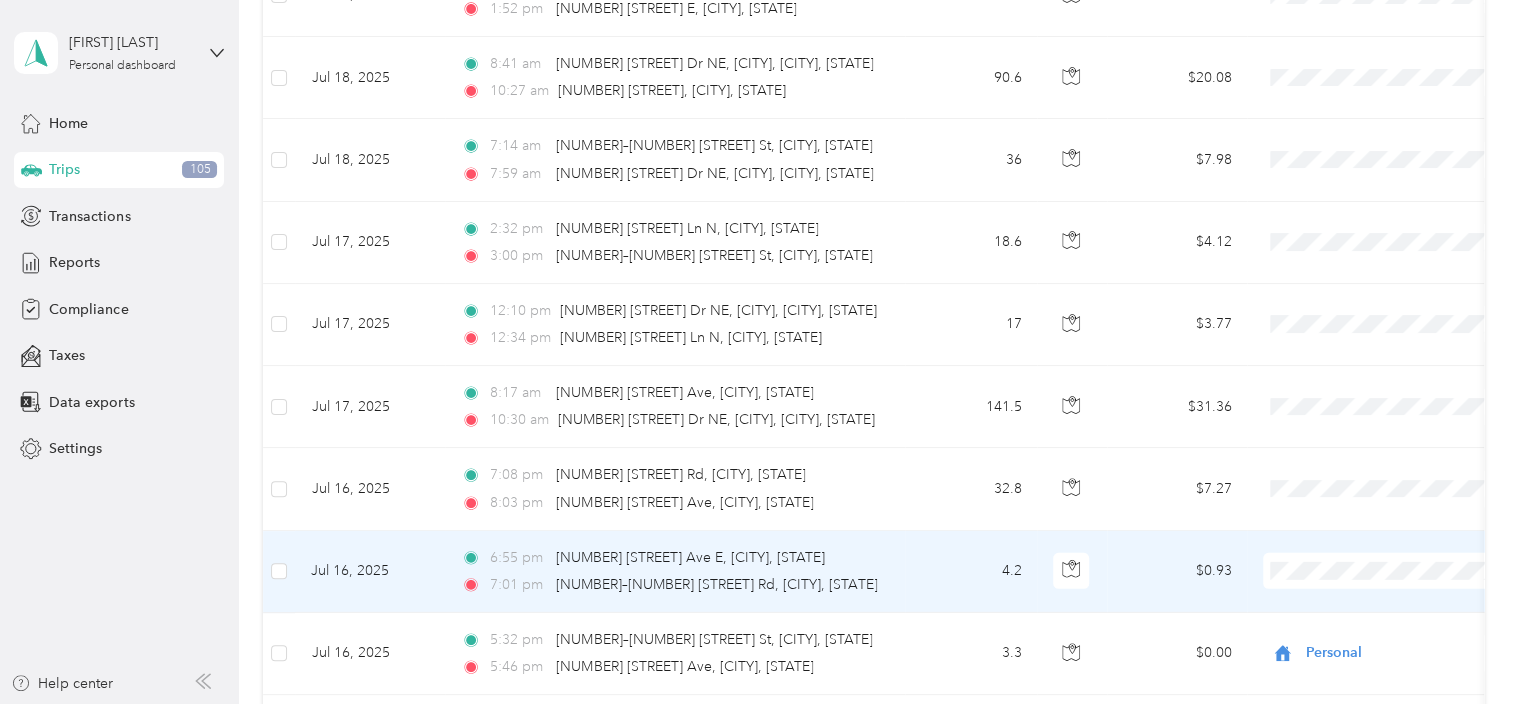 click on "Personal" at bounding box center [1388, 635] 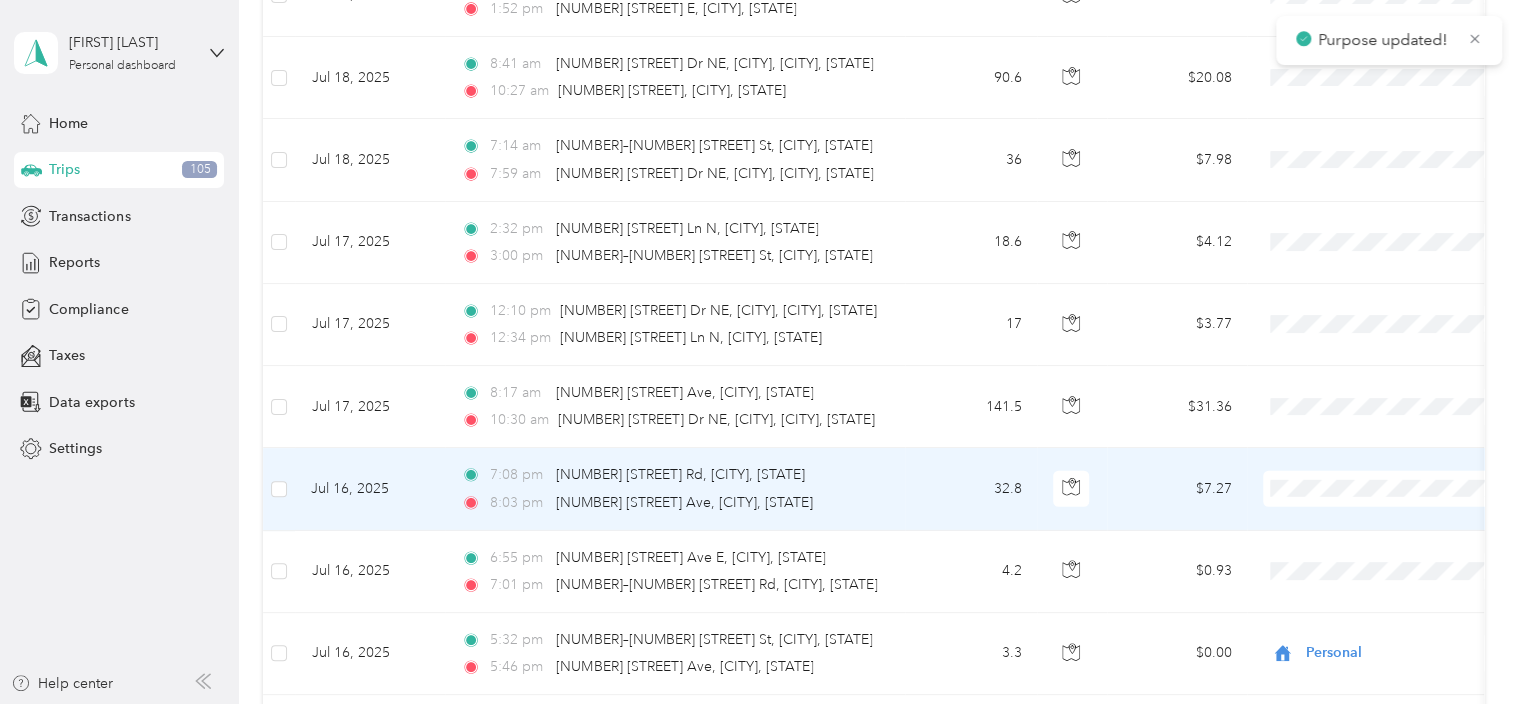 click at bounding box center [1387, 489] 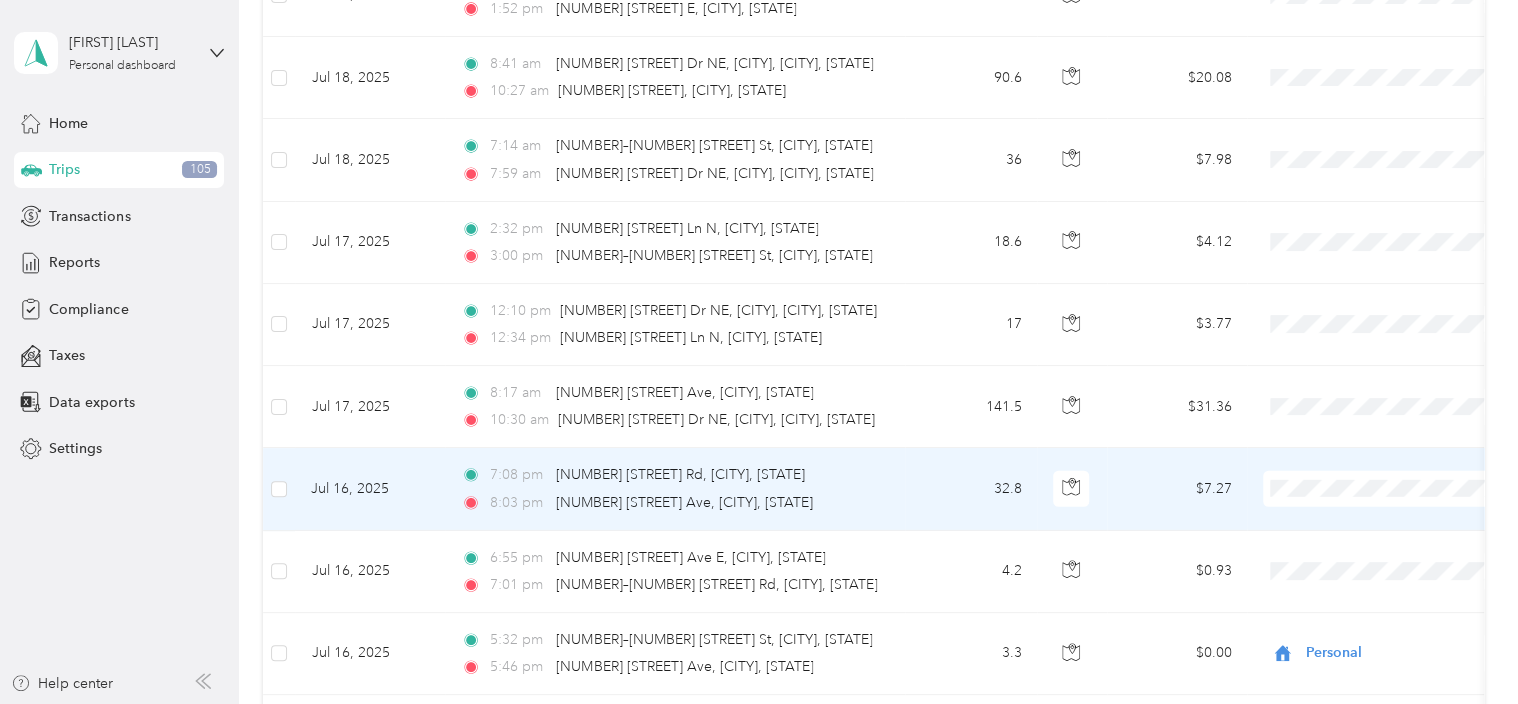 click on "Personal" at bounding box center (1405, 553) 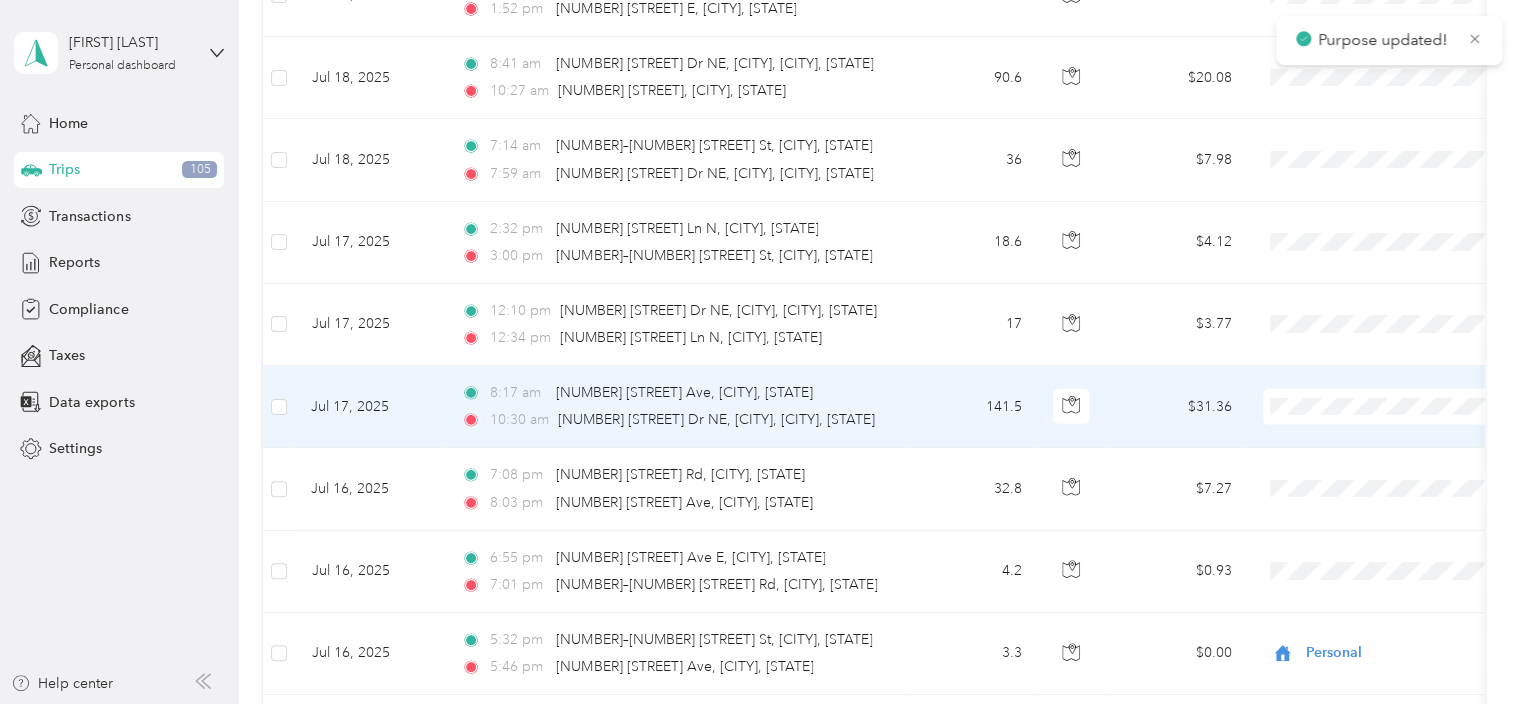 click on "Personal" at bounding box center (1405, 471) 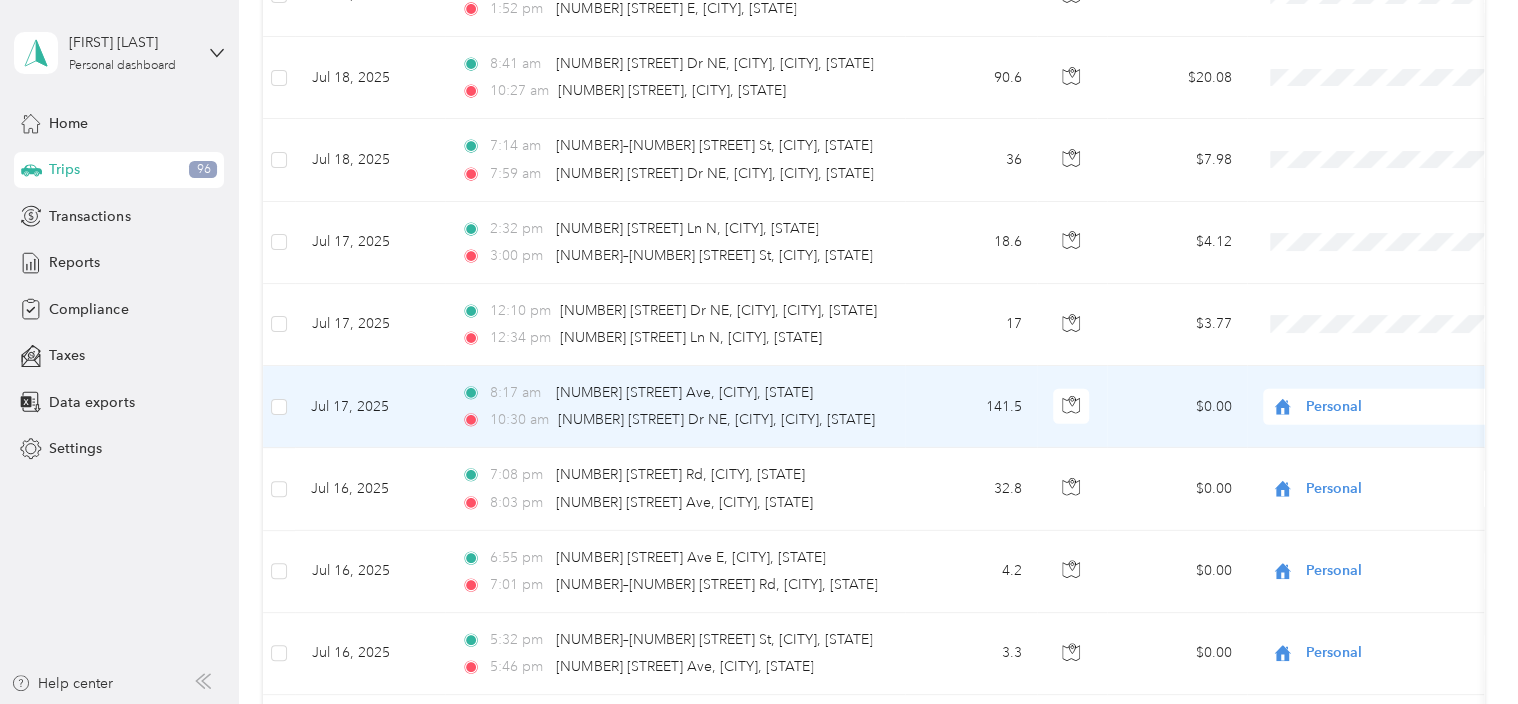 click on "Personal" at bounding box center [1397, 407] 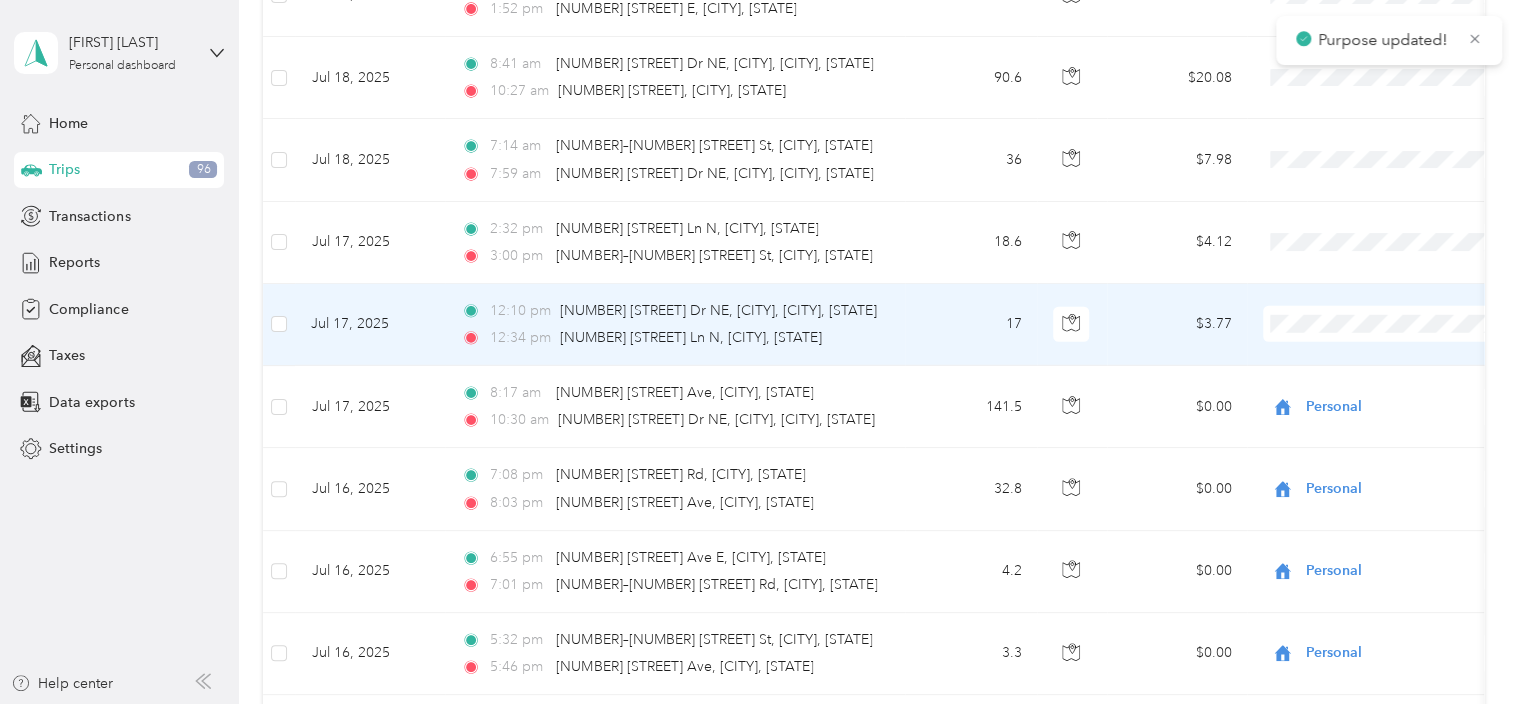 click on "Convergint Technologies" at bounding box center (1388, 345) 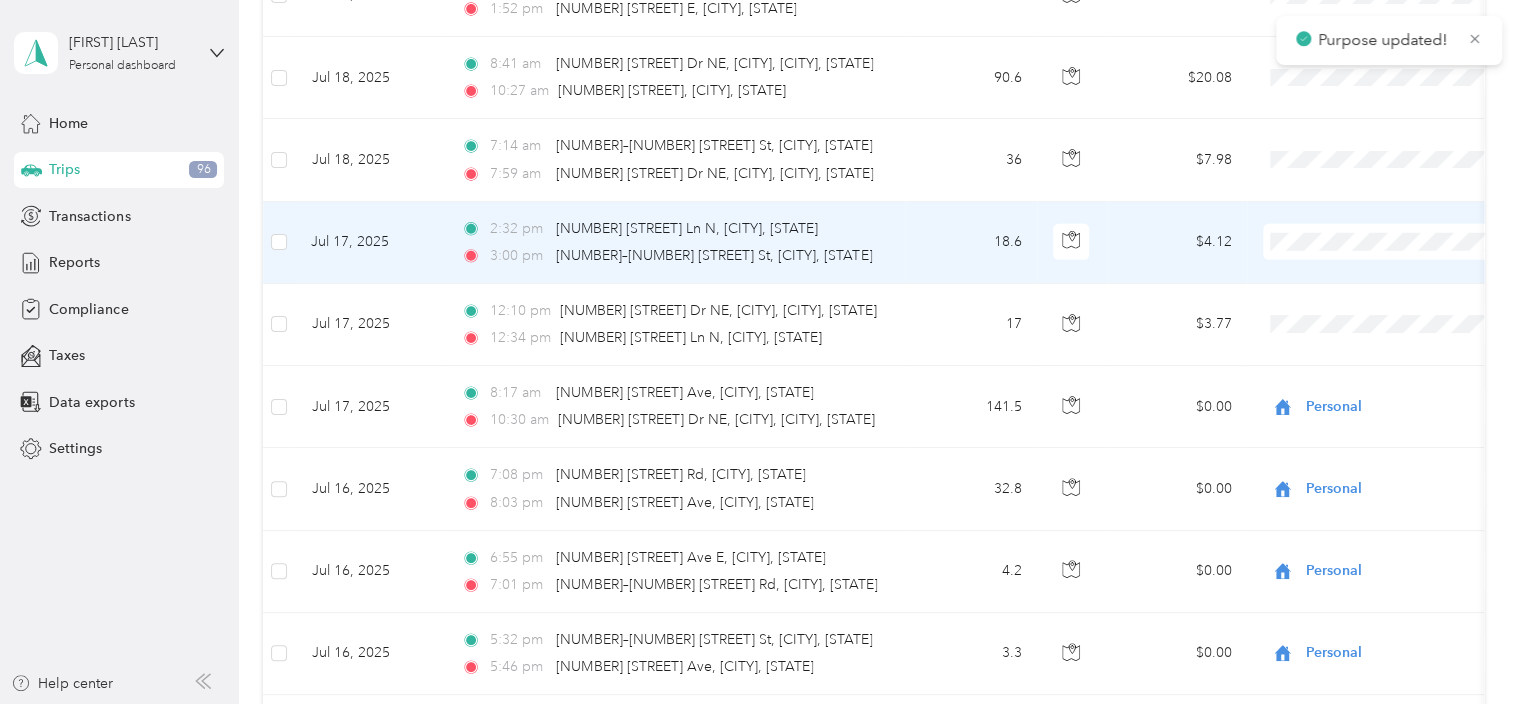 click on "Convergint Technologies" at bounding box center [1388, 272] 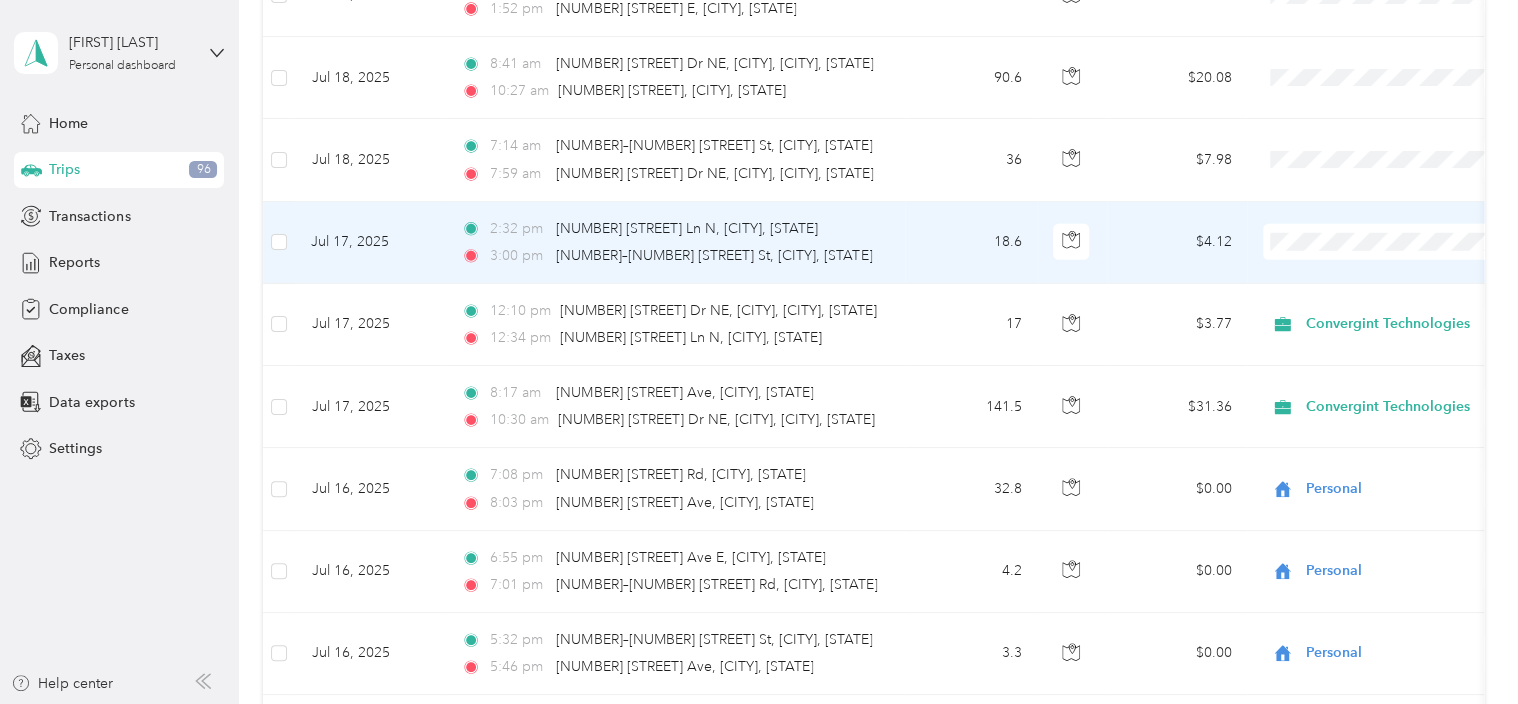 click on "Convergint Technologies" at bounding box center (1388, 266) 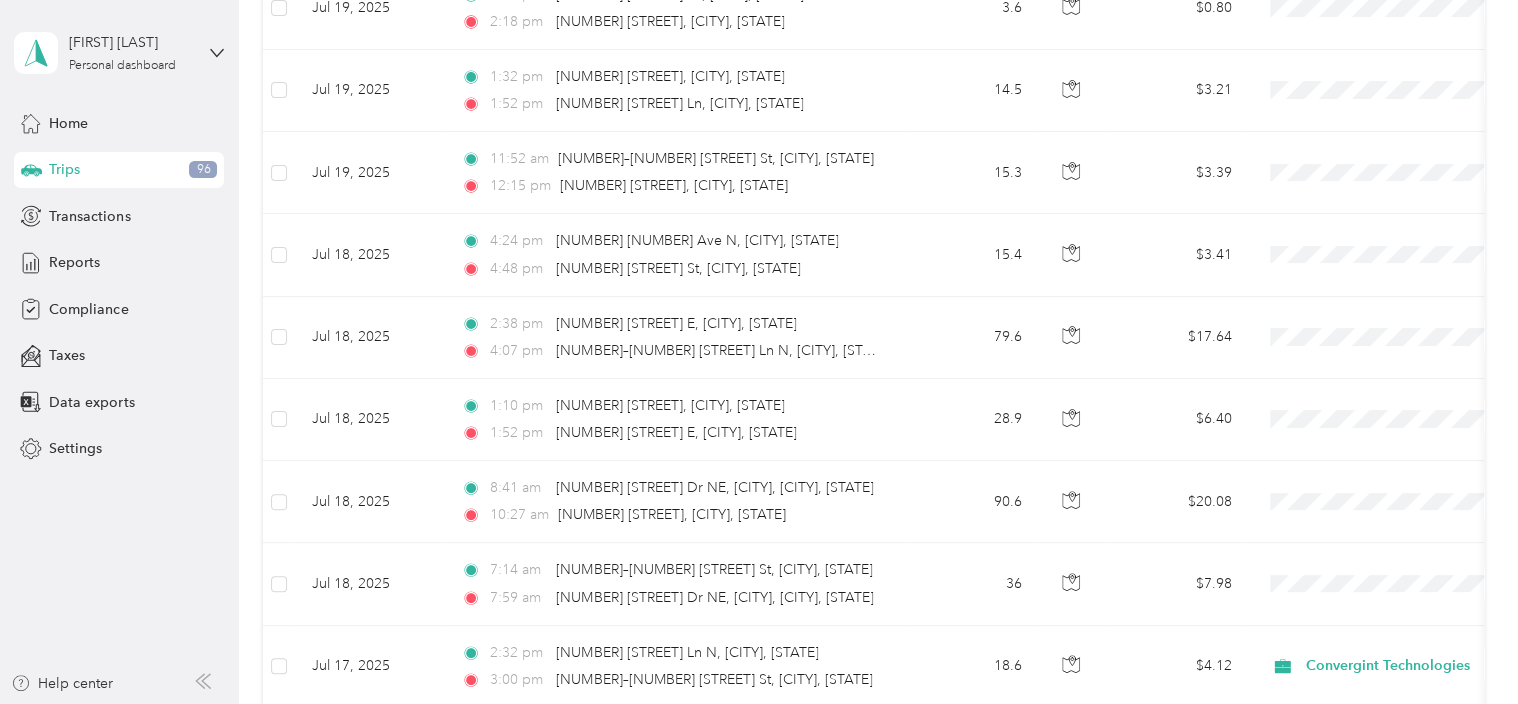 scroll, scrollTop: 2492, scrollLeft: 0, axis: vertical 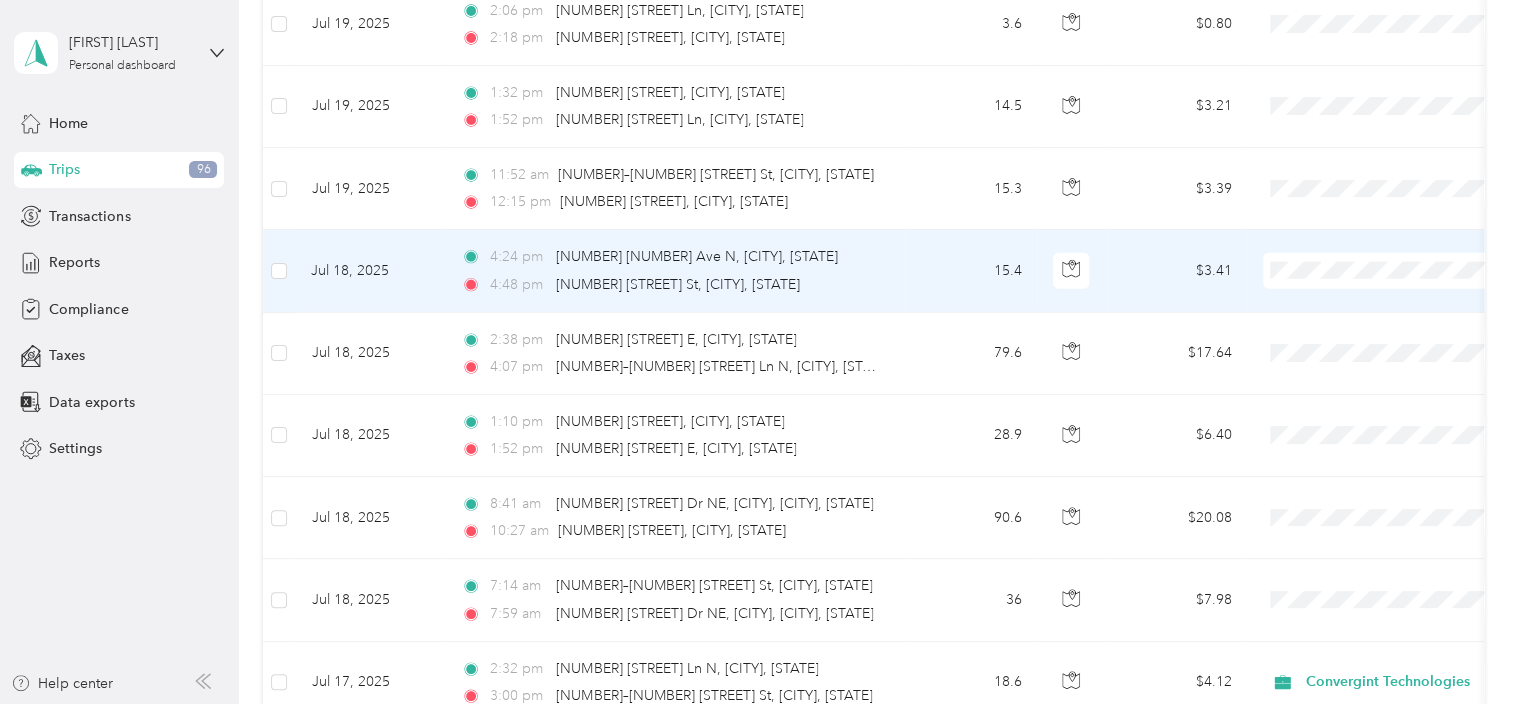 click on "Convergint Technologies" at bounding box center [1388, 293] 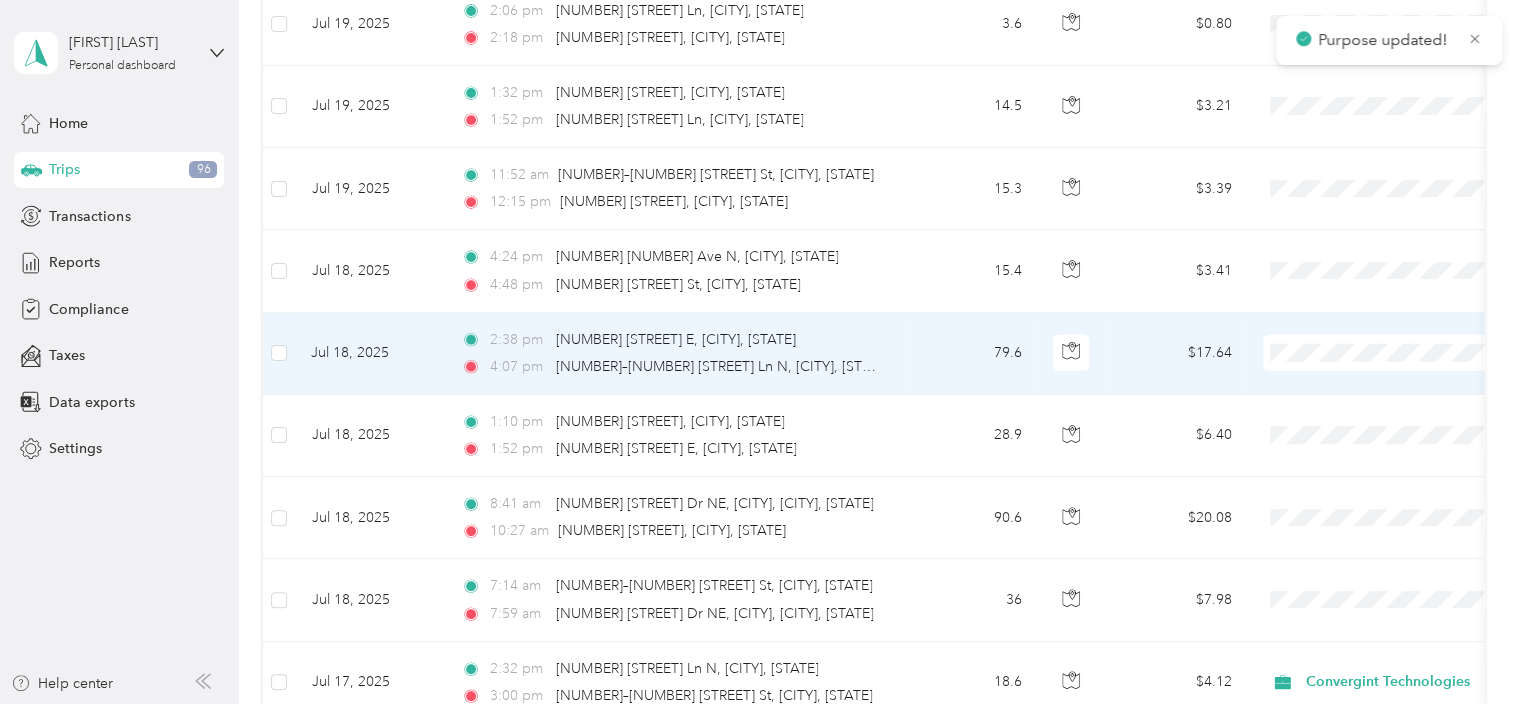 click on "Convergint Technologies" at bounding box center (1405, 384) 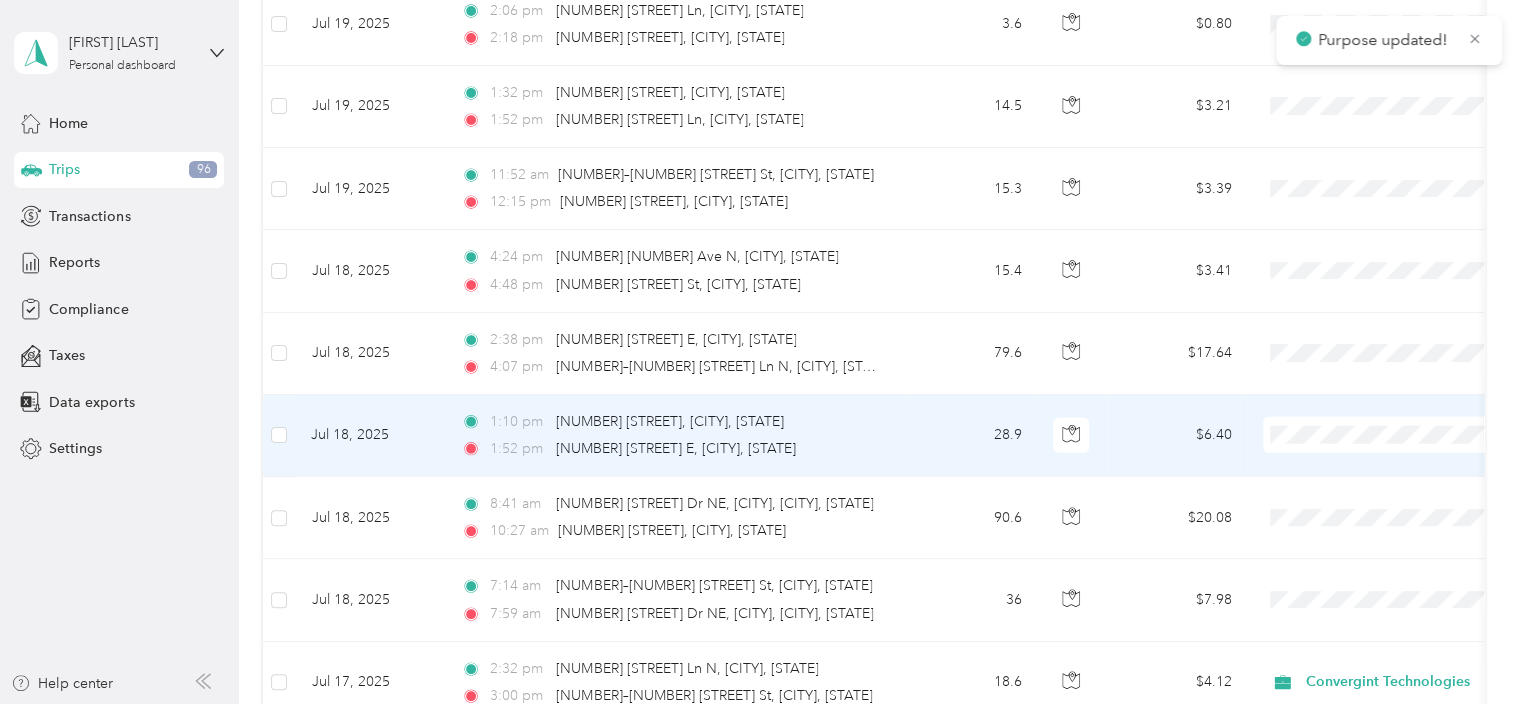 click on "Convergint Technologies" at bounding box center [1405, 466] 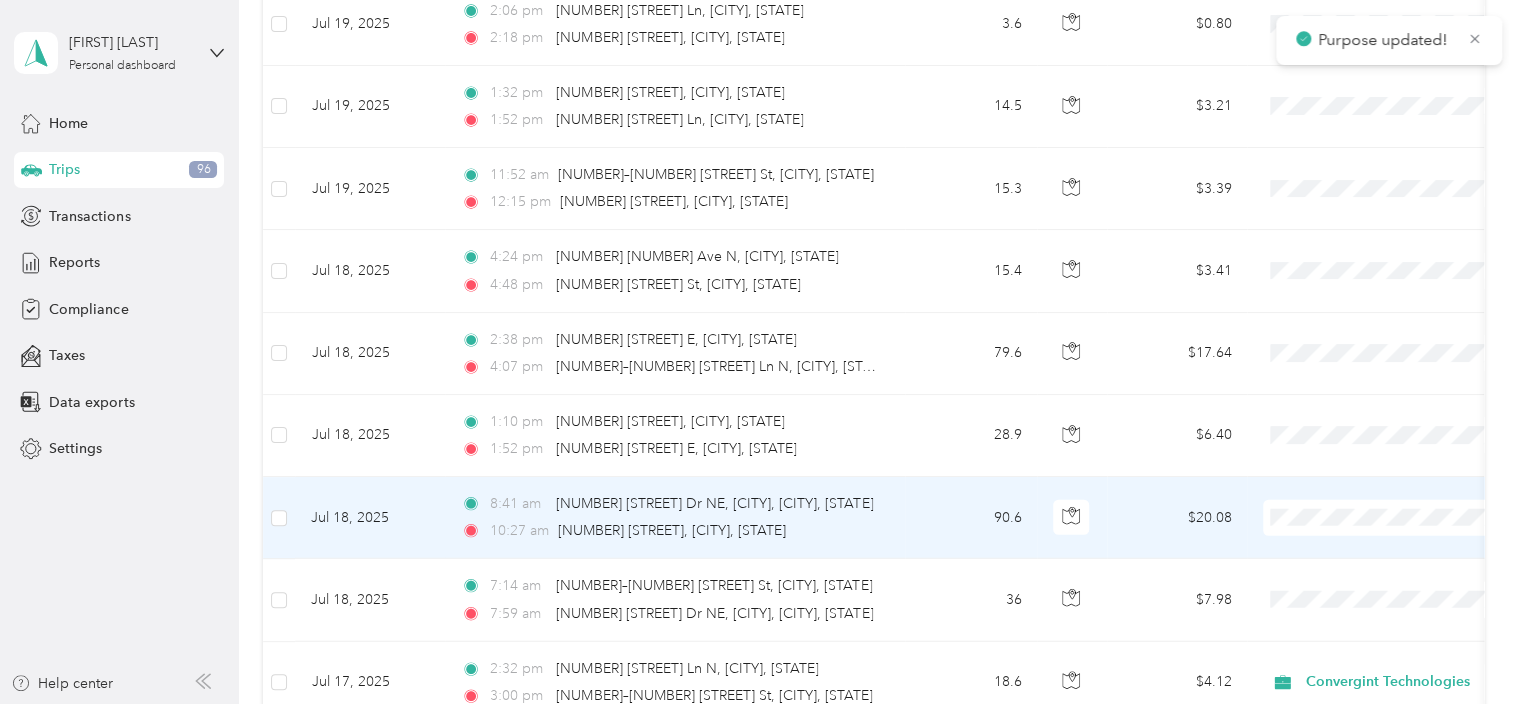 click on "Convergint Technologies" at bounding box center [1405, 544] 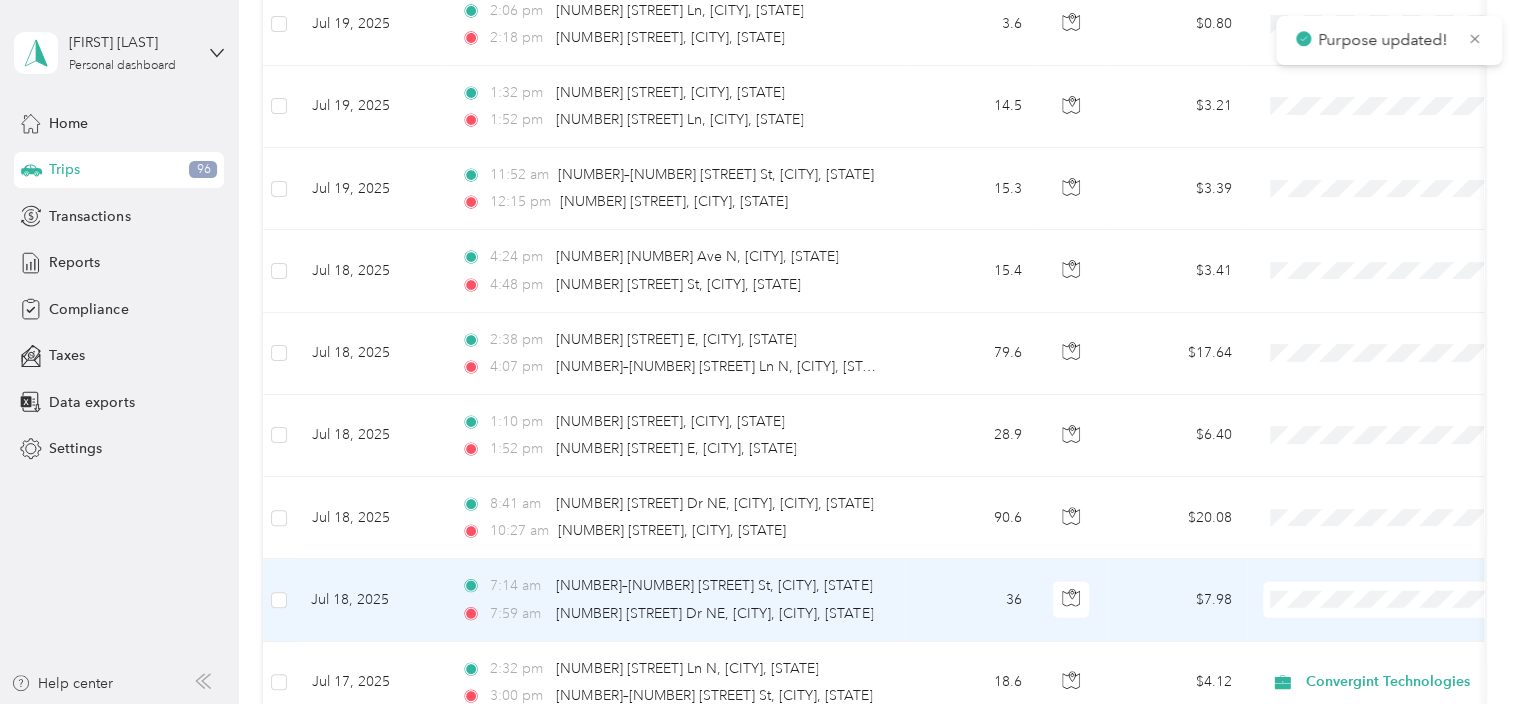click on "Convergint Technologies" at bounding box center [1405, 629] 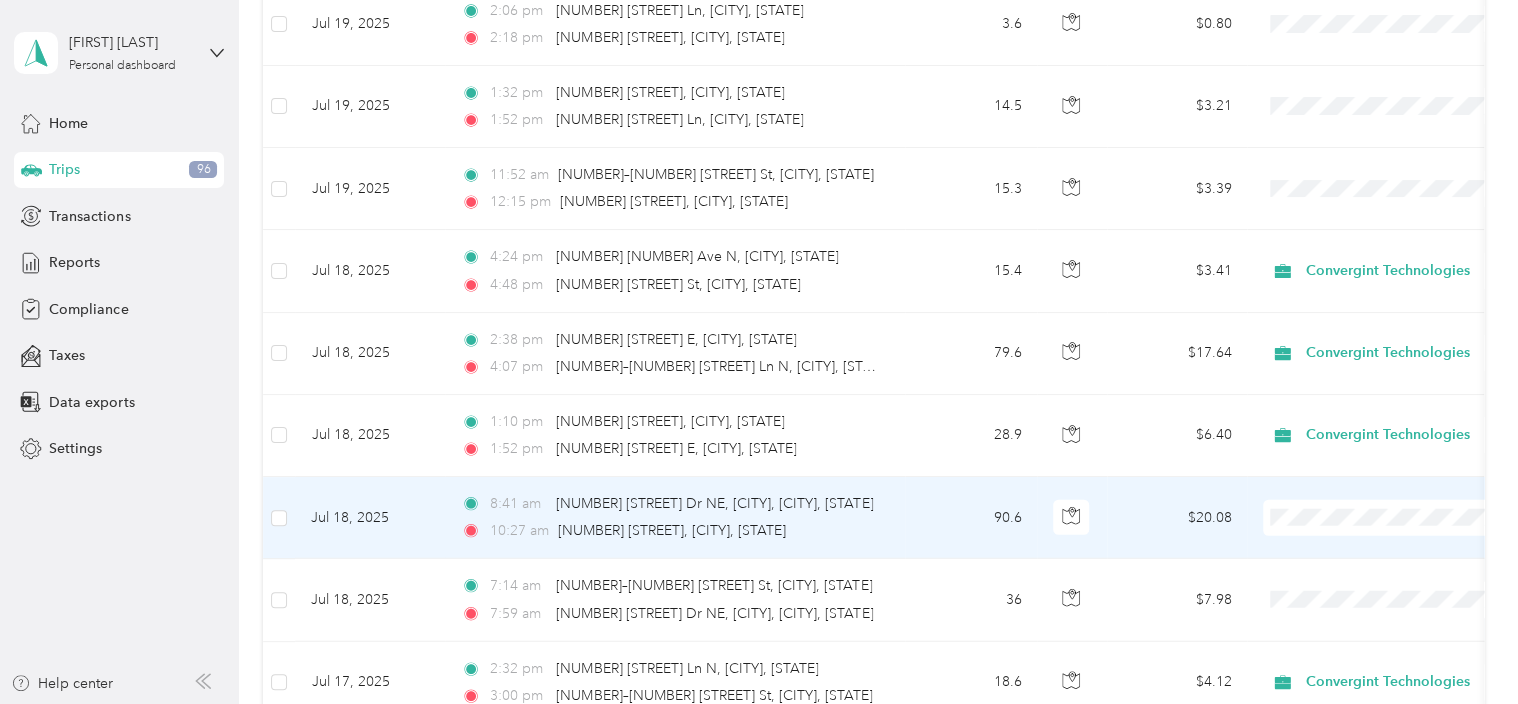 click at bounding box center [1387, 518] 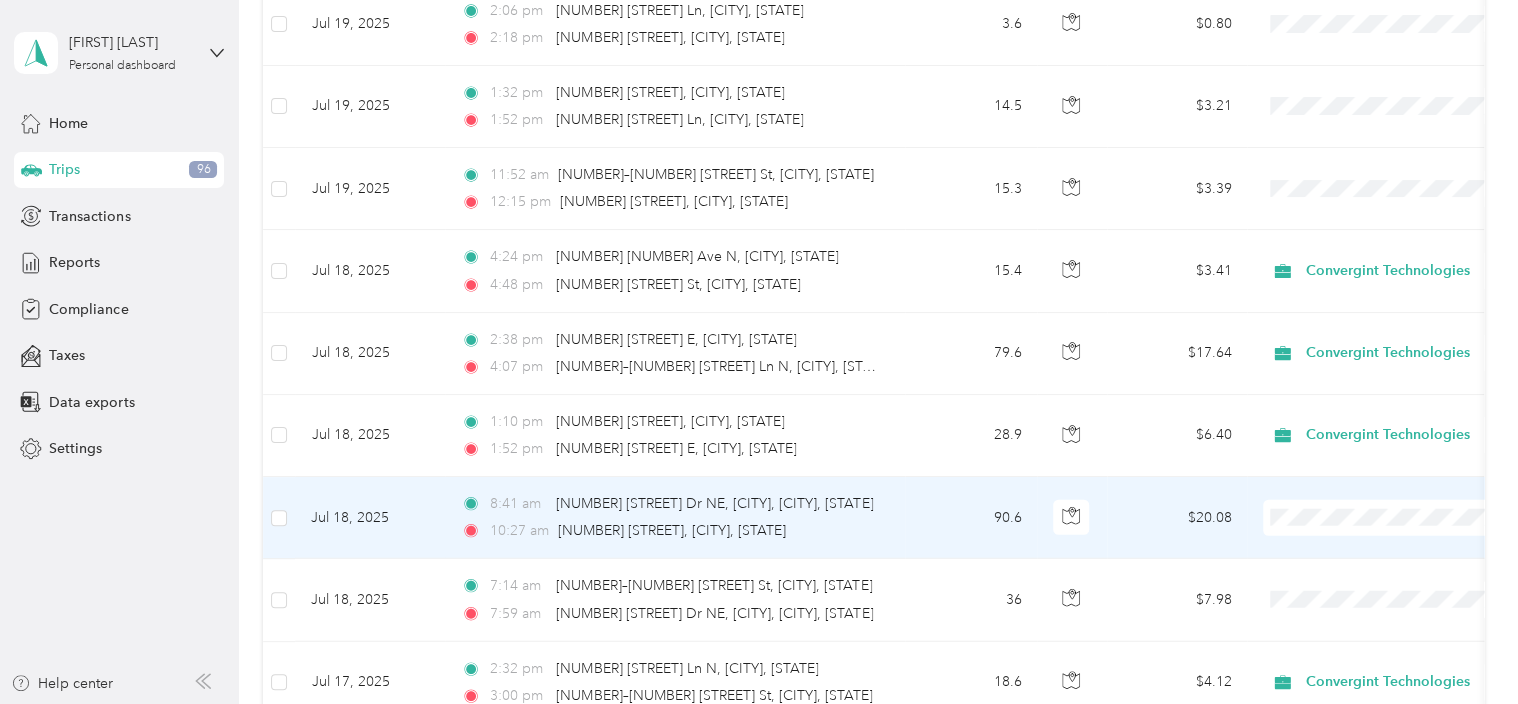 click on "Convergint Technologies" at bounding box center (1405, 548) 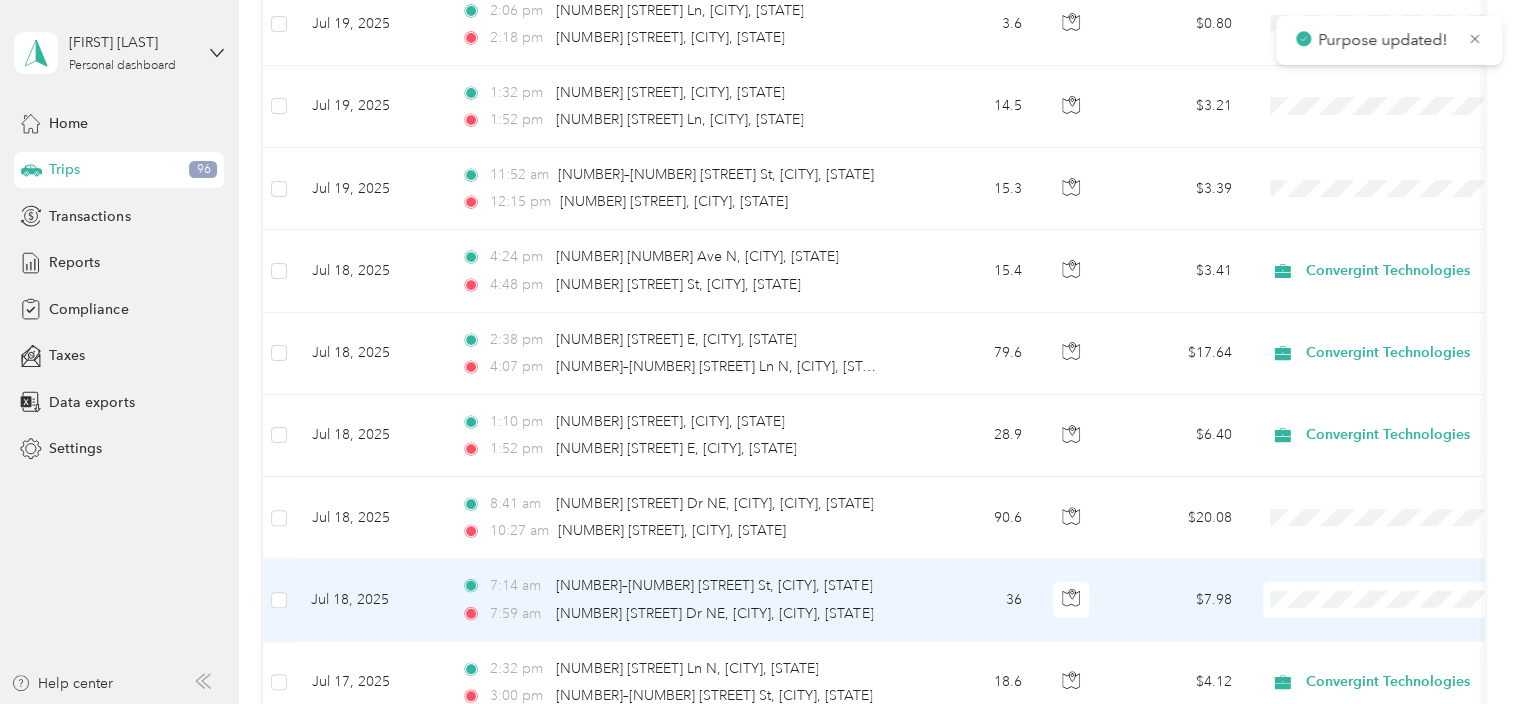 click on "Convergint Technologies" at bounding box center (1405, 621) 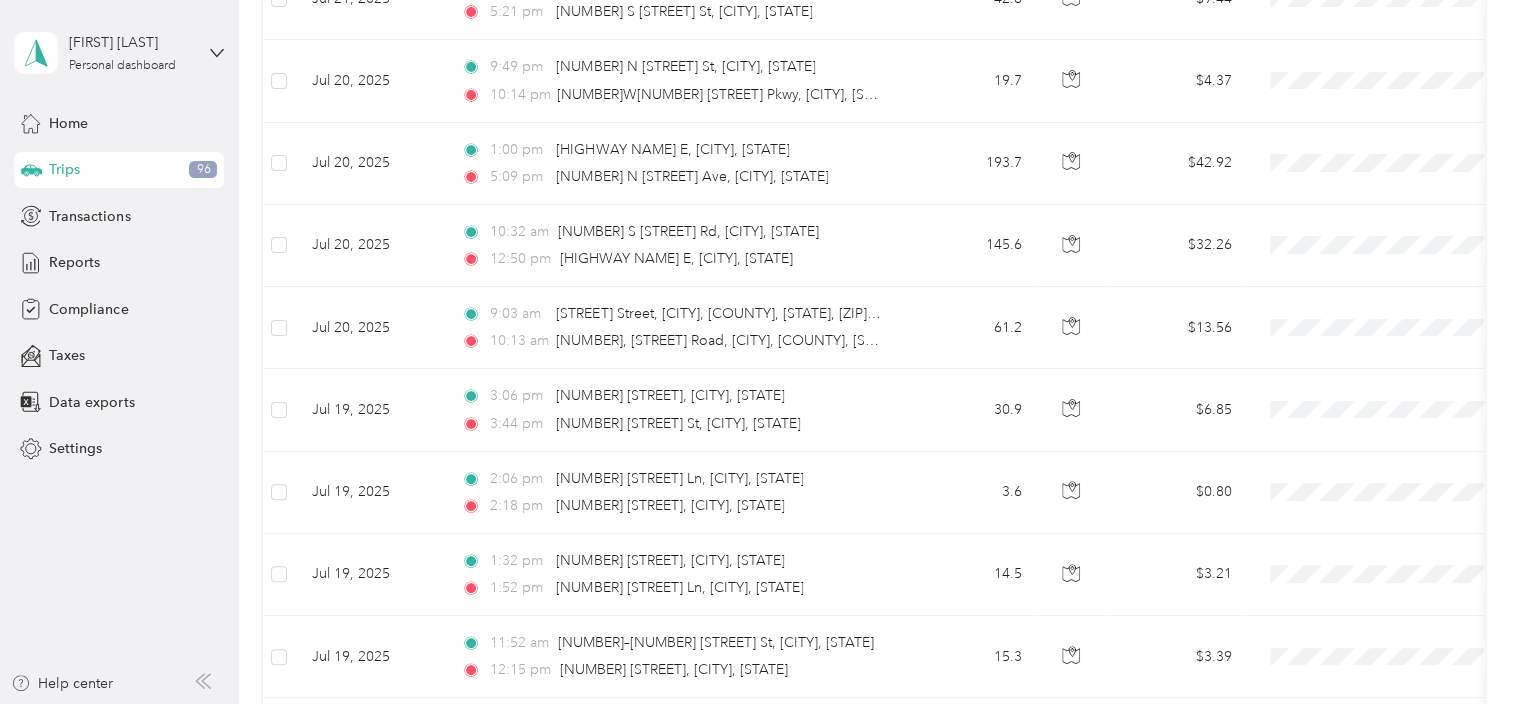 scroll, scrollTop: 2017, scrollLeft: 0, axis: vertical 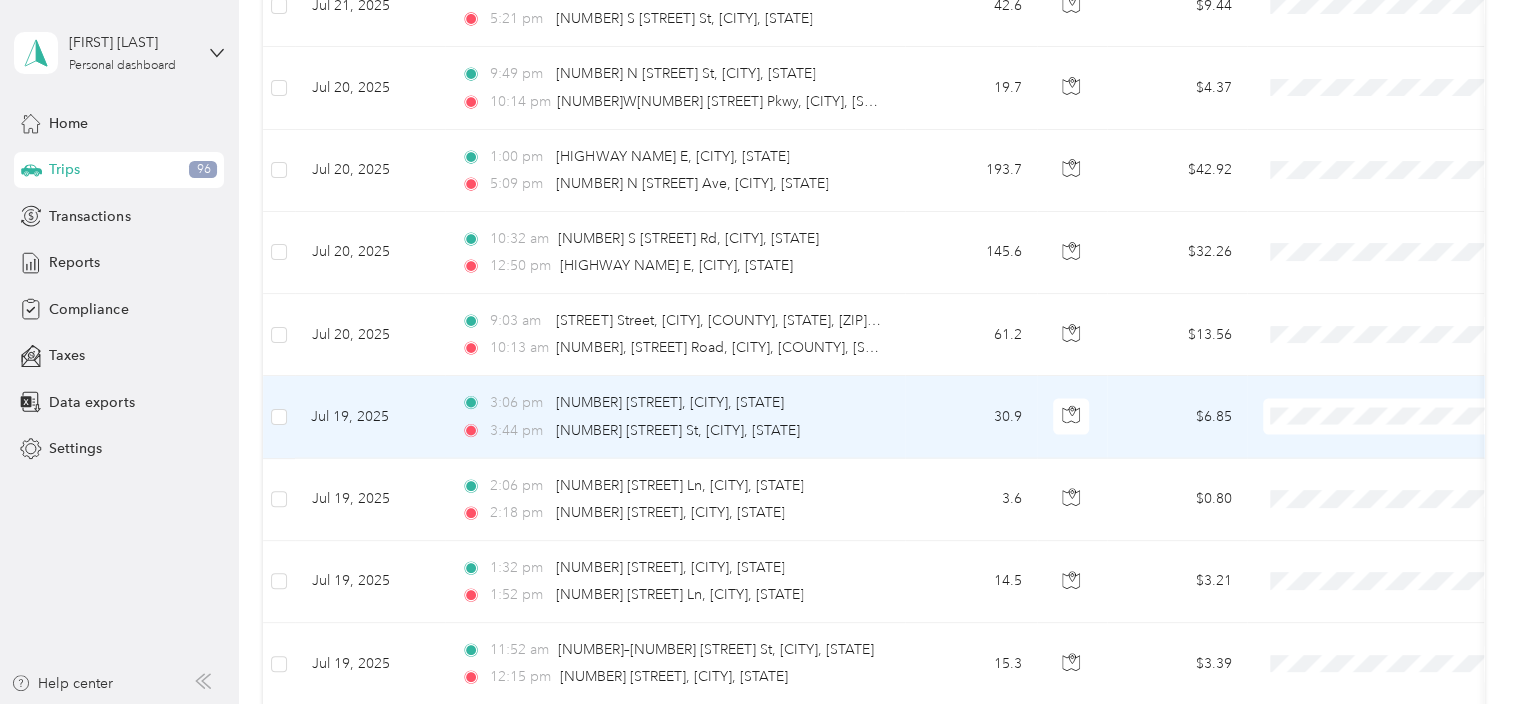 click on "Personal" at bounding box center (1405, 483) 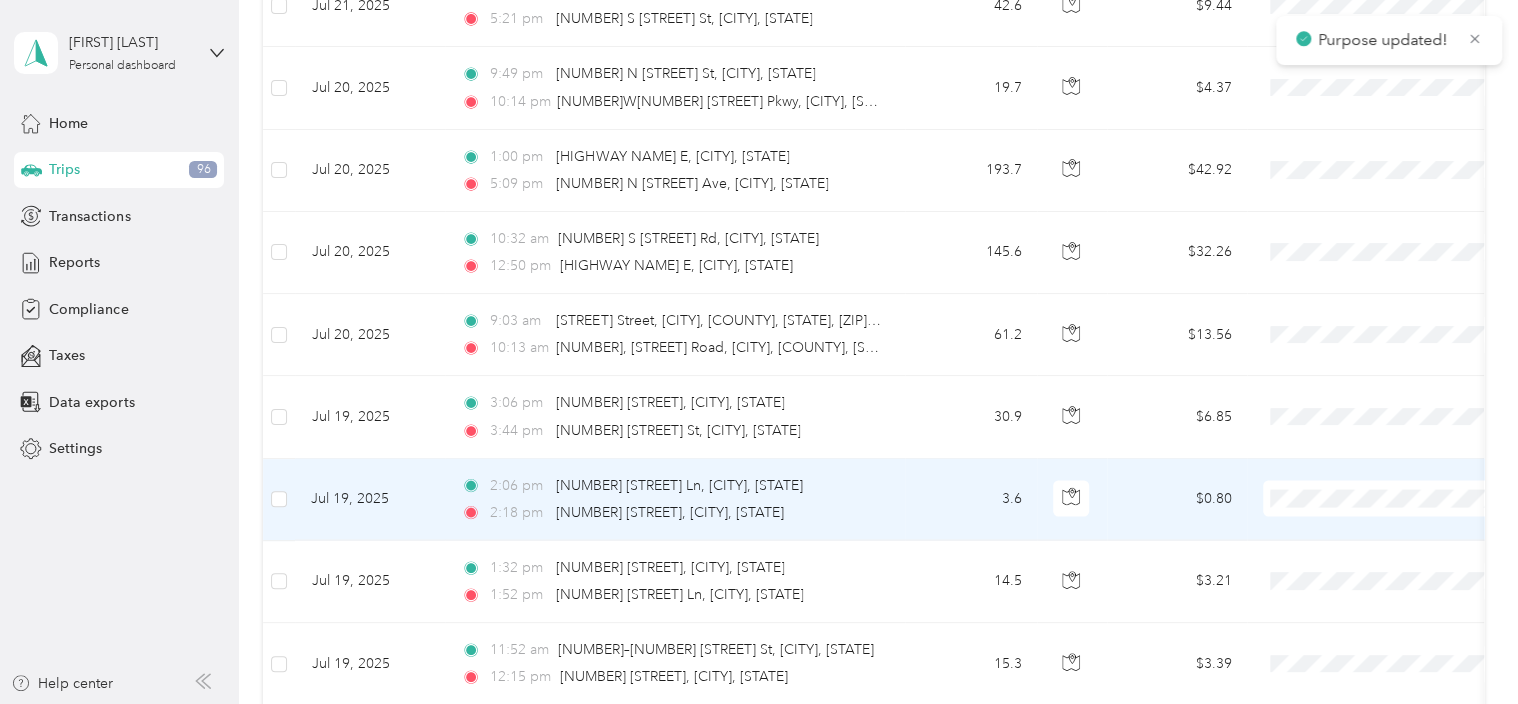 click on "Personal" at bounding box center [1405, 559] 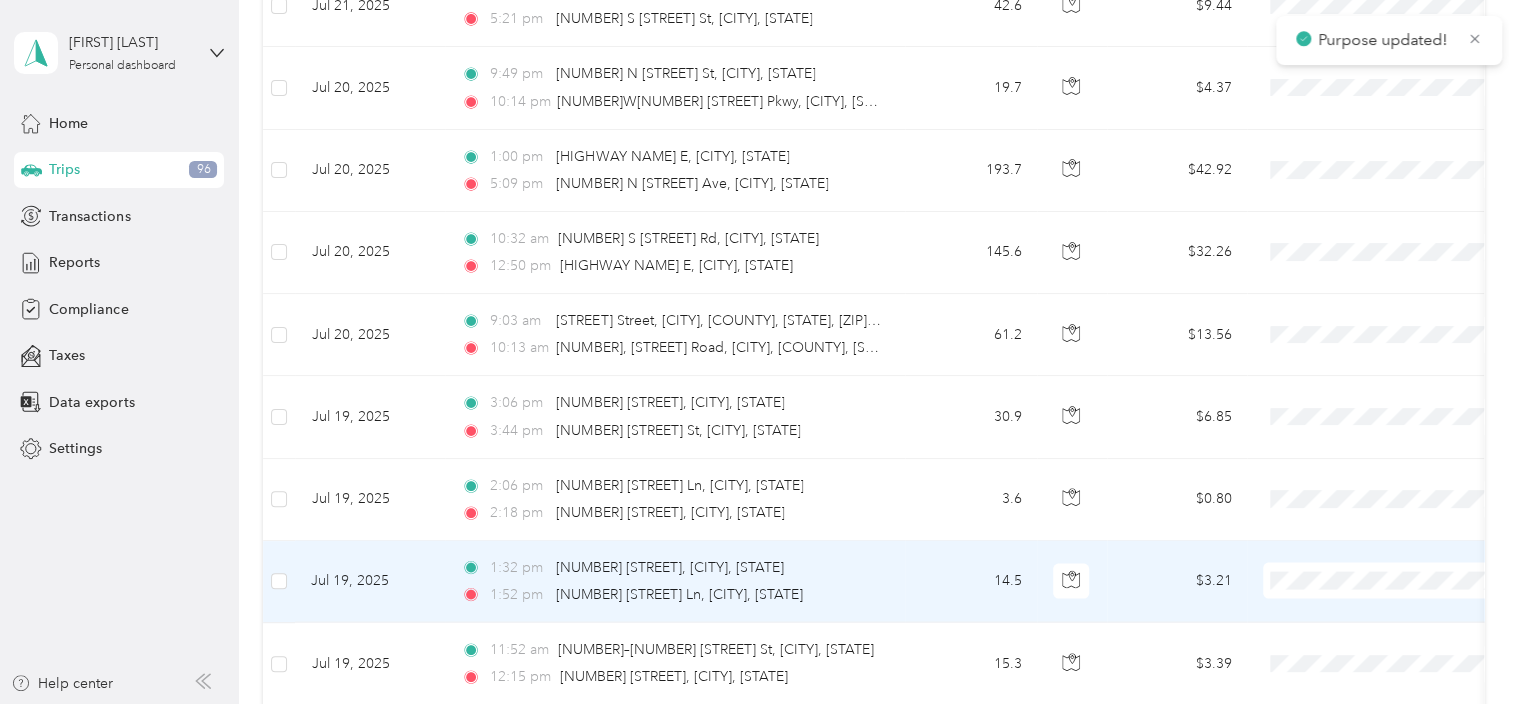 click on "Personal" at bounding box center (1405, 637) 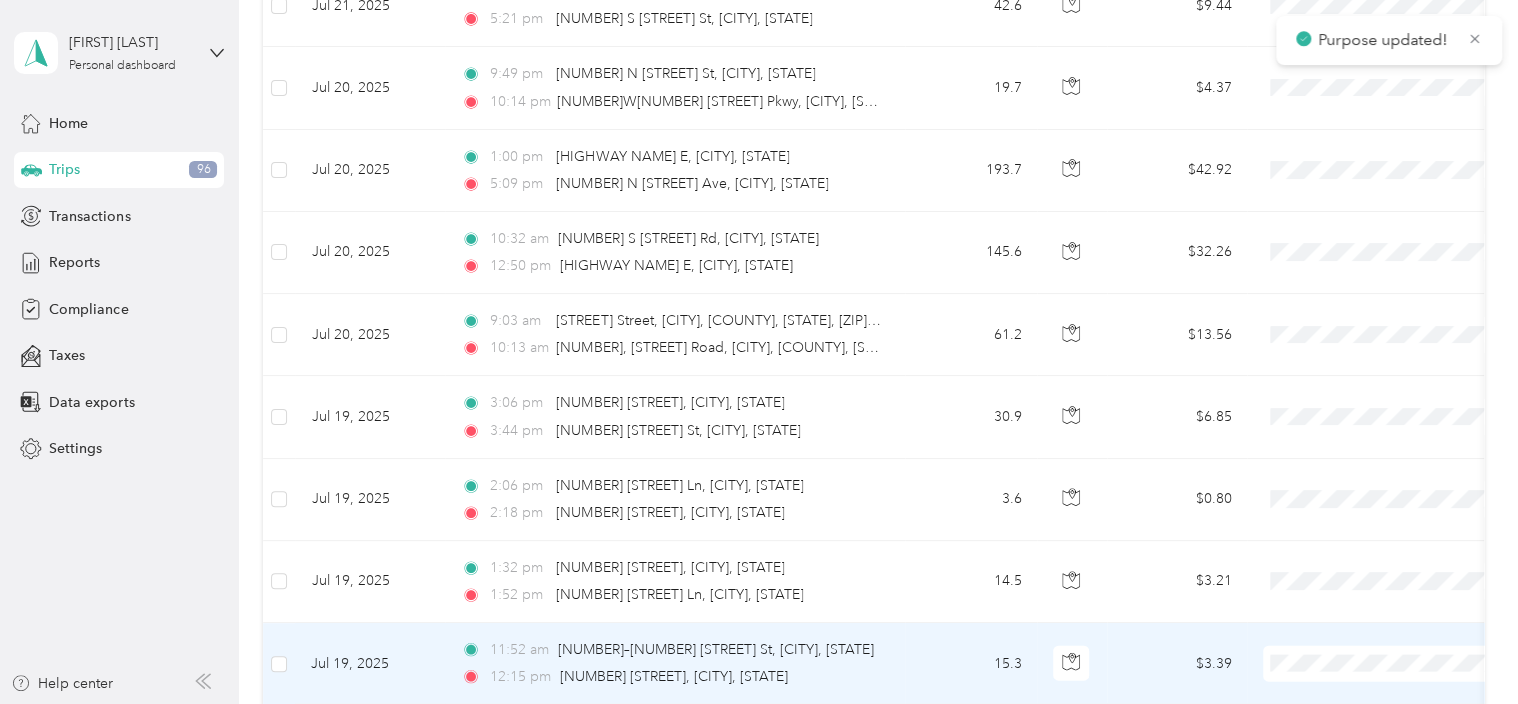 click on "Personal" at bounding box center [1405, 618] 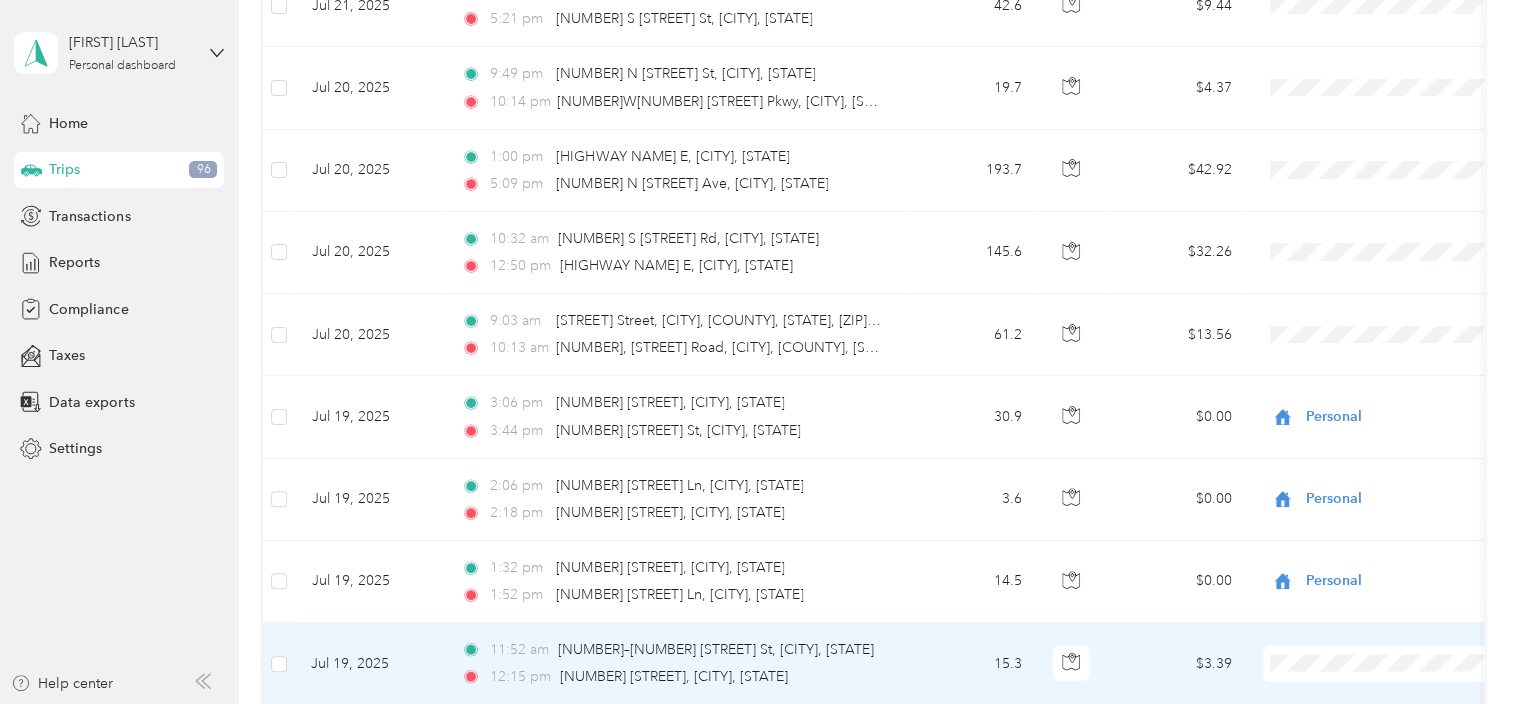 click on "Personal" at bounding box center (1405, 619) 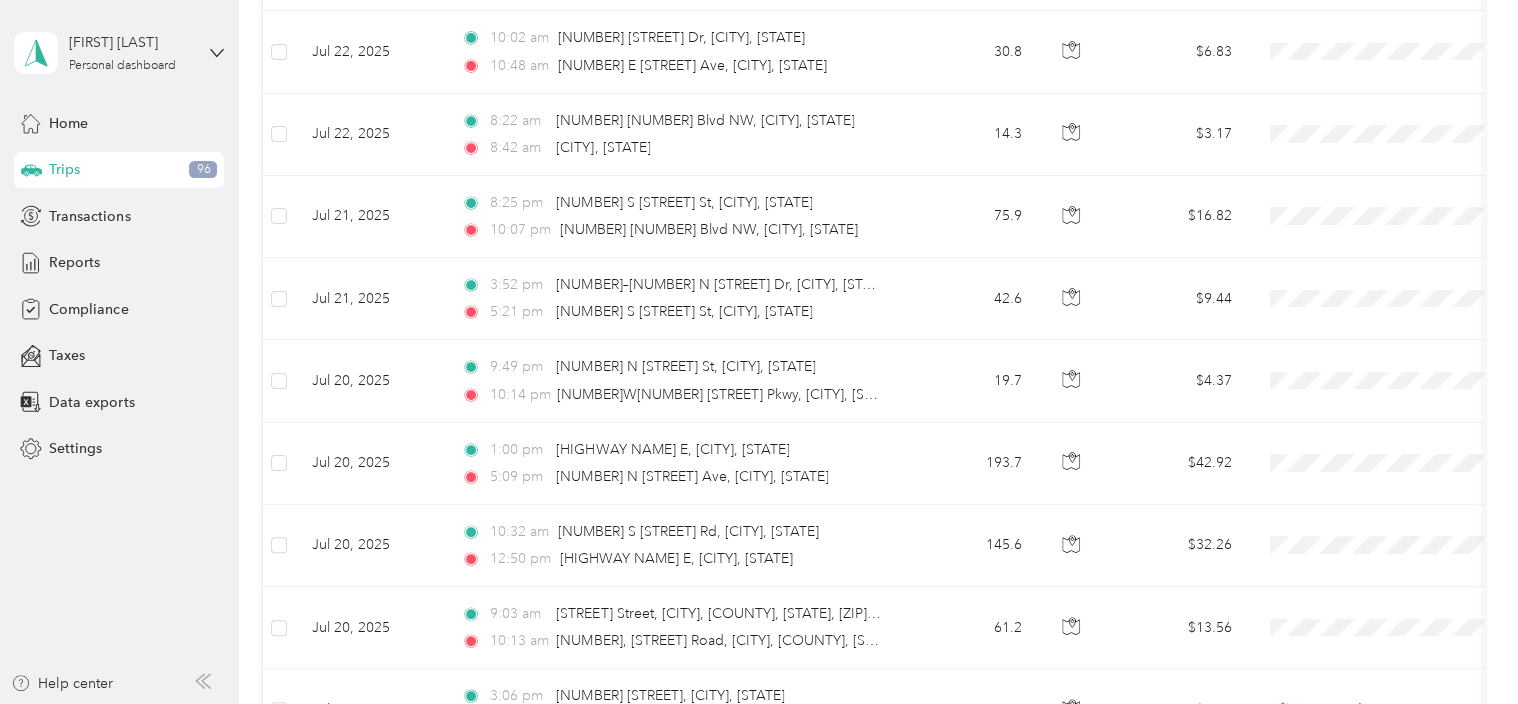 scroll, scrollTop: 1716, scrollLeft: 0, axis: vertical 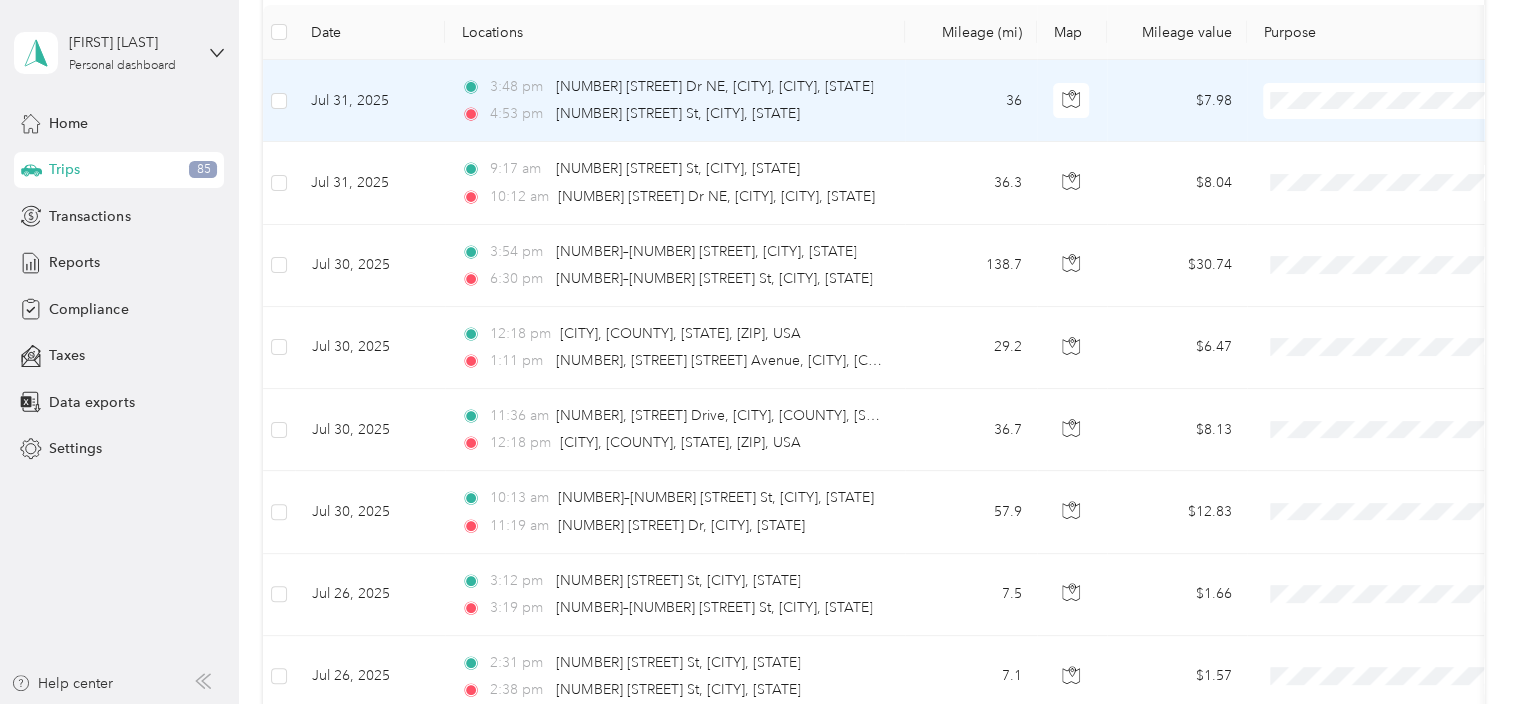 click on "Convergint Technologies" at bounding box center (1405, 128) 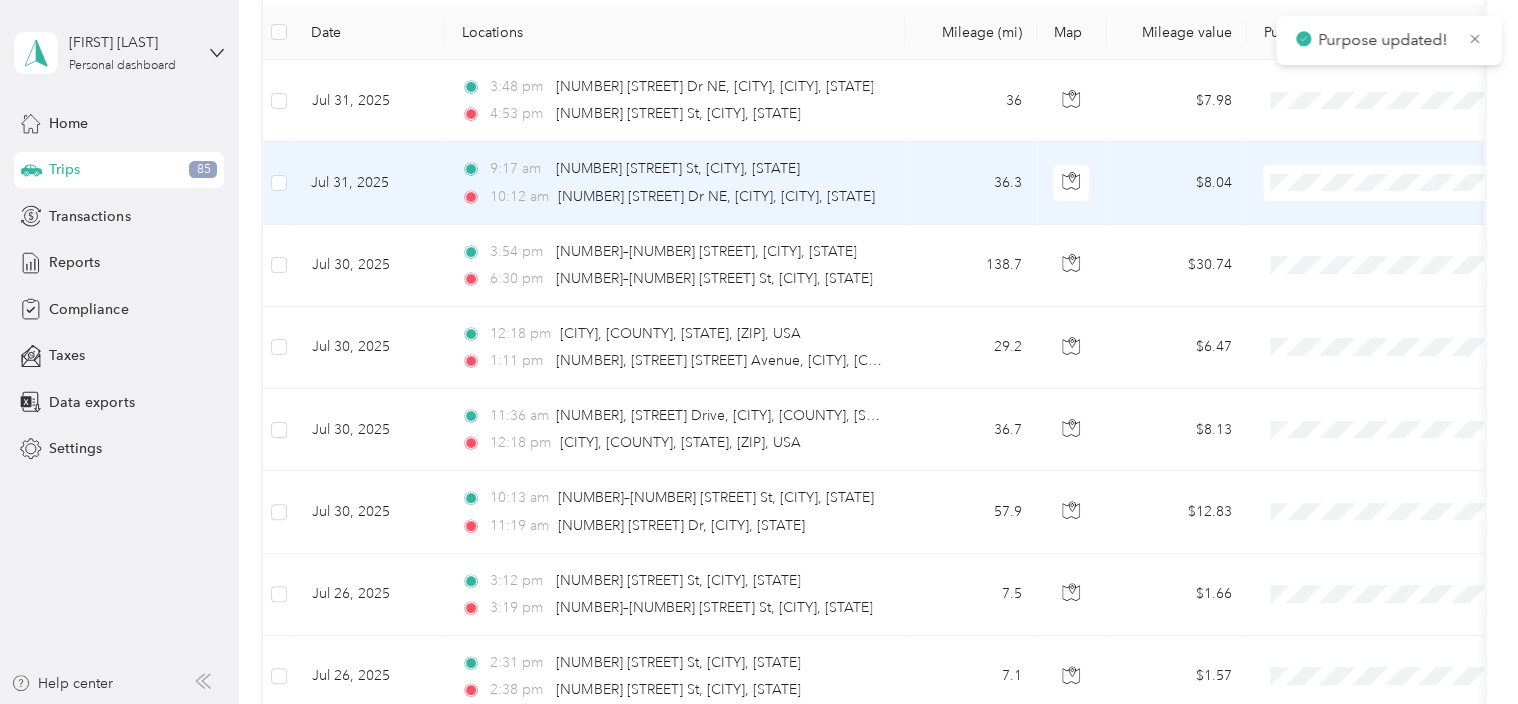 click on "Convergint Technologies" at bounding box center (1405, 218) 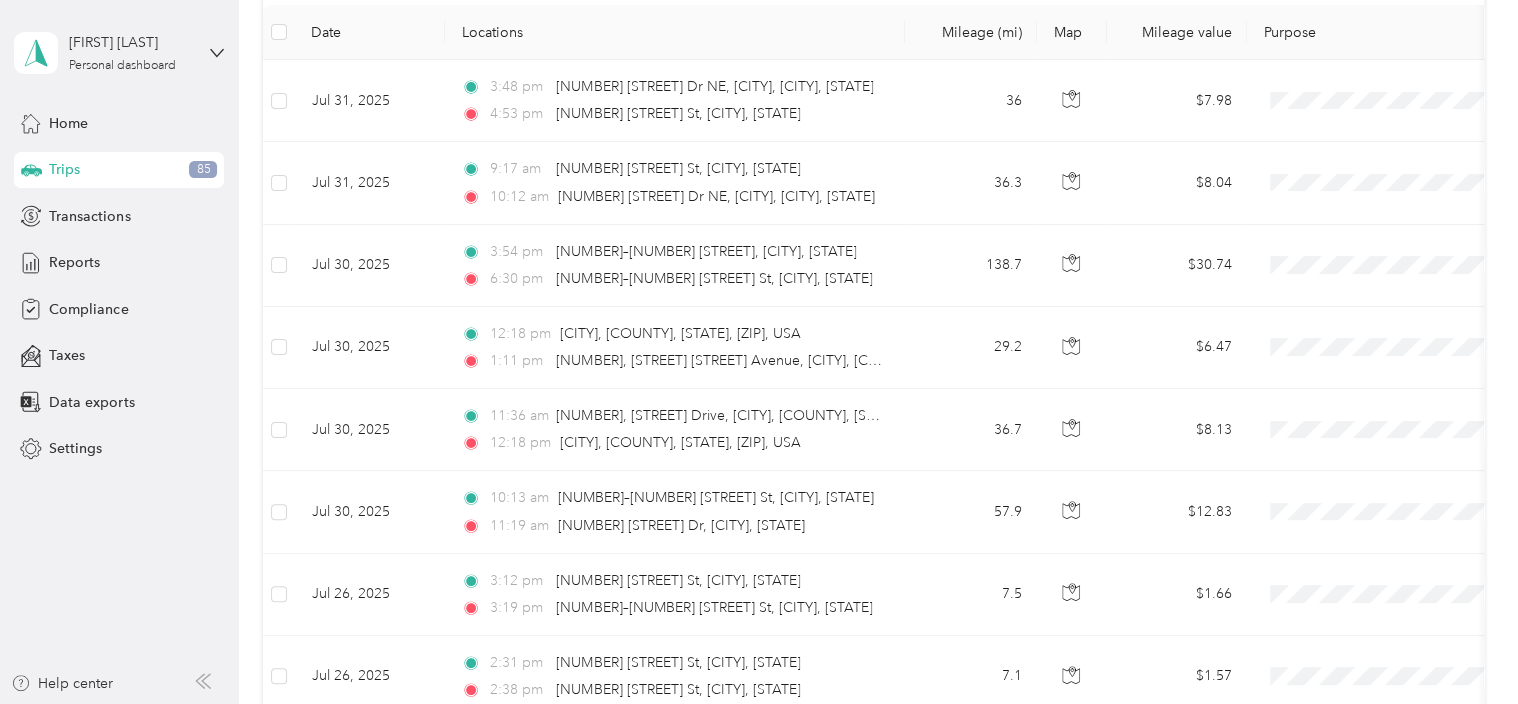 click on "Trips New trip 683.4   mi Work 593.3   mi Personal 1,504.4   mi Unclassified $151.44 Value All purposes Filters Date Locations Mileage (mi) Map Mileage value Purpose Track Method Report                     Jul 31, 2025 3:48 pm [NUMBER] [STREET] NE, [CITY], [CITY], [STATE] 4:53 pm [NUMBER] [STREET] St, [CITY], [STATE] 36 $7.98 GPS -- Jul 31, 2025 9:17 am [NUMBER] [STREET] St, [CITY], [STATE] 10:12 am [NUMBER] [STREET] NE, [CITY], [CITY], [STATE] 36.3 $8.04 GPS -- Jul 30, 2025 3:54 pm [NUMBER]–[NUMBER] [STREET], [CITY], [STATE] 6:30 pm [NUMBER]–[NUMBER] [STREET] St, [CITY], [STATE] 138.7 $30.74 GPS -- Jul 30, 2025 12:18 pm [CITY], [COUNTY], [STATE], [ZIP], USA 1:11 pm [NUMBER], [STREET] [STREET] Avenue, [CITY], [COUNTY], [STATE], [ZIP], USA 29.2 $6.47 GPS -- Jul 30, 2025 11:36 am [NUMBER], [STREET] Drive, [CITY], [COUNTY], [STATE], [ZIP], USA 12:18 pm [CITY], [COUNTY], [STATE], [ZIP], USA 36.7 $8.13 GPS -- Jul 30, 2025 10:13 am [NUMBER]–[NUMBER] [STREET] St, [CITY], [STATE] 11:19 am 57.9 $12.83" at bounding box center (873, 2771) 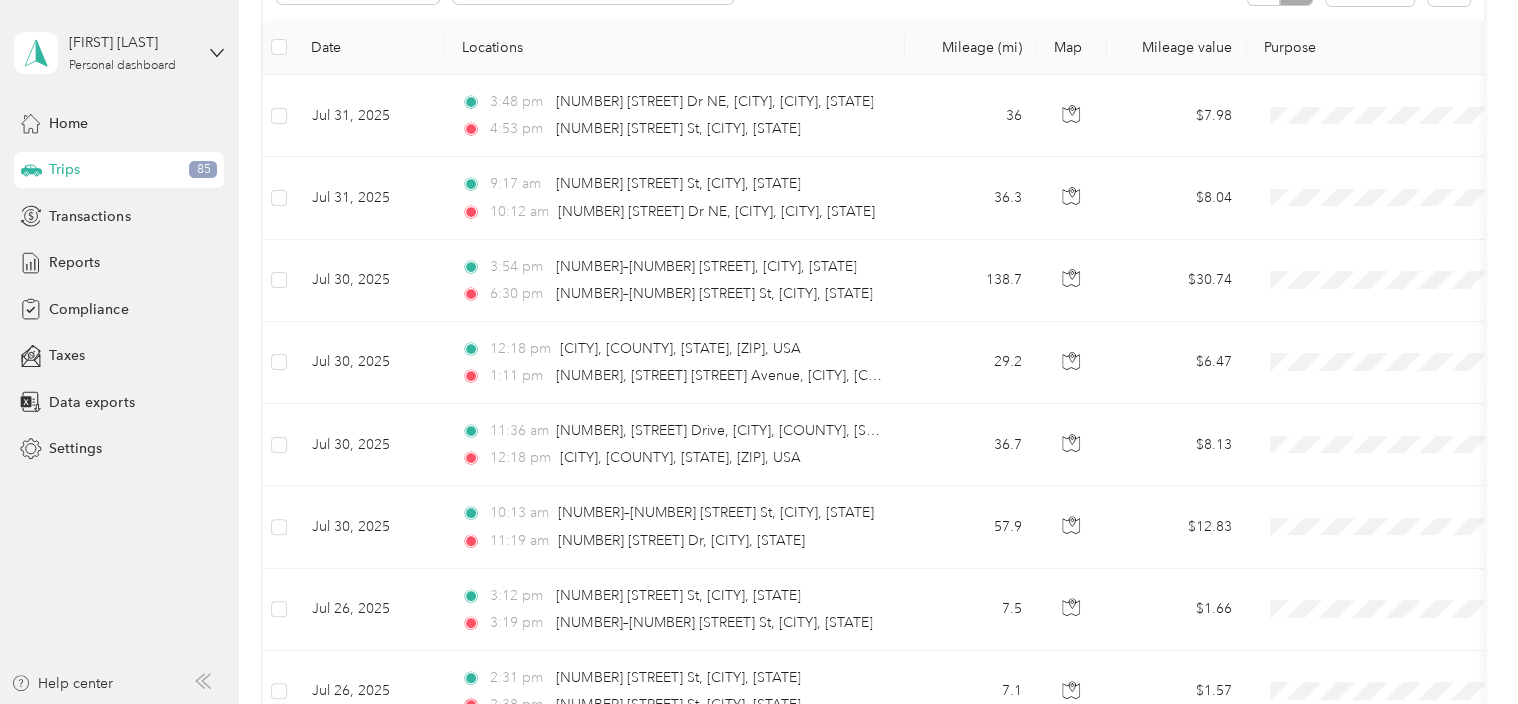 scroll, scrollTop: 269, scrollLeft: 0, axis: vertical 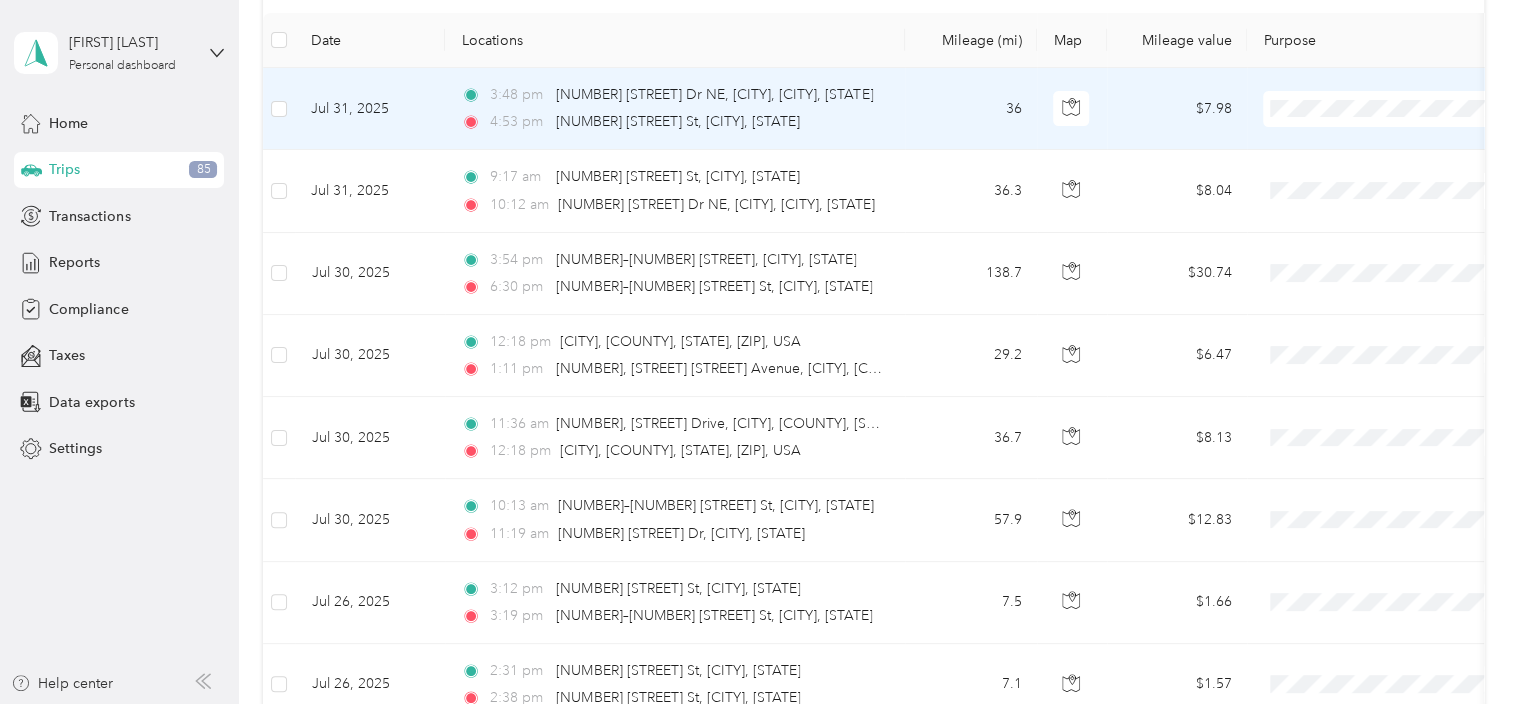 click on "Convergint Technologies" at bounding box center (1405, 144) 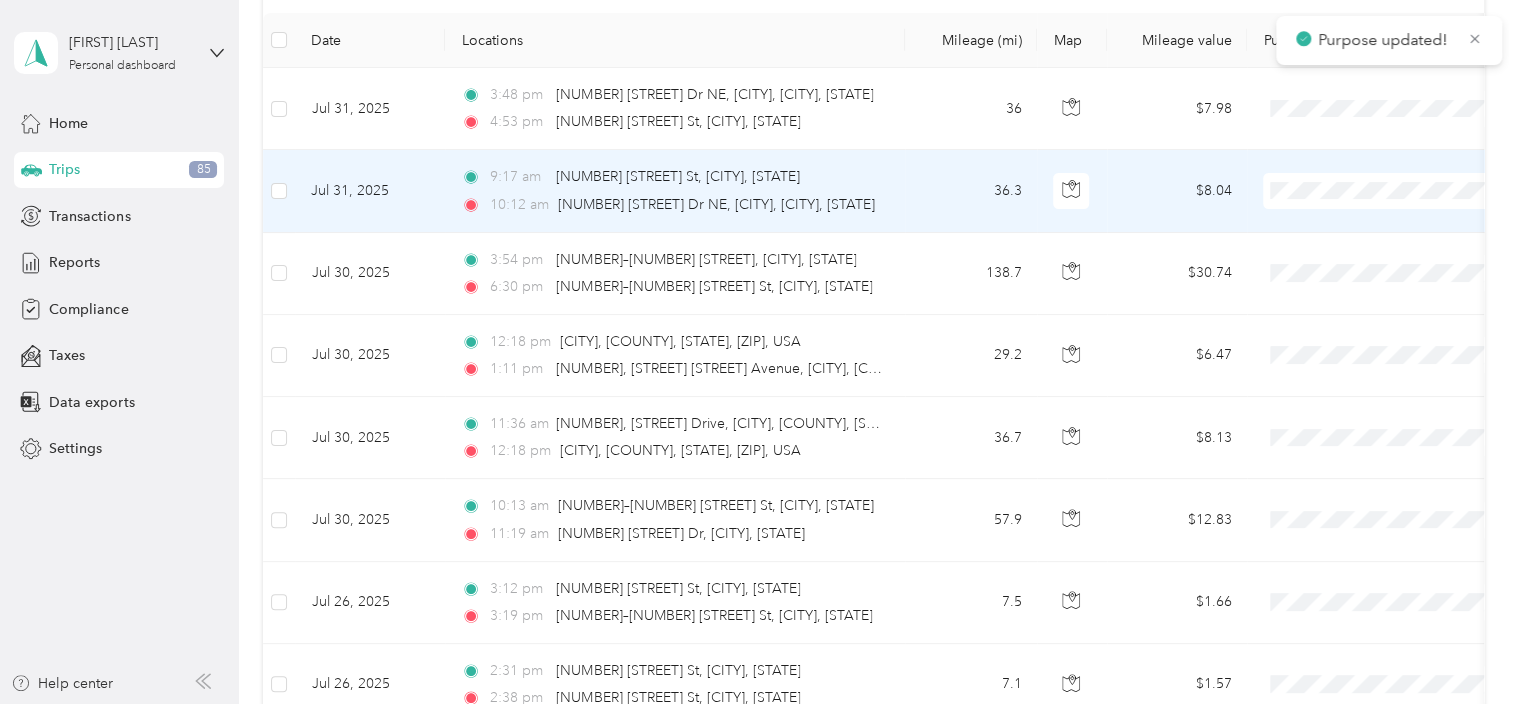 click on "Convergint Technologies" at bounding box center (1388, 226) 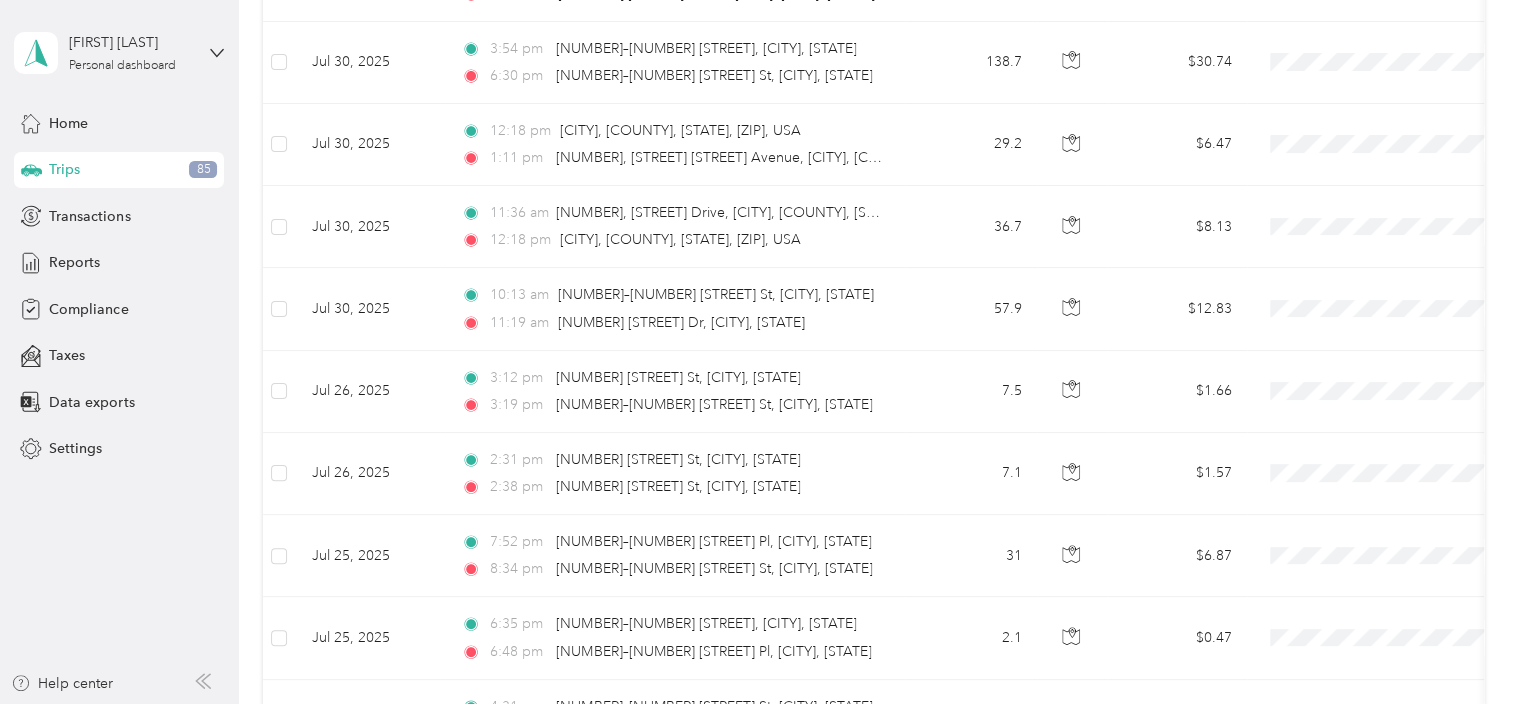 scroll, scrollTop: 488, scrollLeft: 0, axis: vertical 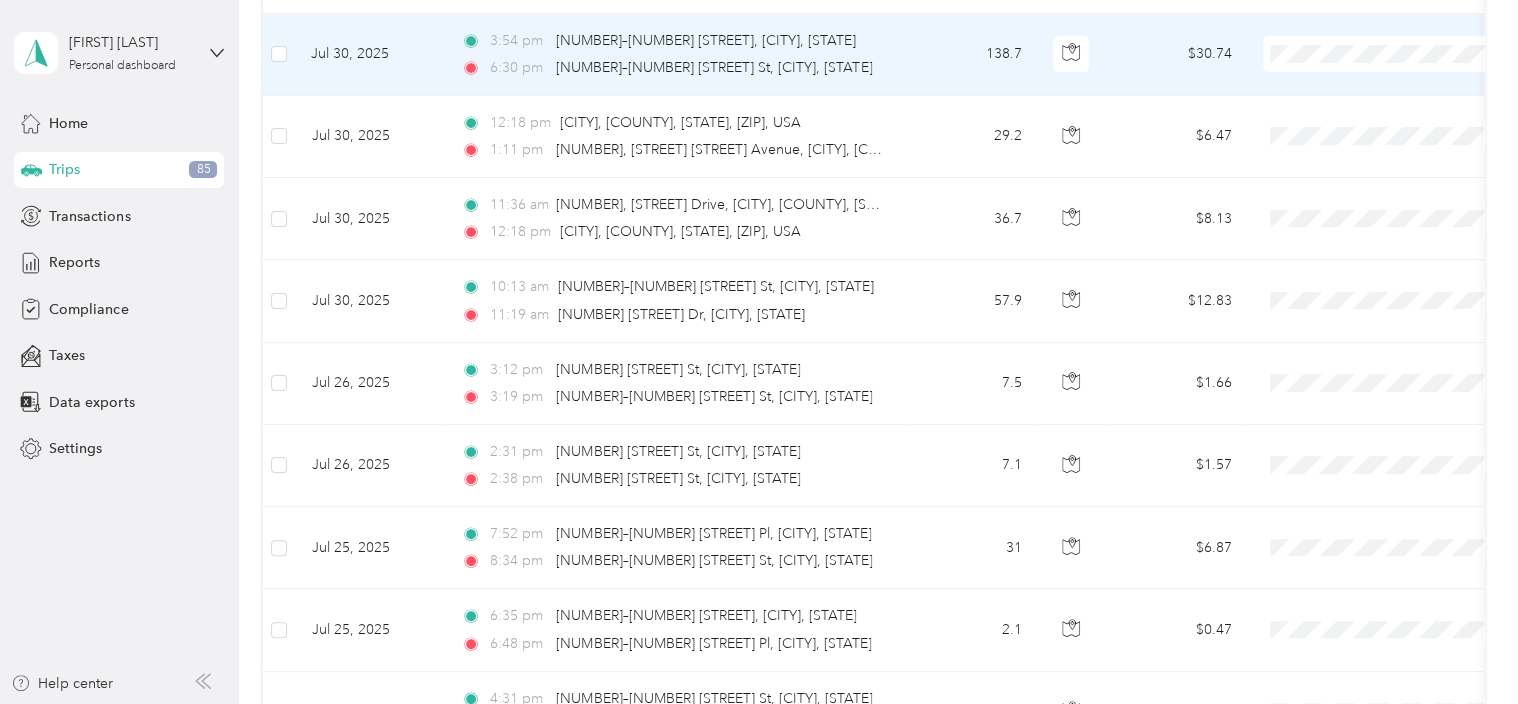 click on "Convergint Technologies" at bounding box center (1388, 90) 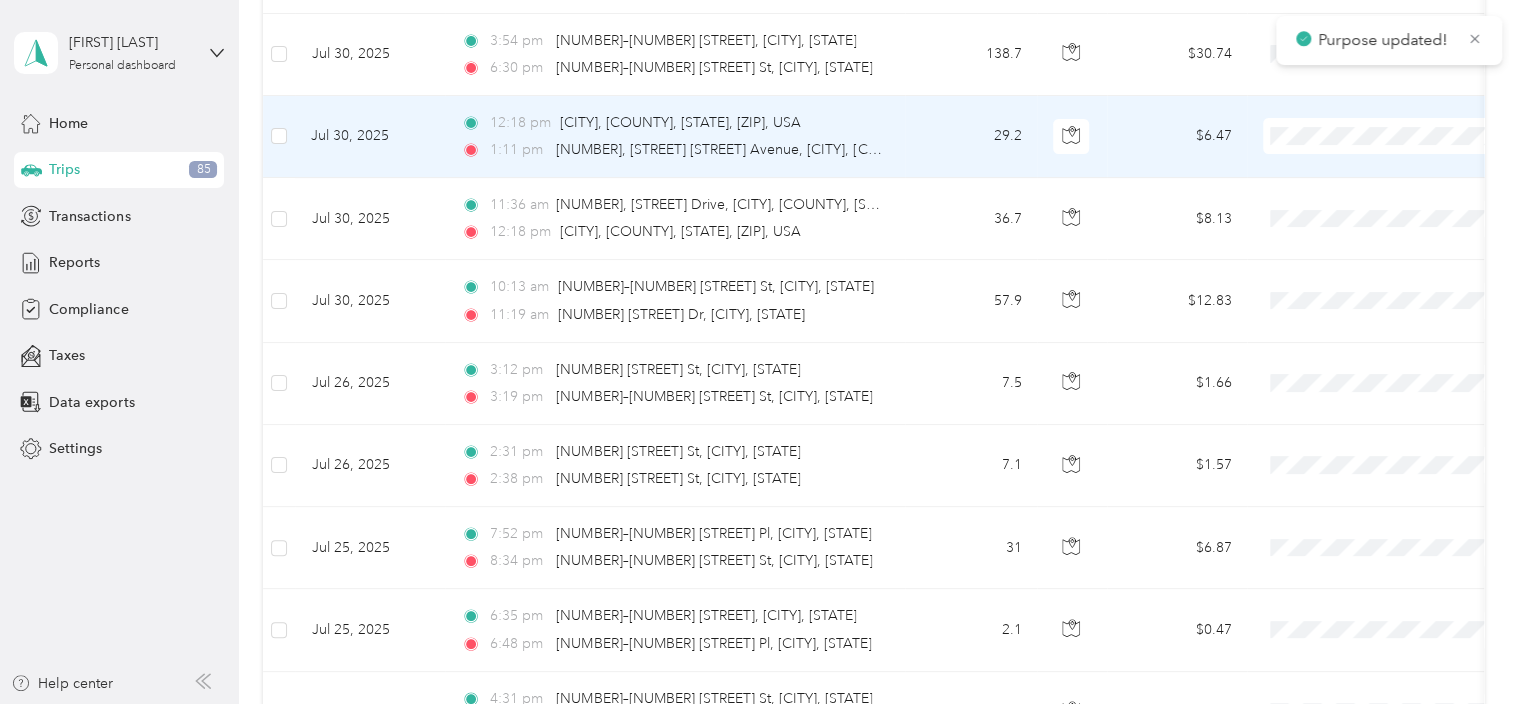 click on "Convergint Technologies" at bounding box center (1388, 165) 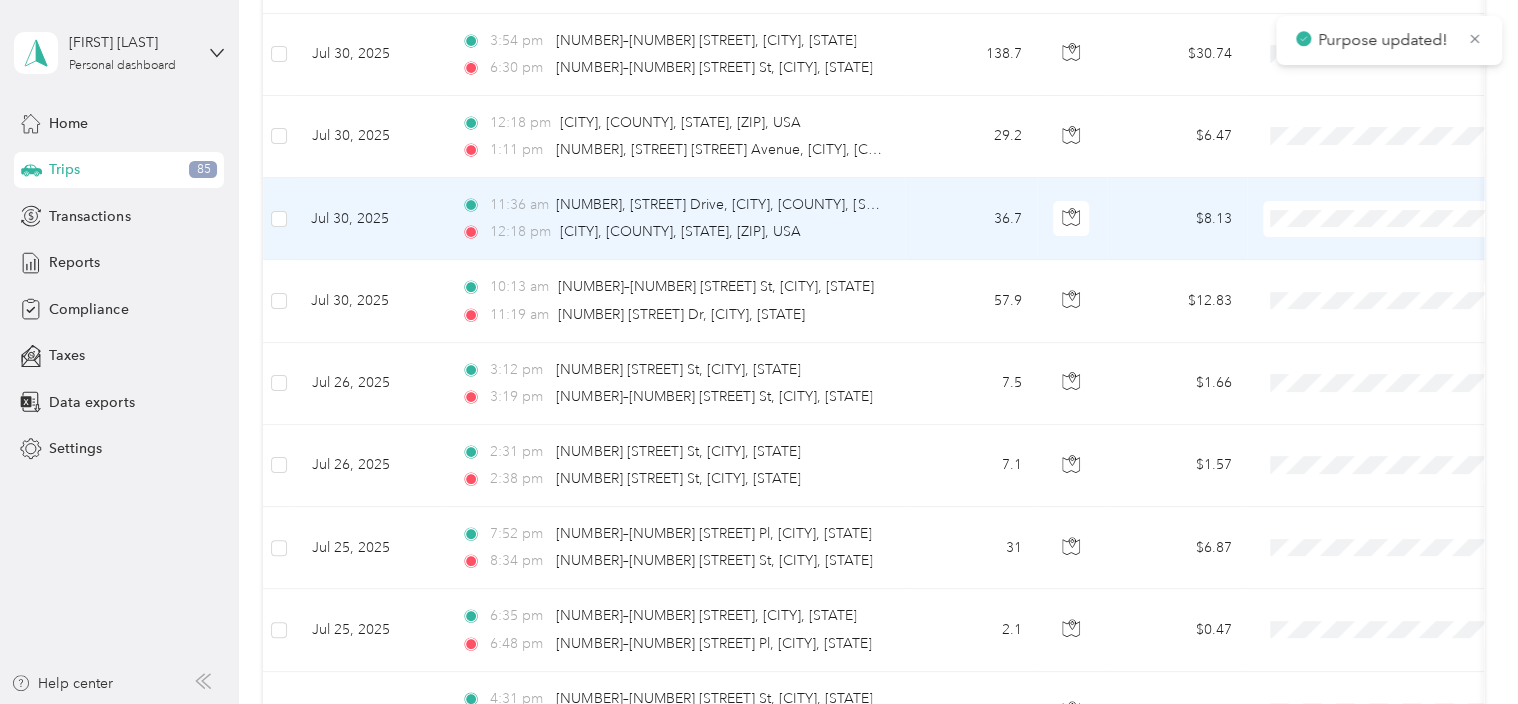 click on "Convergint Technologies" at bounding box center (1405, 244) 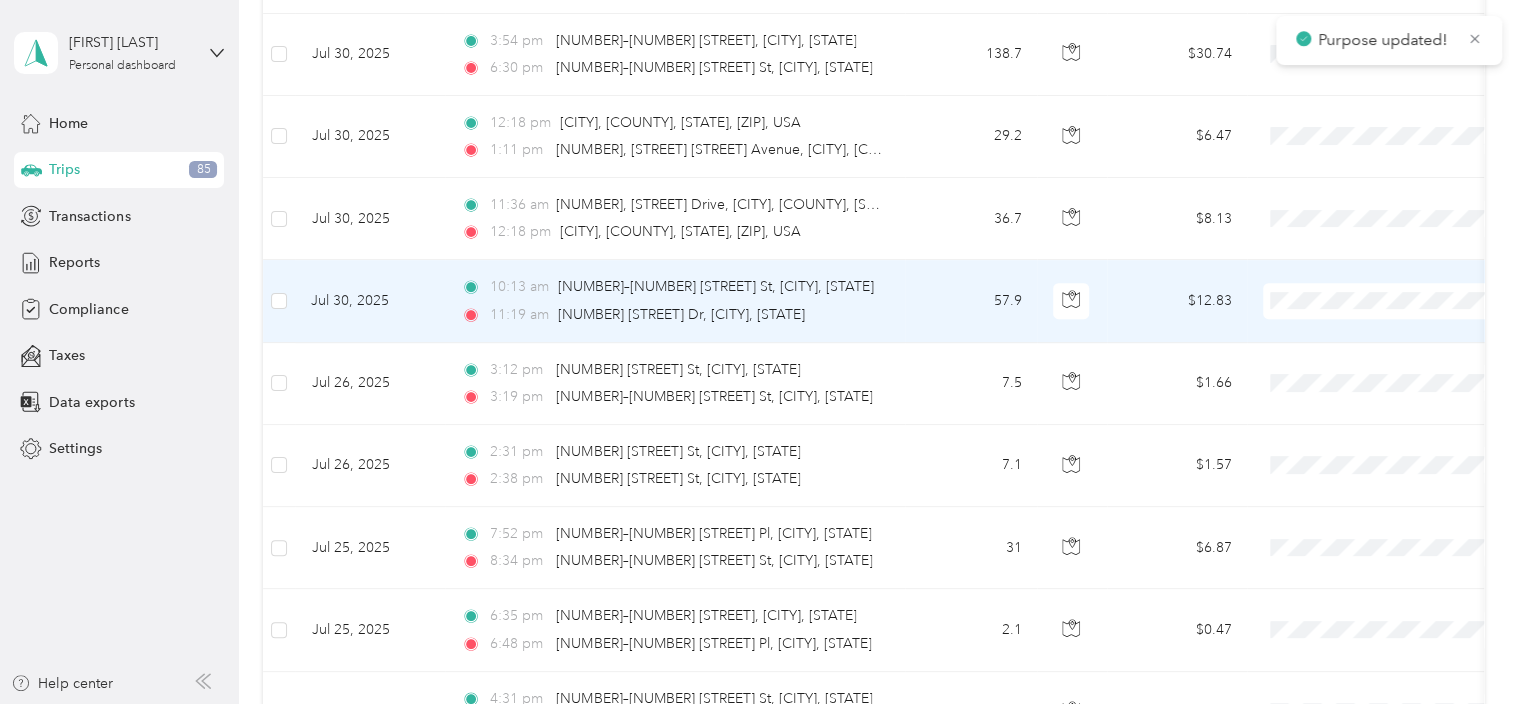 click on "Convergint Technologies" at bounding box center [1405, 336] 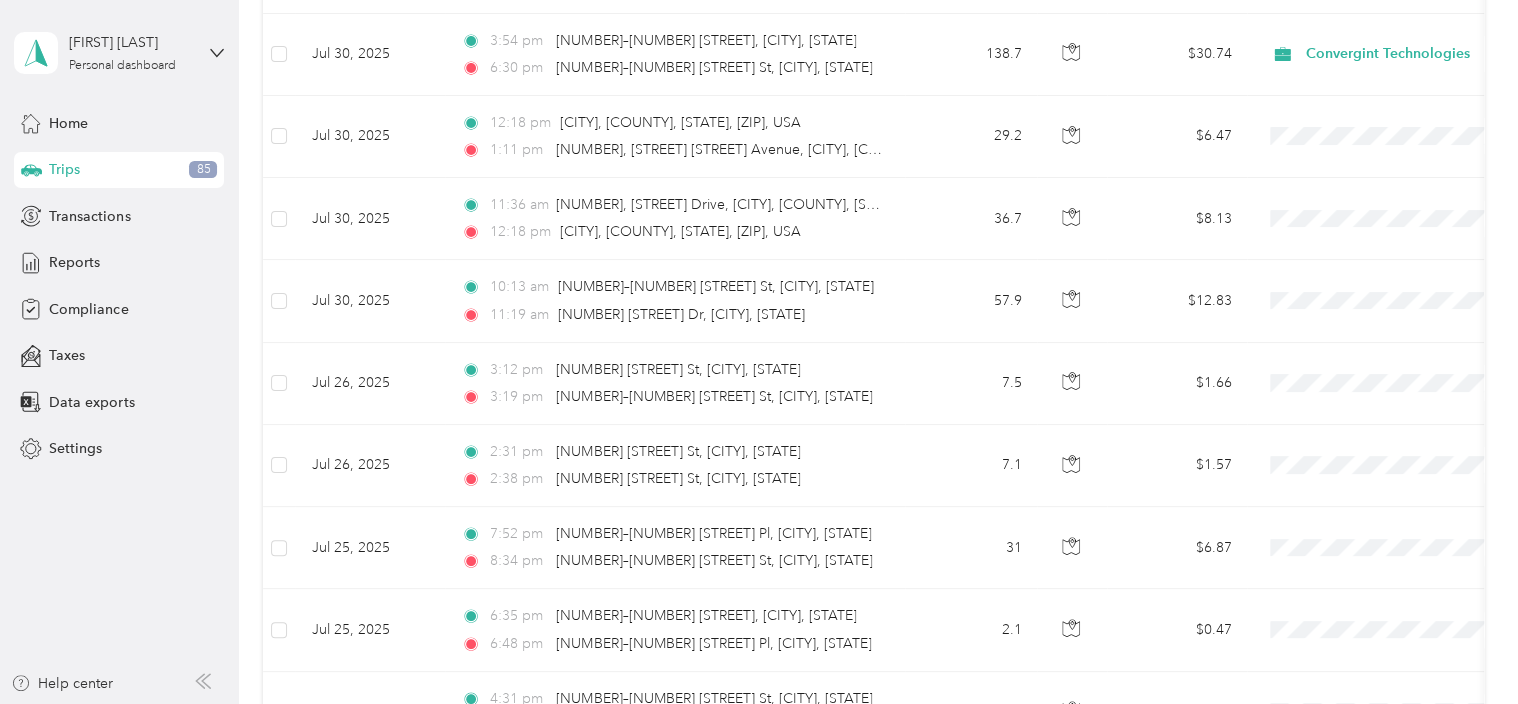 click on "Trips New trip 945.9   mi Work 593.3   mi Personal 1,241.9   mi Unclassified $209.61 Value All purposes Filters Date Locations Mileage (mi) Map Mileage value Purpose Track Method Report                     Jul 31, 2025 3:48 pm [NUMBER] [STREET] NE, [CITY], [CITY], [STATE] 4:53 pm [NUMBER] [STREET] St, [CITY], [STATE] 36 $7.98 Convergint Technologies GPS Jul 1 - 31, 2025 Jul 31, 2025 9:17 am [NUMBER] [STREET] St, [CITY], [STATE] 10:12 am [NUMBER] [STREET] NE, [CITY], [CITY], [STATE] 36.3 $8.04 Convergint Technologies GPS Jul 1 - 31, 2025 Jul 30, 2025 3:54 pm [NUMBER]–[NUMBER] [STREET], [CITY], [STATE] 6:30 pm [NUMBER]–[NUMBER] [STREET] St, [CITY], [STATE] 138.7 $30.74 Convergint Technologies GPS Jul 1 - 31, 2025 Jul 30, 2025 12:18 pm [CITY], [COUNTY], [STATE], [ZIP], USA 1:11 pm [NUMBER], [STREET] [STREET] Avenue, [CITY], [COUNTY], [STATE], [ZIP], USA 29.2 $6.47 GPS -- Jul 30, 2025 11:36 am [NUMBER], [STREET] Drive, [CITY], [COUNTY], [STATE], [ZIP], USA 12:18 pm [CITY], [COUNTY], [STATE], [ZIP], USA 36.7 $8.13 GPS -- Jul 30, 2025 10:13 am [NUMBER]–[NUMBER] [STREET] St, [CITY], [STATE] 11:19 am 57.9 $12.83" at bounding box center [873, 2560] 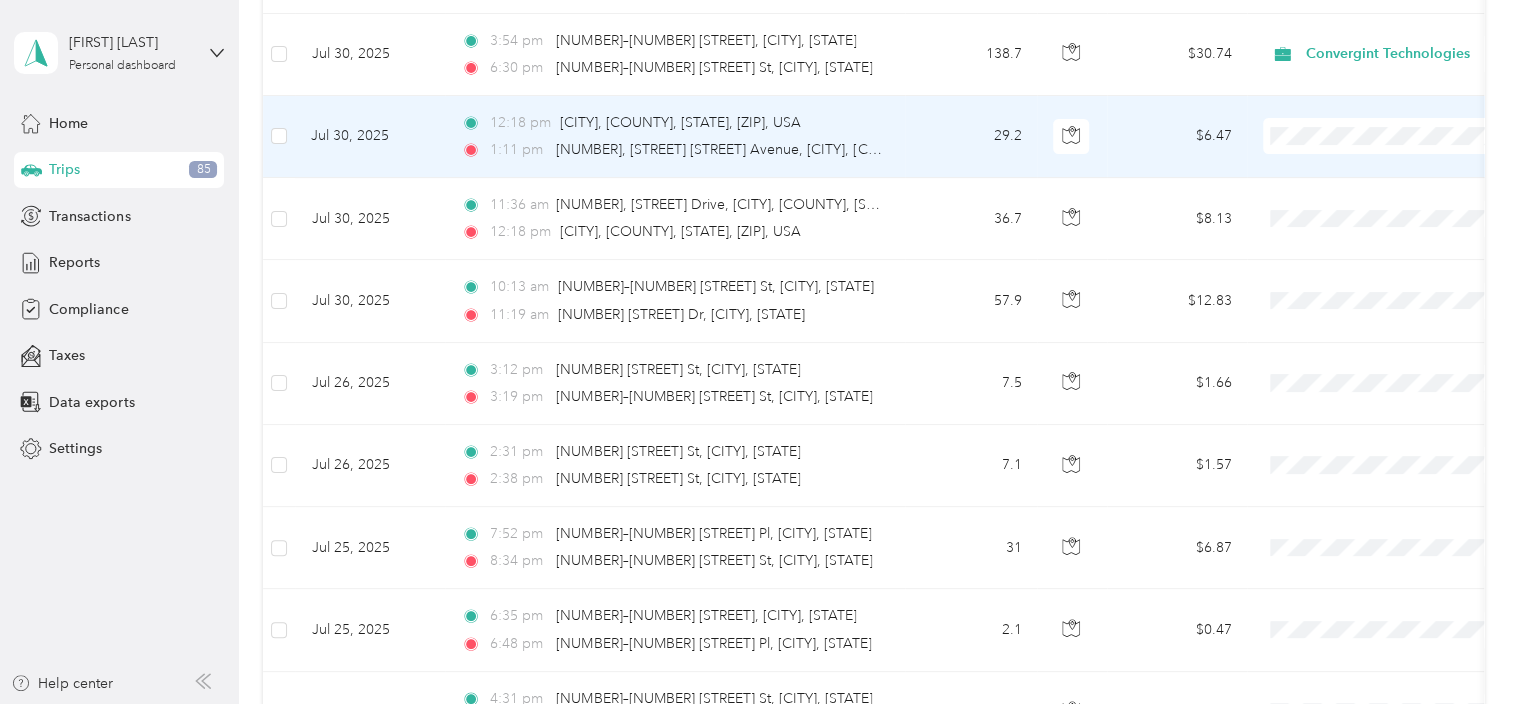 click on "Convergint Technologies" at bounding box center [1388, 172] 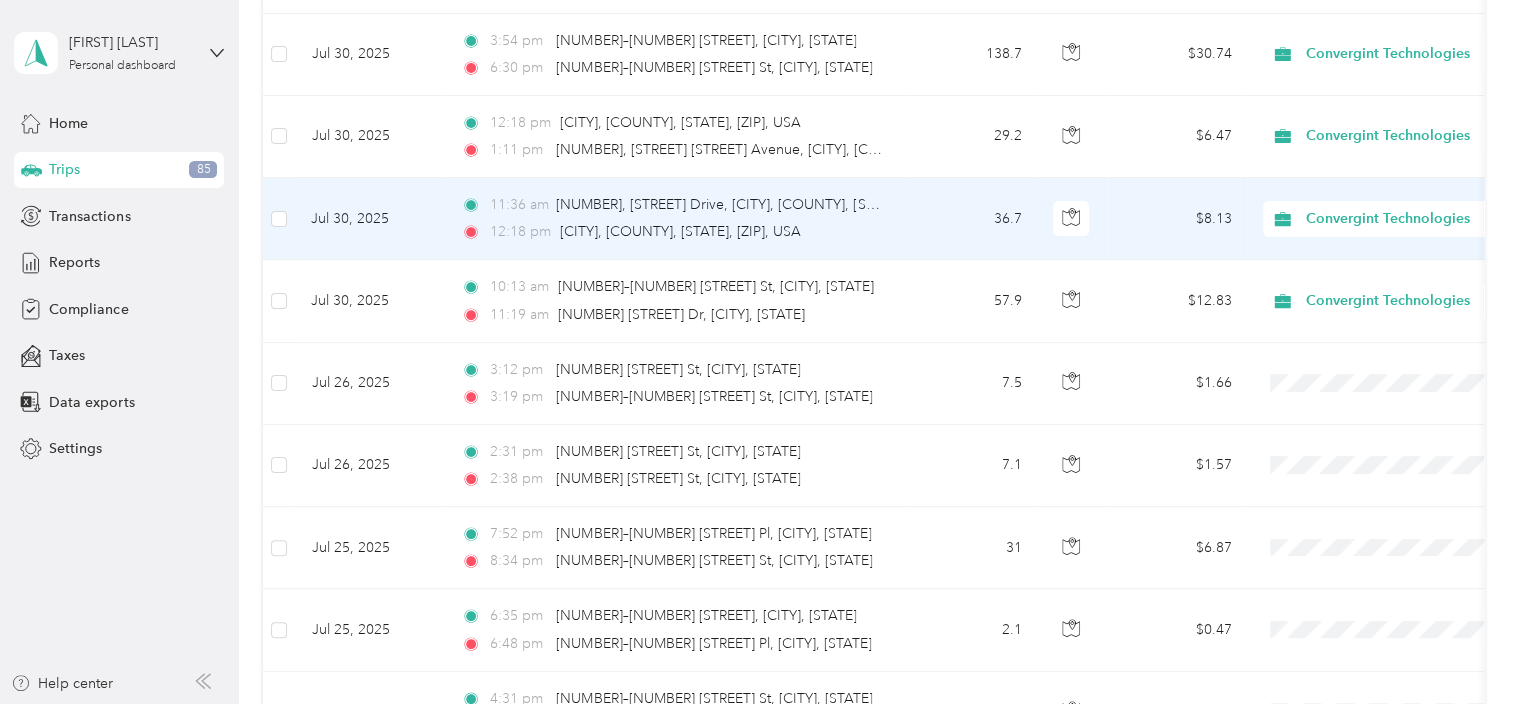 click on "Convergint Technologies" at bounding box center (1396, 243) 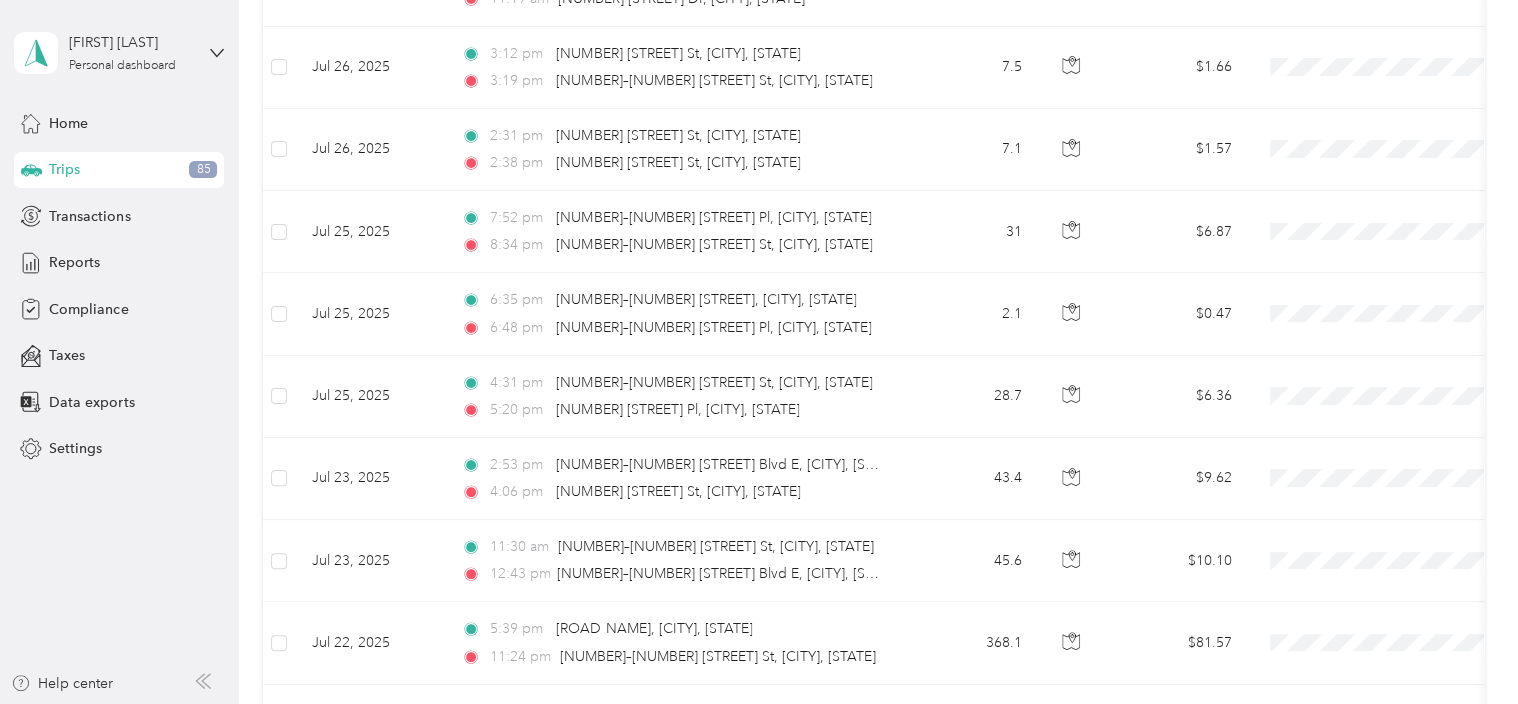 scroll, scrollTop: 820, scrollLeft: 0, axis: vertical 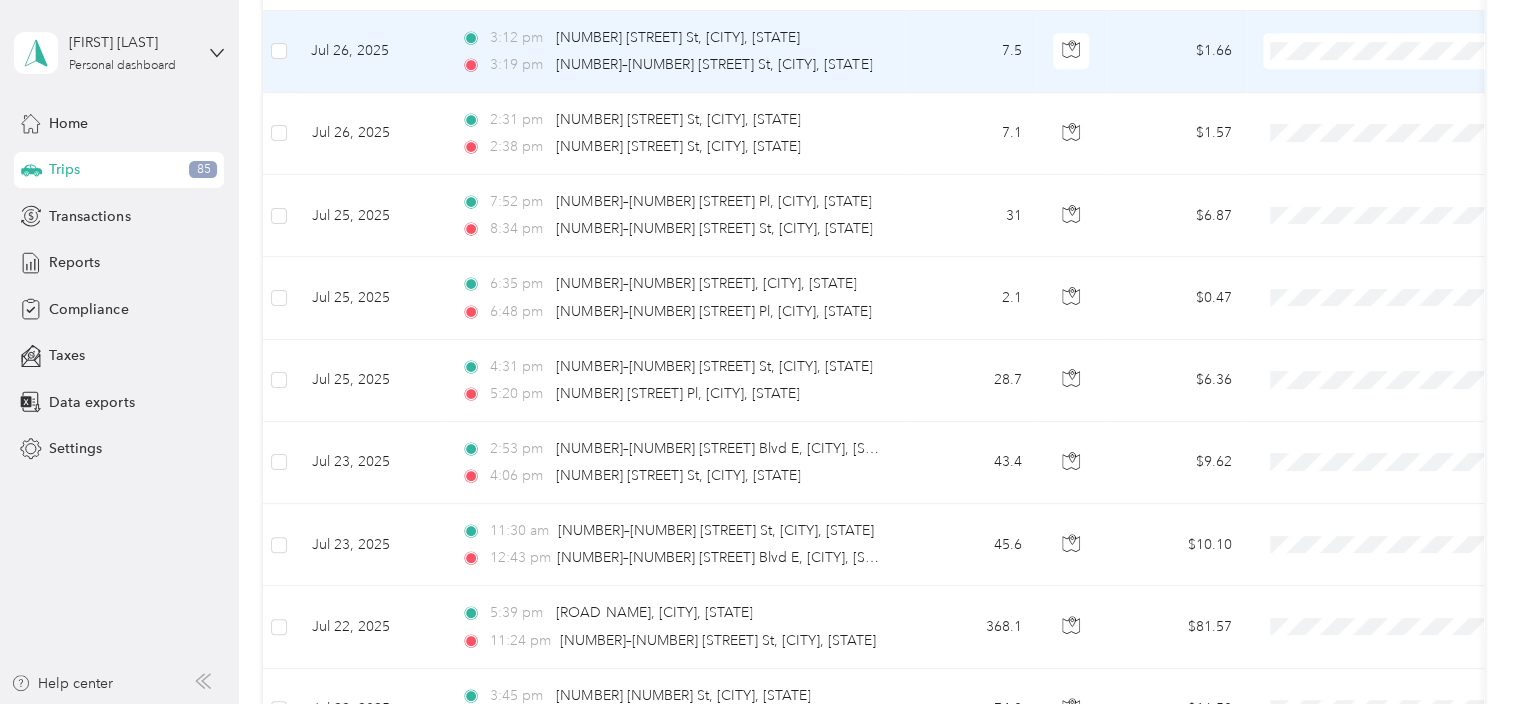 click on "Personal" at bounding box center (1405, 112) 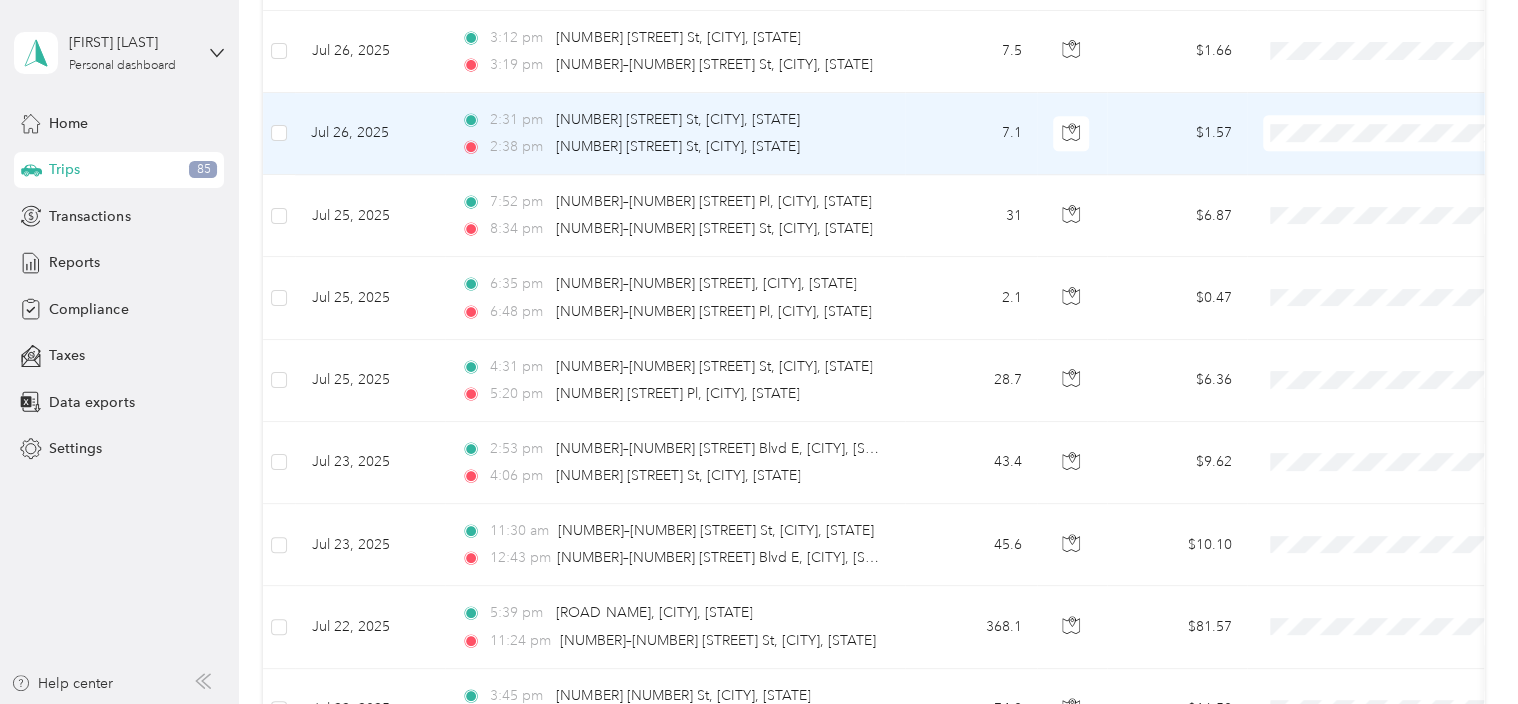 click on "Personal" at bounding box center (1405, 194) 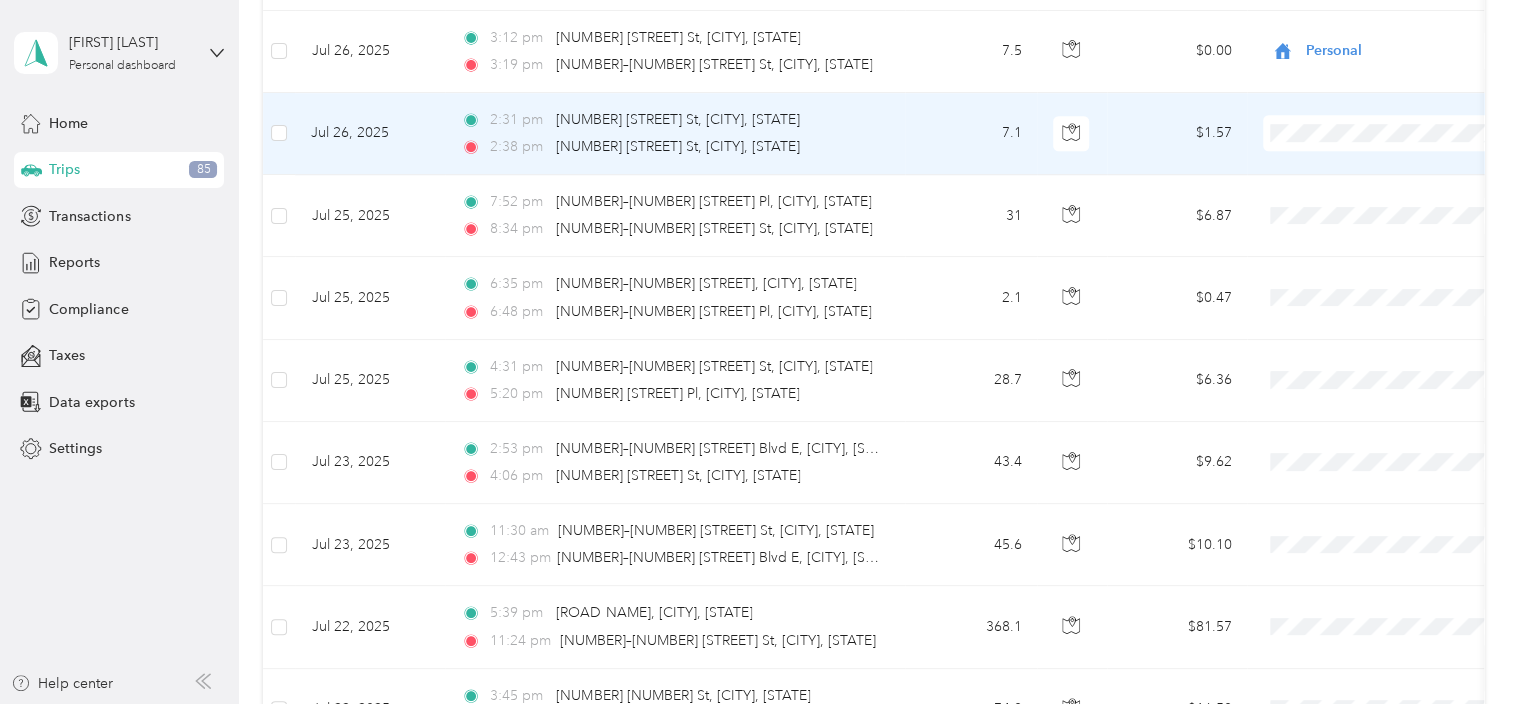 click at bounding box center [1387, 133] 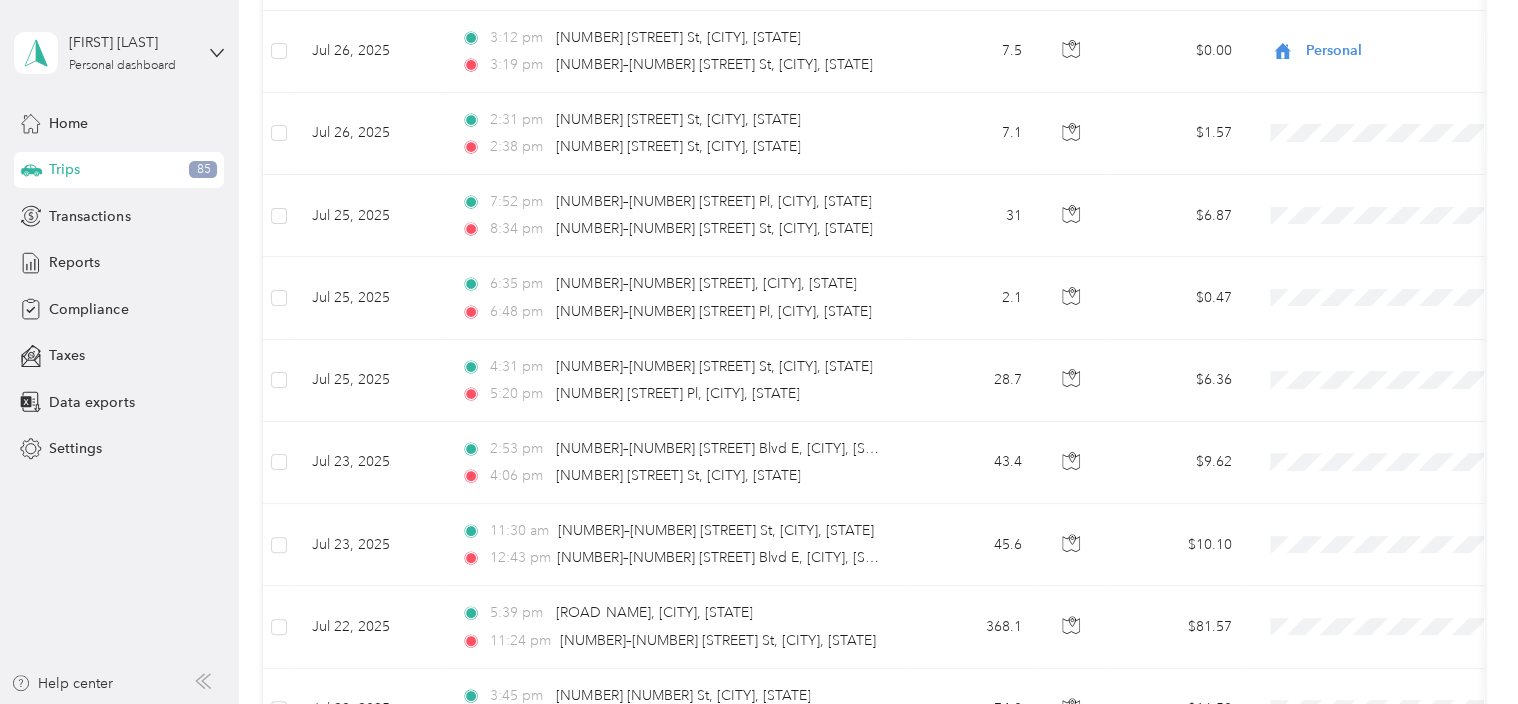 click on "Trips New trip 945.9   mi Work 607.9   mi Personal 1,227.3   mi Unclassified $209.61 Value All purposes Filters Date Locations Mileage (mi) Map Mileage value Purpose Track Method Report                     Jul 31, 2025 3:48 pm [NUMBER] [STREET] NE, [CITY], [CITY], [STATE] 4:53 pm [NUMBER] [STREET] St, [CITY], [STATE] 36 $7.98 Convergint Technologies GPS Jul 1 - 31, 2025 Jul 31, 2025 9:17 am [NUMBER] [STREET] St, [CITY], [STATE] 10:12 am [NUMBER] [STREET] NE, [CITY], [CITY], [STATE] 36.3 $8.04 Convergint Technologies GPS Jul 1 - 31, 2025 Jul 30, 2025 3:54 pm [NUMBER]–[NUMBER] [STREET], [CITY], [STATE] 6:30 pm [NUMBER]–[NUMBER] [STREET] St, [CITY], [STATE] 138.7 $30.74 Convergint Technologies GPS Jul 1 - 31, 2025 Jul 30, 2025 12:18 pm [CITY], [COUNTY], [STATE], [ZIP], USA 1:11 pm [NUMBER], [STREET] [STREET] Avenue, [CITY], [COUNTY], [STATE], [ZIP], USA 29.2 $6.47 Convergint Technologies GPS Jul 1 - 31, 2025 Jul 30, 2025 11:36 am [NUMBER], [STREET] Drive, [CITY], [COUNTY], [STATE], [ZIP], USA 36.7" at bounding box center (873, 2228) 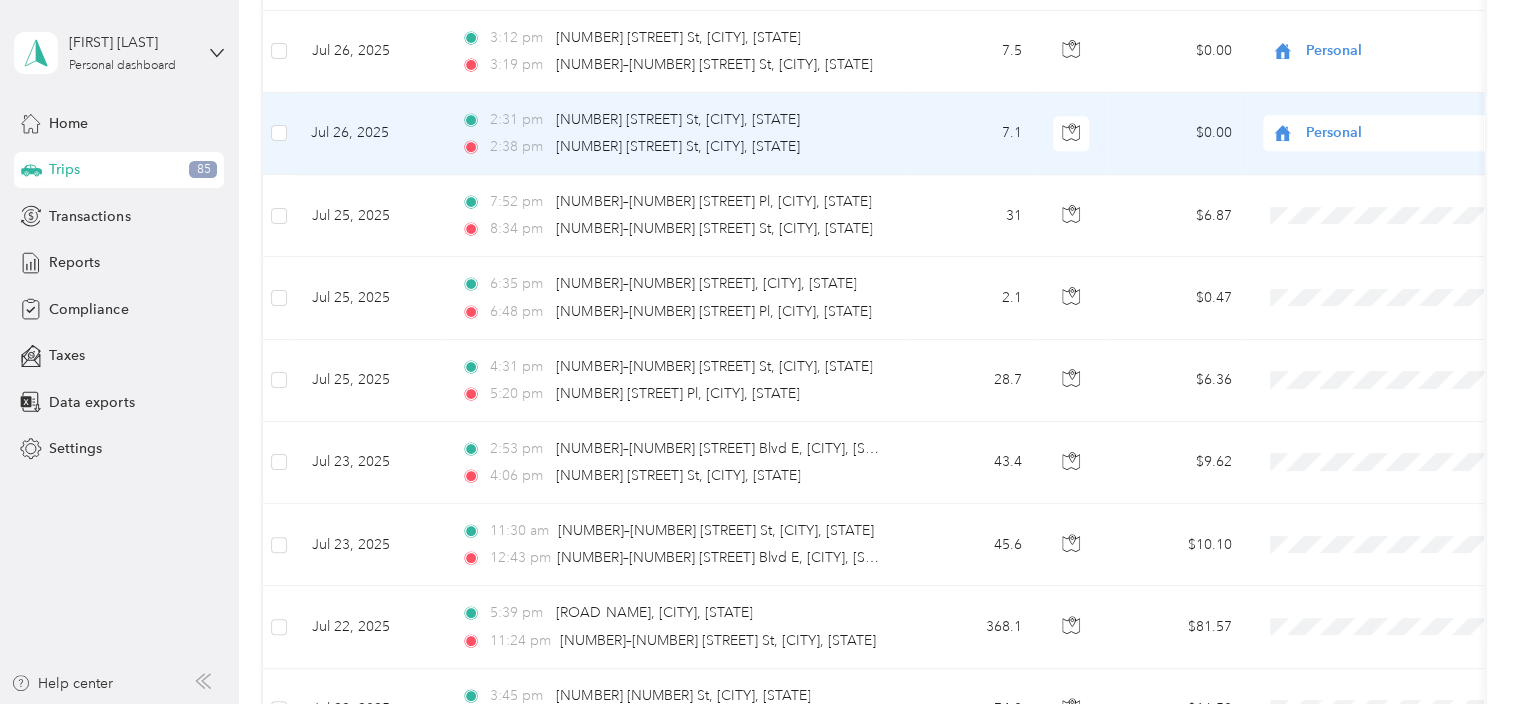 click on "Personal" at bounding box center [1394, 203] 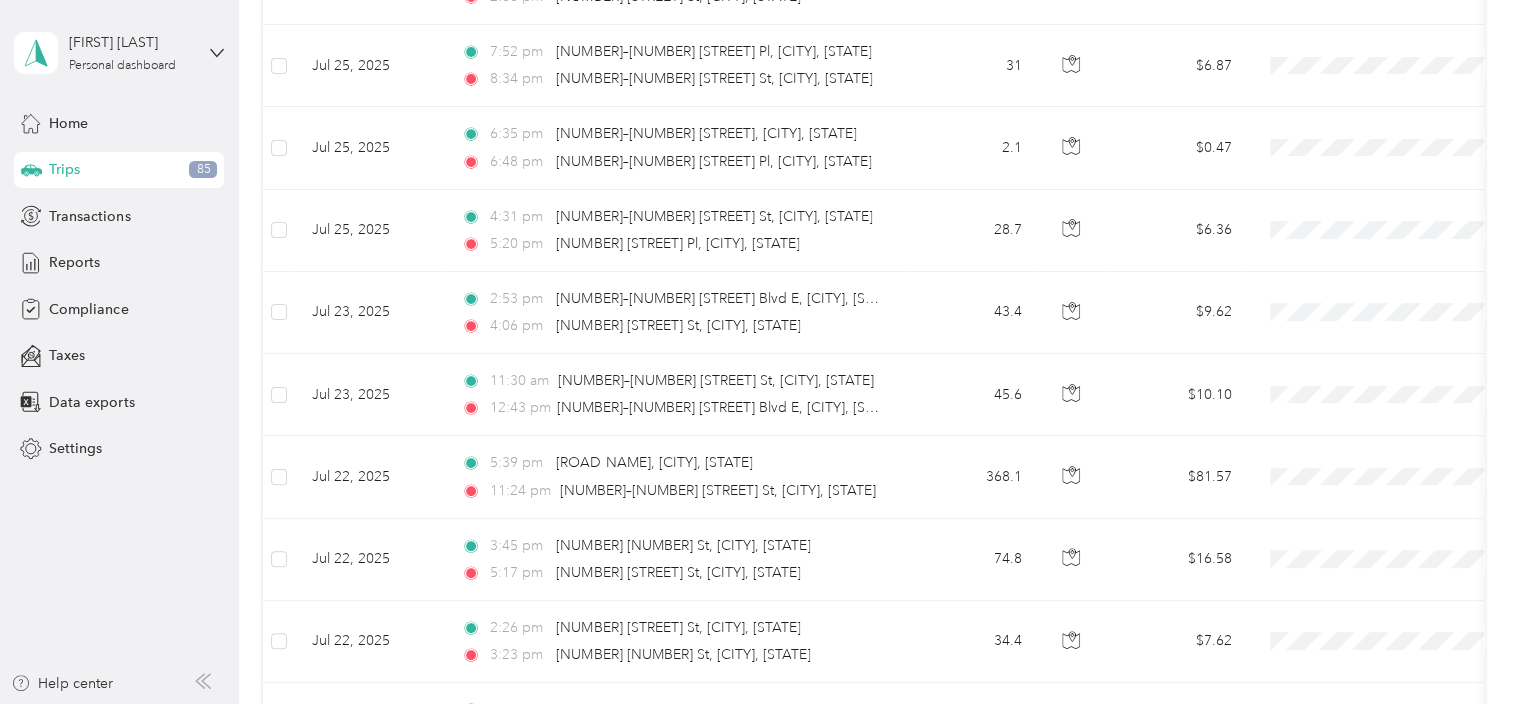 scroll, scrollTop: 977, scrollLeft: 0, axis: vertical 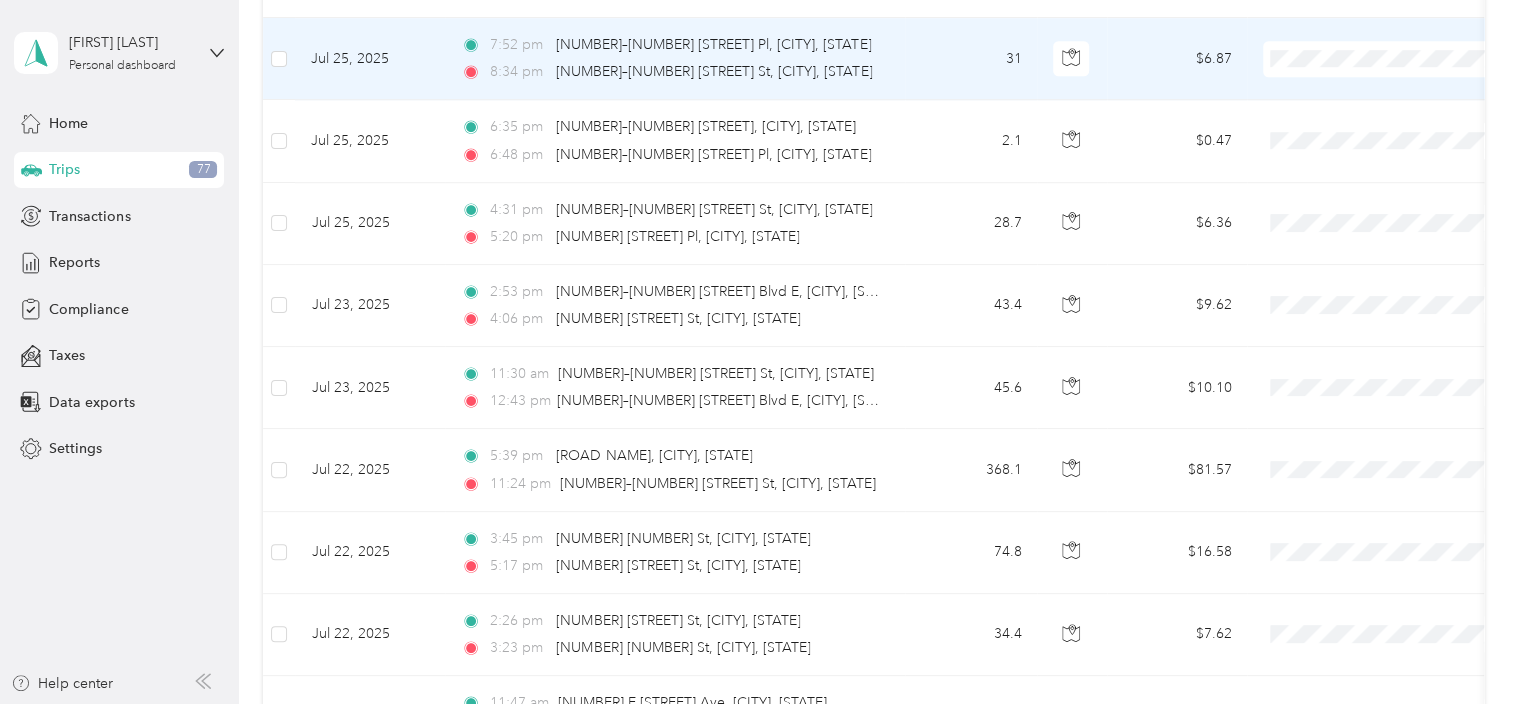 click on "Personal" at bounding box center (1388, 128) 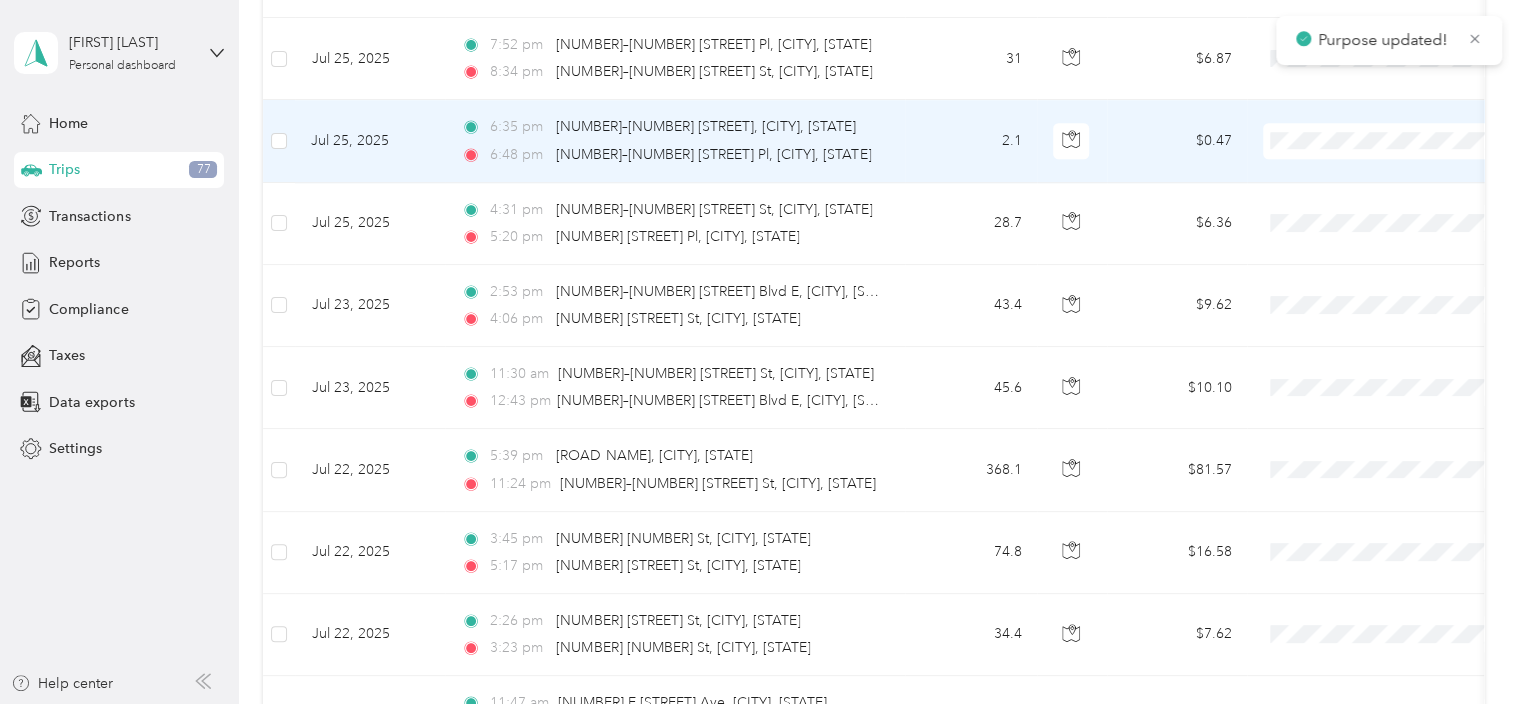 click on "Personal" at bounding box center [1388, 206] 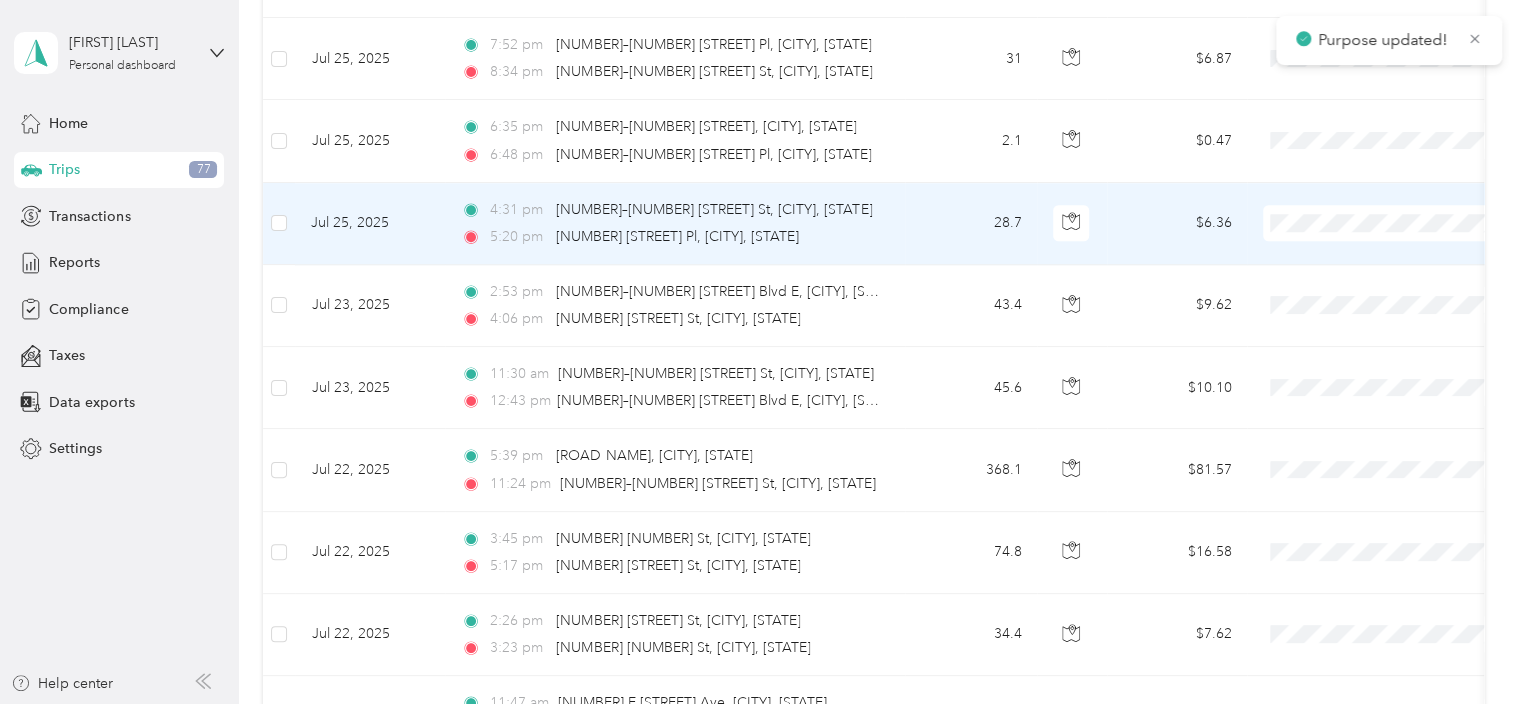 click on "Personal" at bounding box center [1405, 292] 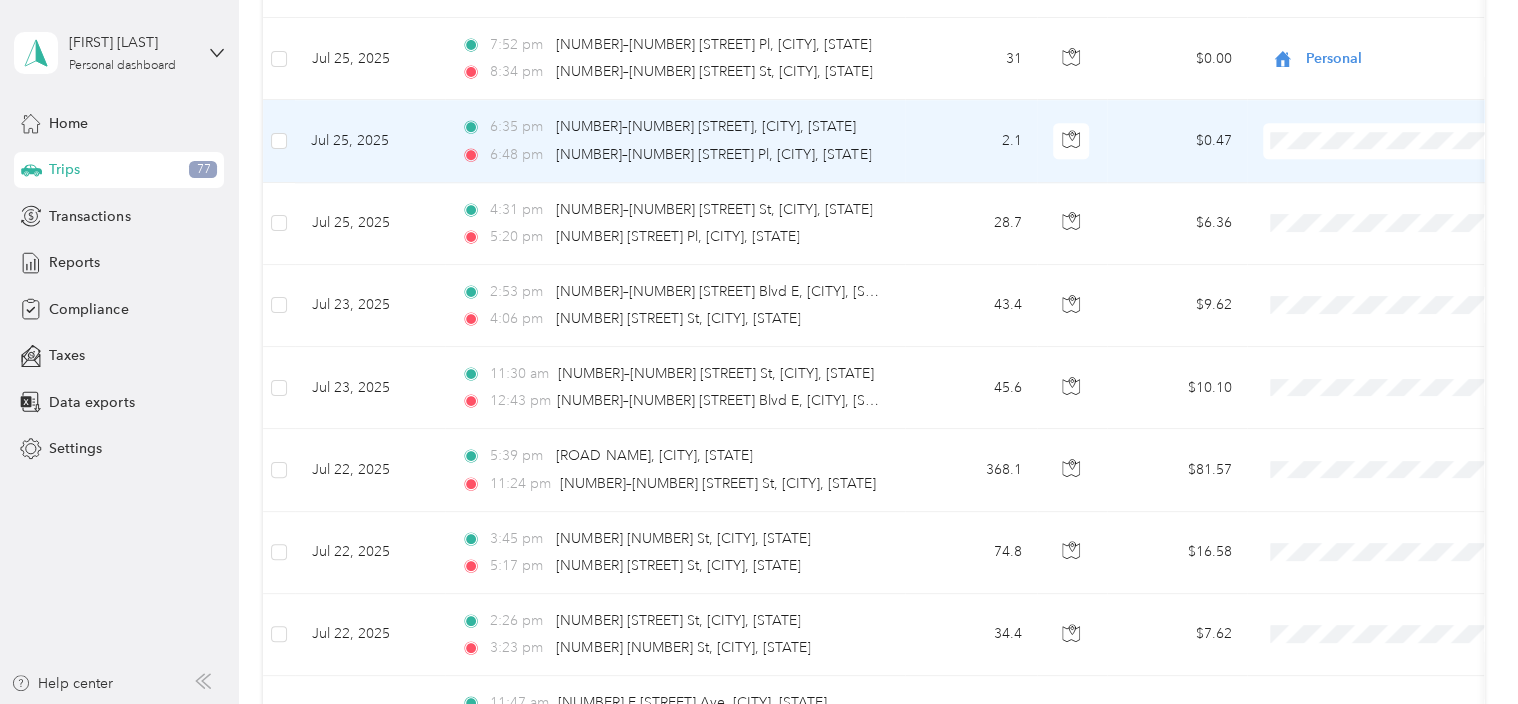 click on "Personal" at bounding box center (1405, 208) 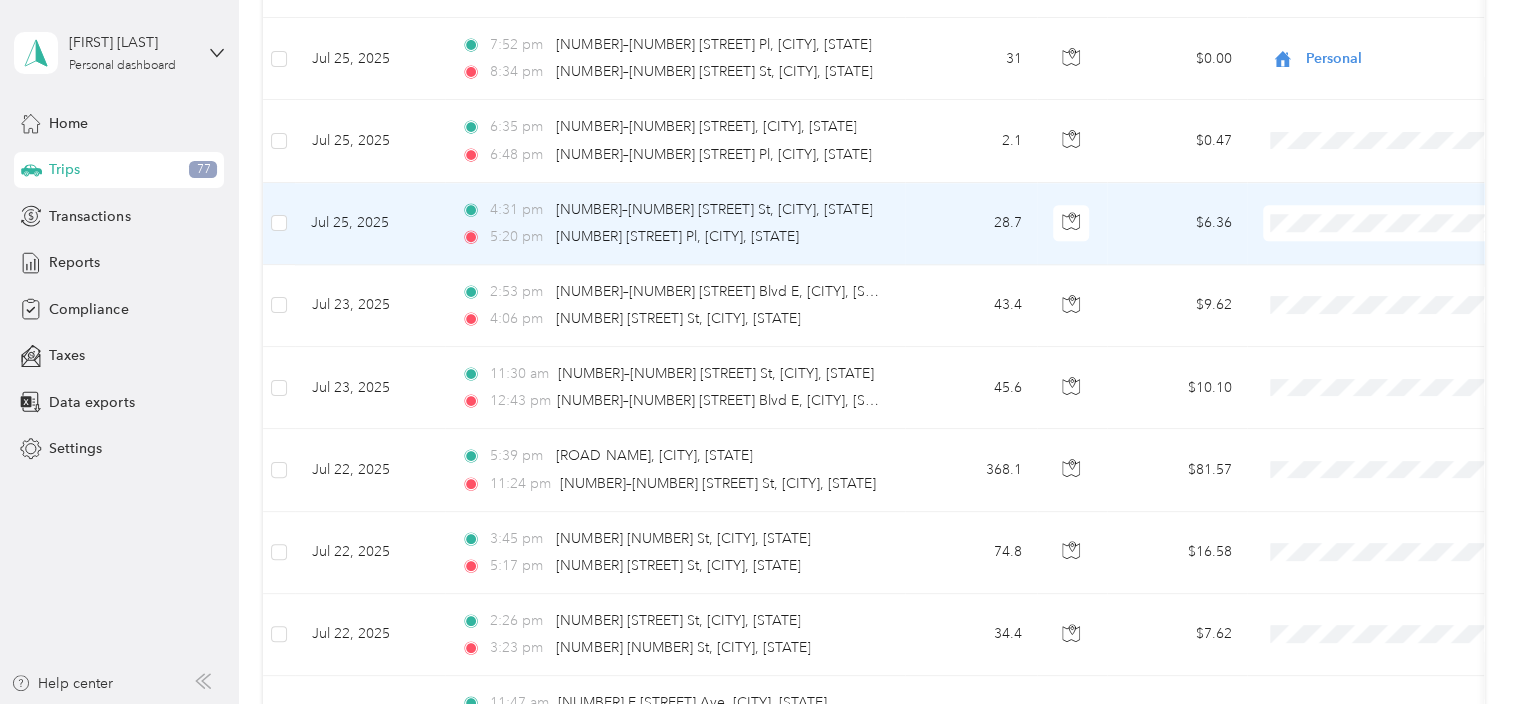 click on "Personal" at bounding box center [1405, 281] 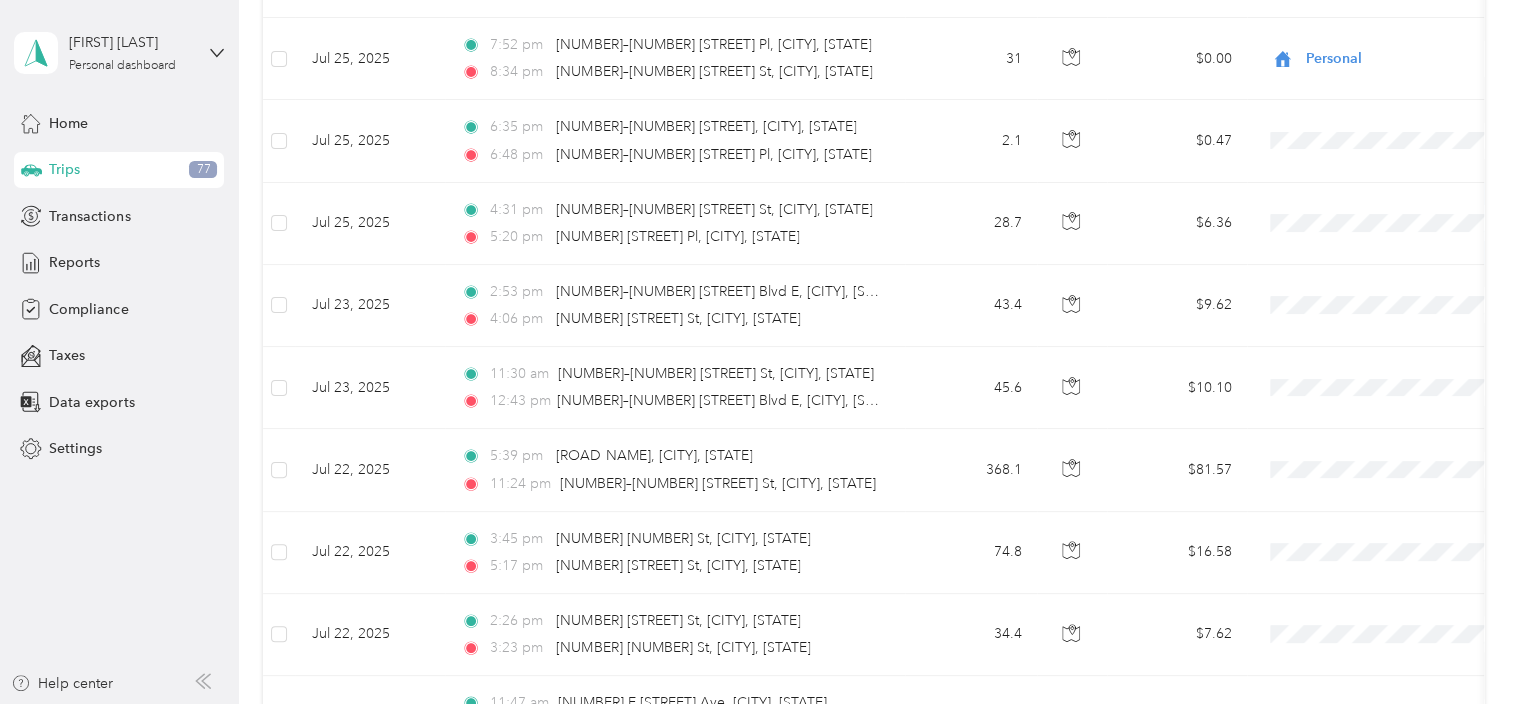 click on "Trips New trip 945.9   mi Work 669.7   mi Personal 1,165.5   mi Unclassified $209.61 Value All purposes Filters Date Locations Mileage (mi) Map Mileage value Purpose Track Method Report                     Jul 31, 2025 3:48 pm [NUMBER] [STREET] NE, [CITY], [CITY], [STATE] 4:53 pm [NUMBER] [STREET] St, [CITY], [STATE] 36 $7.98 Convergint Technologies GPS Jul 1 - 31, 2025 Jul 31, 2025 9:17 am [NUMBER] [STREET] St, [CITY], [STATE] 10:12 am [NUMBER] [STREET] NE, [CITY], [CITY], [STATE] 36.3 $8.04 Convergint Technologies GPS Jul 1 - 31, 2025 Jul 30, 2025 3:54 pm [NUMBER]–[NUMBER] [STREET], [CITY], [STATE] 6:30 pm [NUMBER]–[NUMBER] [STREET] St, [CITY], [STATE] 138.7 $30.74 Convergint Technologies GPS Jul 1 - 31, 2025 Jul 30, 2025 12:18 pm [CITY], [COUNTY], [STATE], [ZIP], USA 1:11 pm [NUMBER], [STREET] [STREET] Avenue, [CITY], [COUNTY], [STATE], [ZIP], USA 29.2 $6.47 Convergint Technologies GPS Jul 1 - 31, 2025 Jul 30, 2025 11:36 am [NUMBER], [STREET] Drive, [CITY], [COUNTY], [STATE], [ZIP], USA 36.7" at bounding box center (873, 2071) 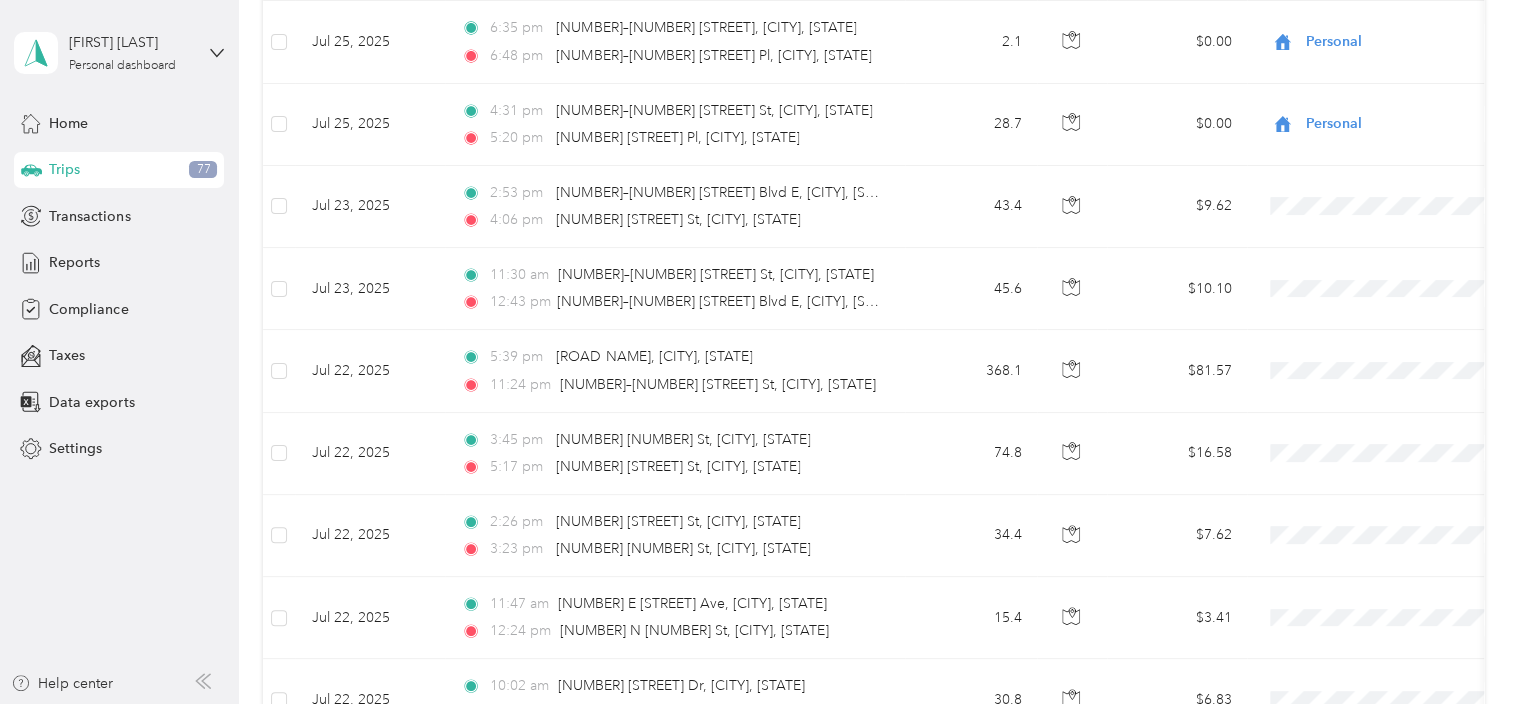 scroll, scrollTop: 977, scrollLeft: 0, axis: vertical 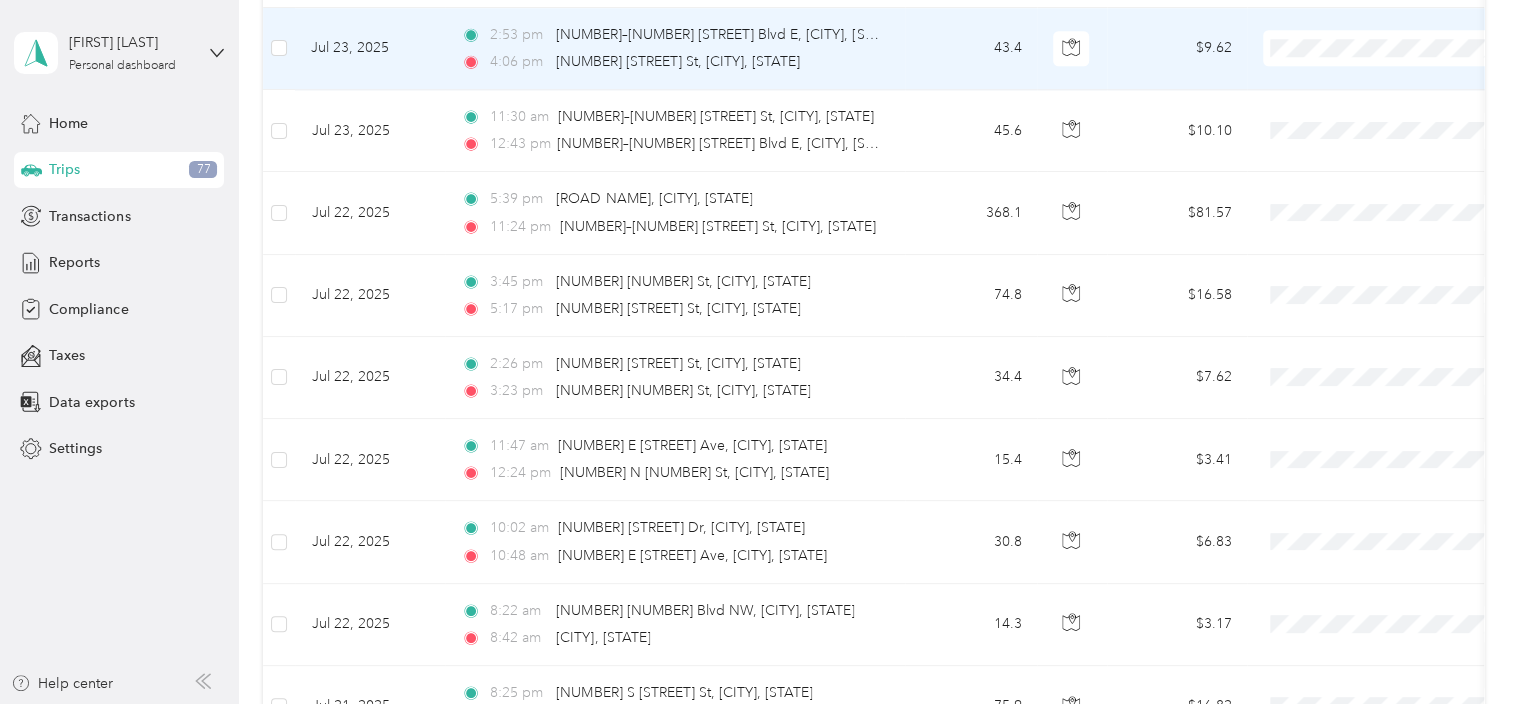 click on "Convergint Technologies" at bounding box center (1405, 82) 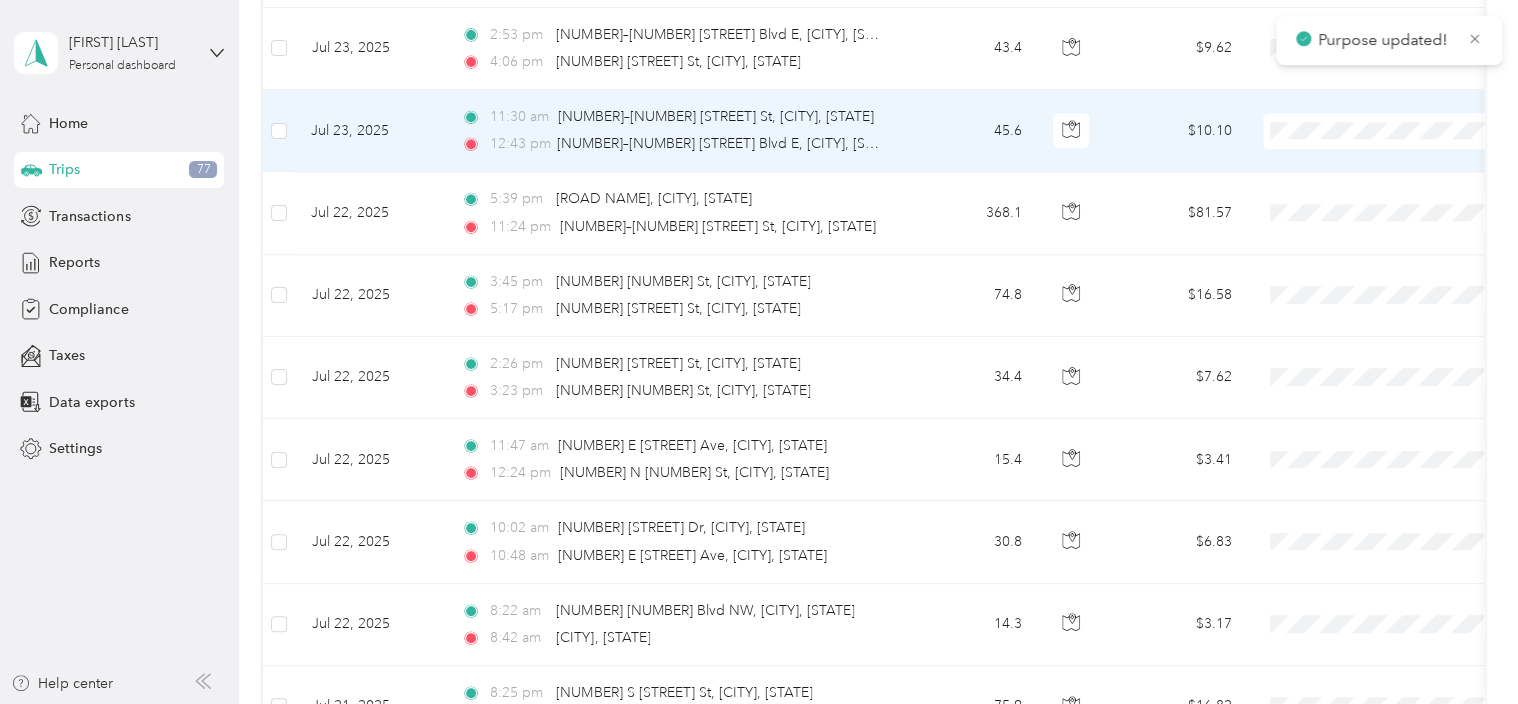 click on "Convergint Technologies" at bounding box center (1388, 157) 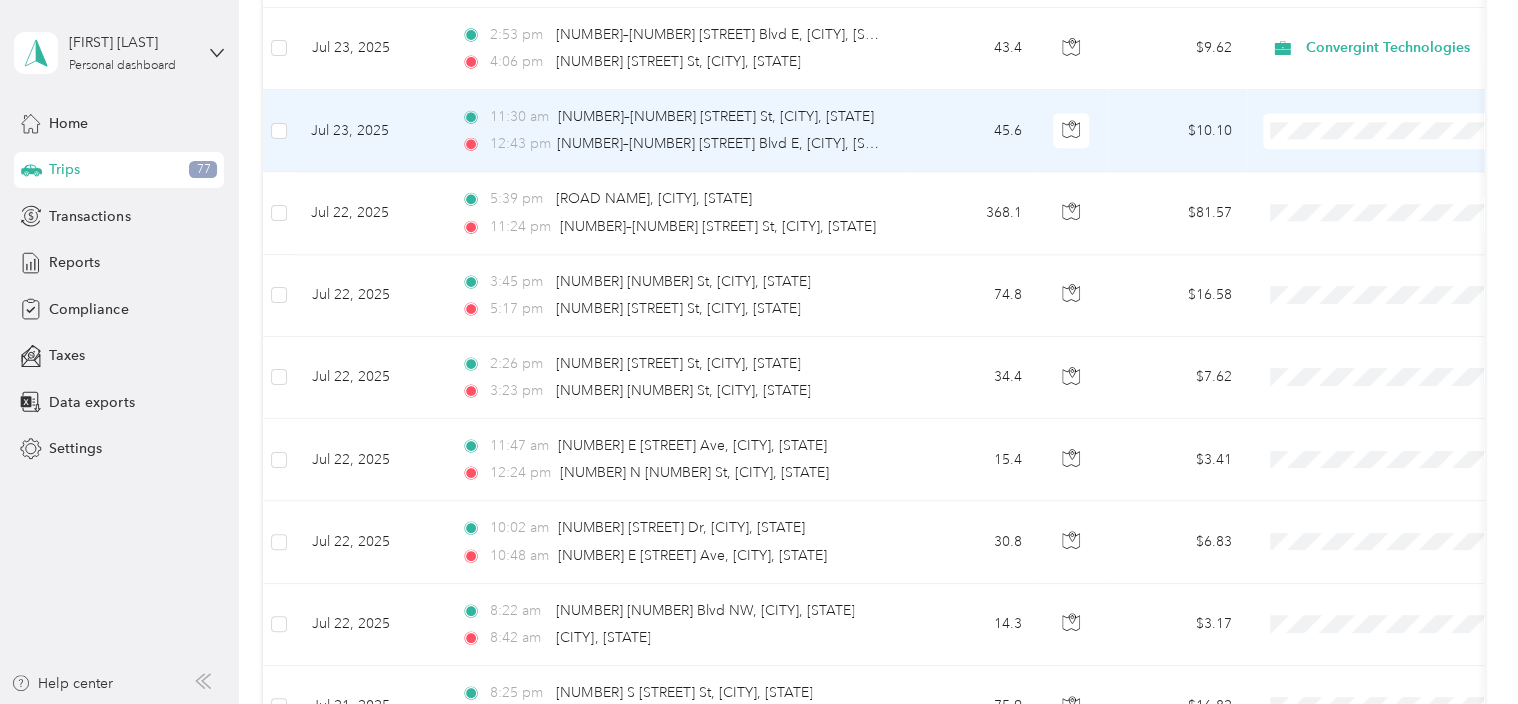 click on "Convergint Technologies" at bounding box center (1405, 160) 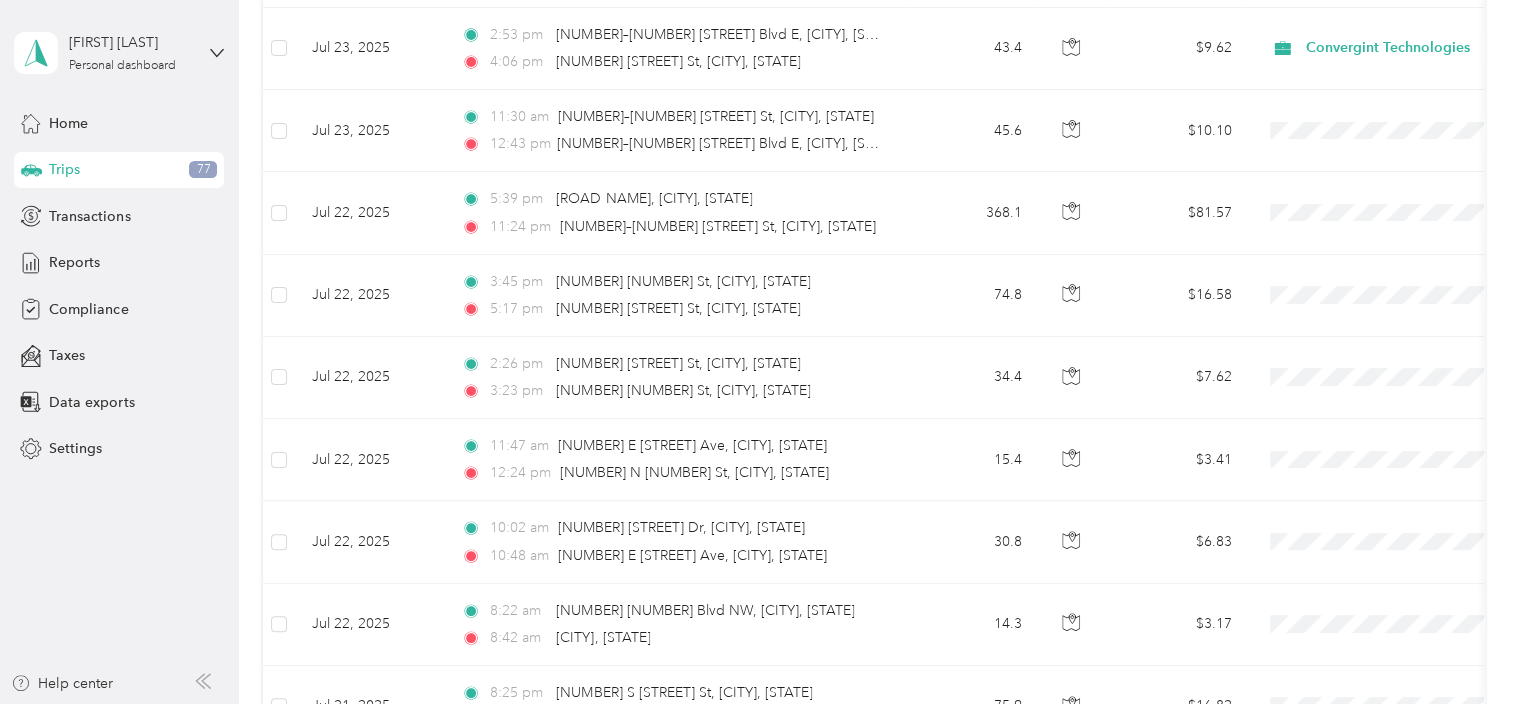 click on "Trips New trip 1,034.9   mi Work 669.7   mi Personal 1,076.5   mi Unclassified $229.33 Value All purposes Filters Date Locations Mileage (mi) Map Mileage value Purpose Track Method Report                     Jul 31, 2025 3:48 pm [NUMBER] [STREET] NE, [CITY], [CITY], [STATE] 4:53 pm [NUMBER] [STREET] St, [CITY], [STATE] 36 $7.98 Convergint Technologies GPS Jul 1 - 31, 2025 Jul 31, 2025 9:17 am [NUMBER] [STREET] St, [CITY], [STATE] 10:12 am [NUMBER] [STREET] NE, [CITY], [CITY], [STATE] 36.3 $8.04 Convergint Technologies GPS Jul 1 - 31, 2025 Jul 30, 2025 3:54 pm [NUMBER]–[NUMBER] [STREET], [CITY], [STATE] 6:30 pm [NUMBER]–[NUMBER] [STREET] St, [CITY], [STATE] 138.7 $30.74 Convergint Technologies GPS Jul 1 - 31, 2025 Jul 30, 2025 12:18 pm [CITY], [COUNTY], [STATE], [ZIP], USA 1:11 pm [NUMBER], [STREET] [STREET] Avenue, [CITY], [COUNTY], [STATE], [ZIP], USA 29.2 $6.47 Convergint Technologies GPS Jul 1 - 31, 2025 Jul 30, 2025 11:36 am [NUMBER], [STREET] Drive, [CITY], [COUNTY], [STATE], [ZIP], USA" at bounding box center [873, 1814] 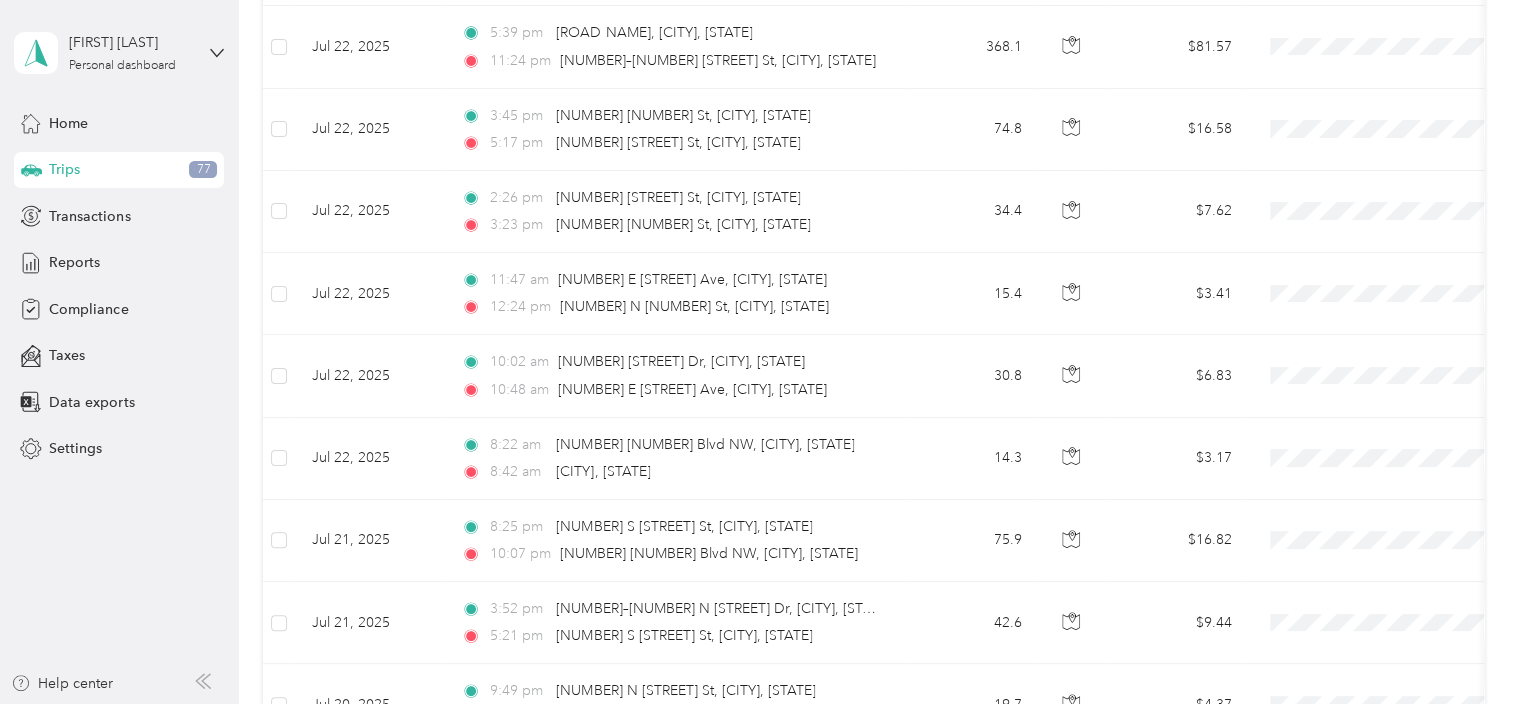 scroll, scrollTop: 1392, scrollLeft: 0, axis: vertical 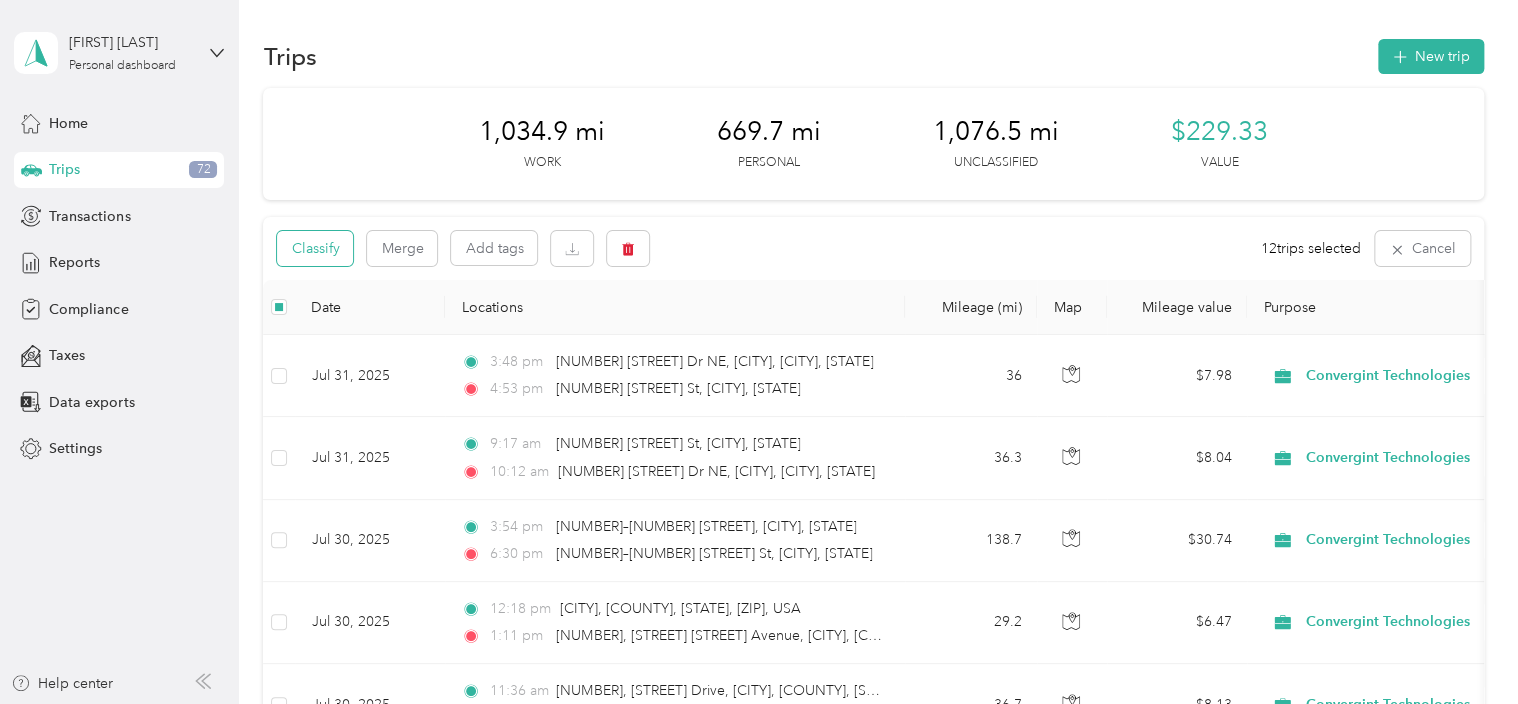 click on "Classify" at bounding box center [315, 248] 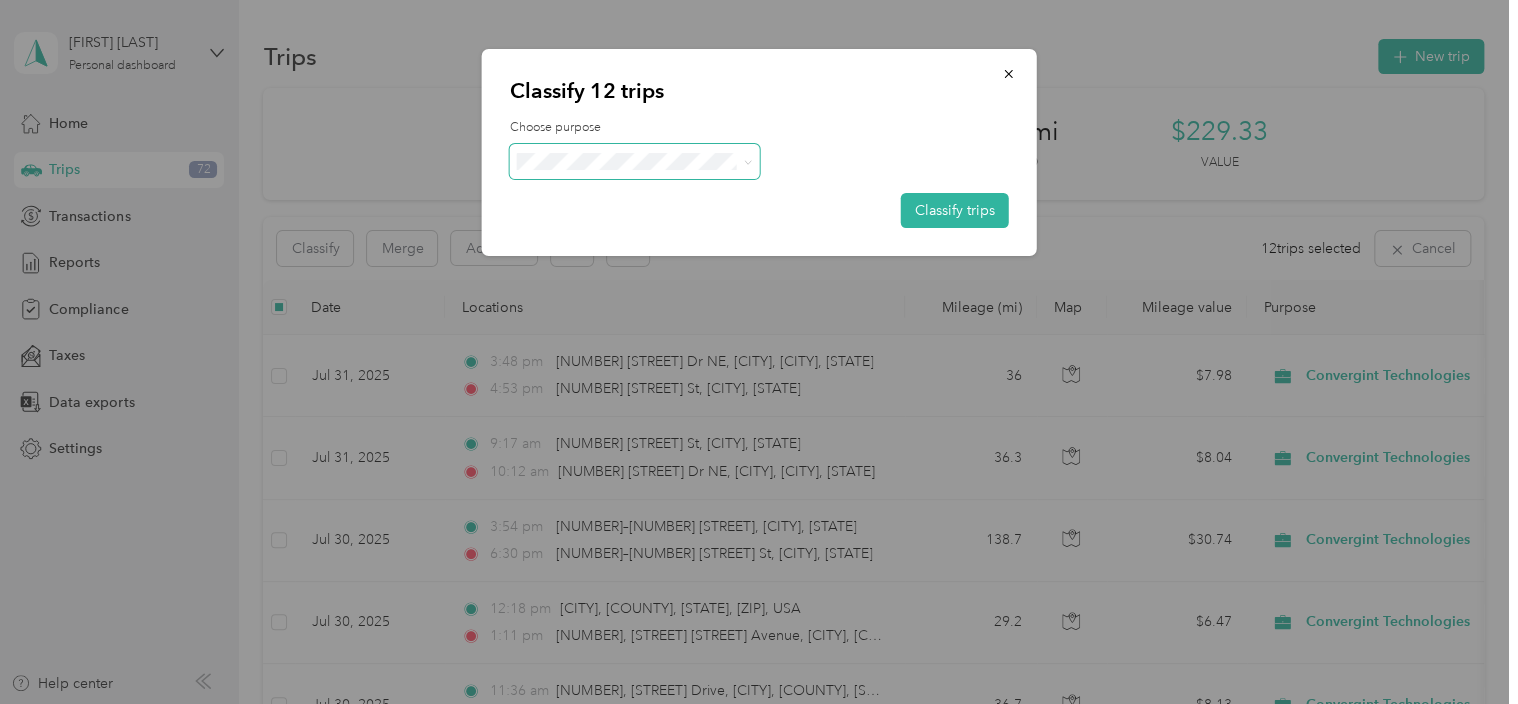 click 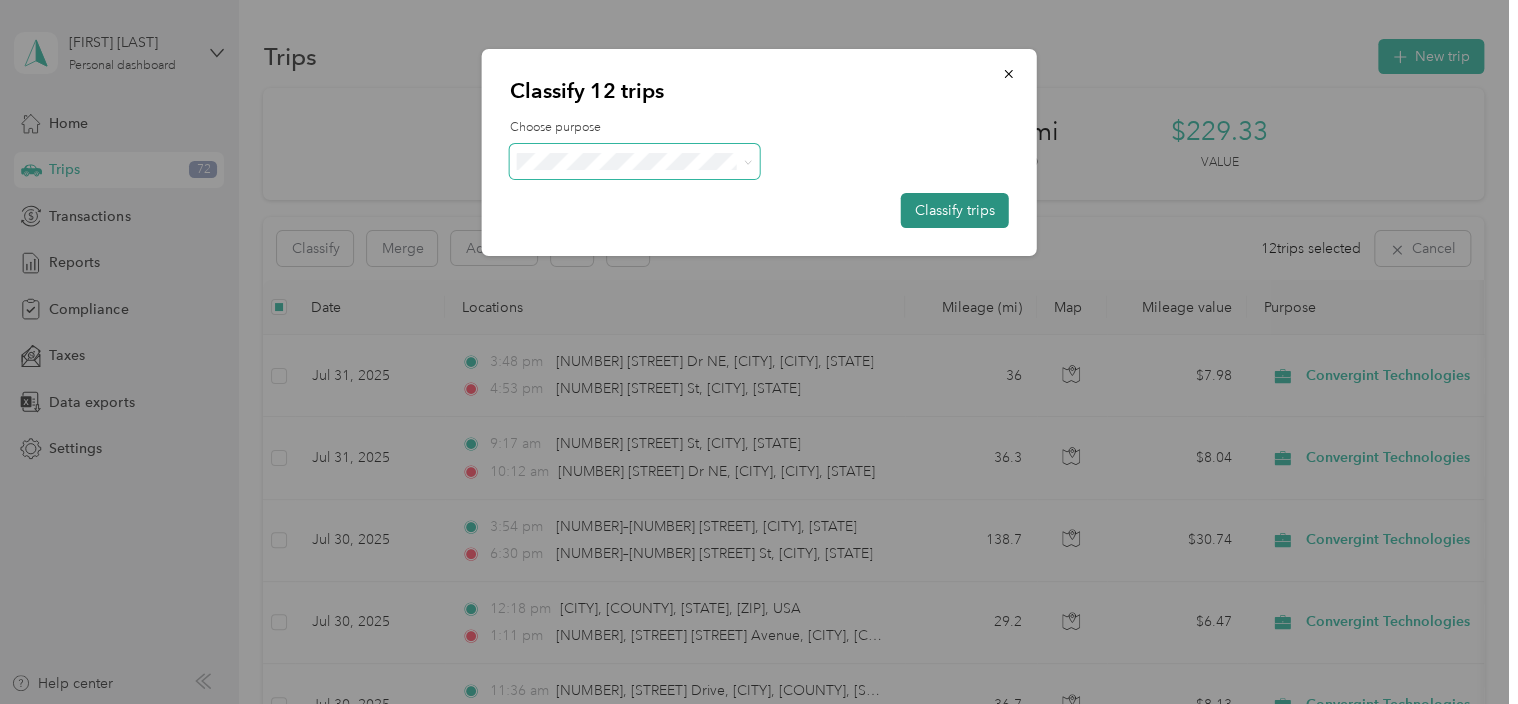 click on "Classify trips" at bounding box center (955, 210) 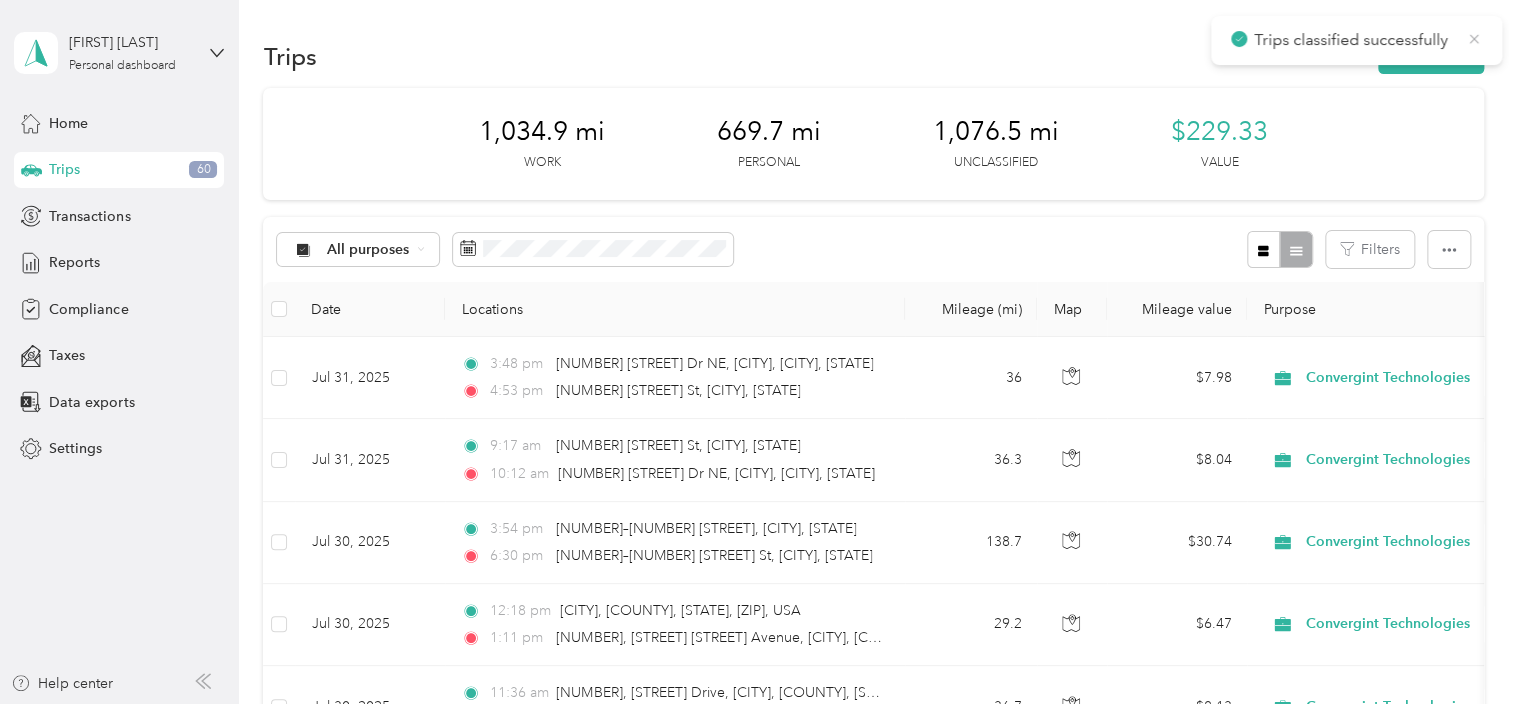 click 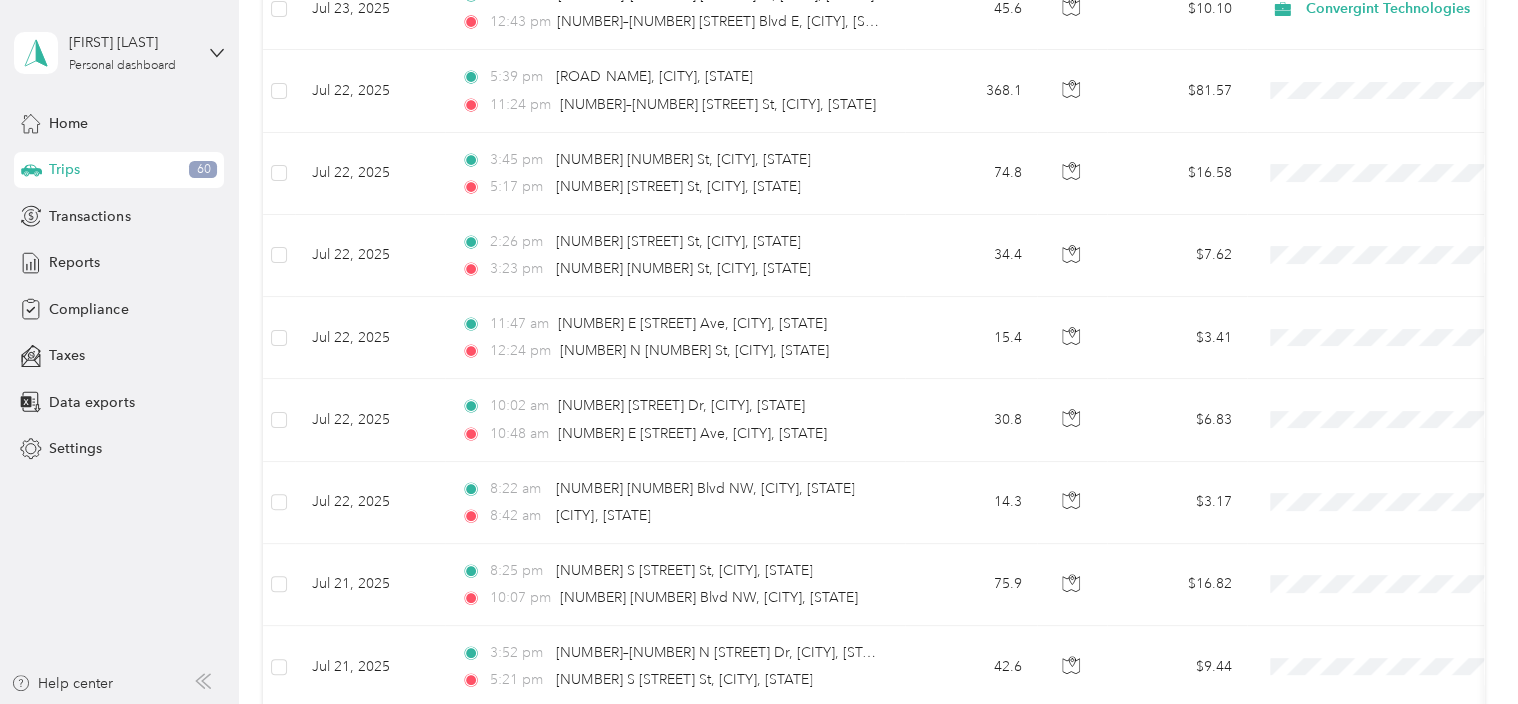 scroll, scrollTop: 1393, scrollLeft: 0, axis: vertical 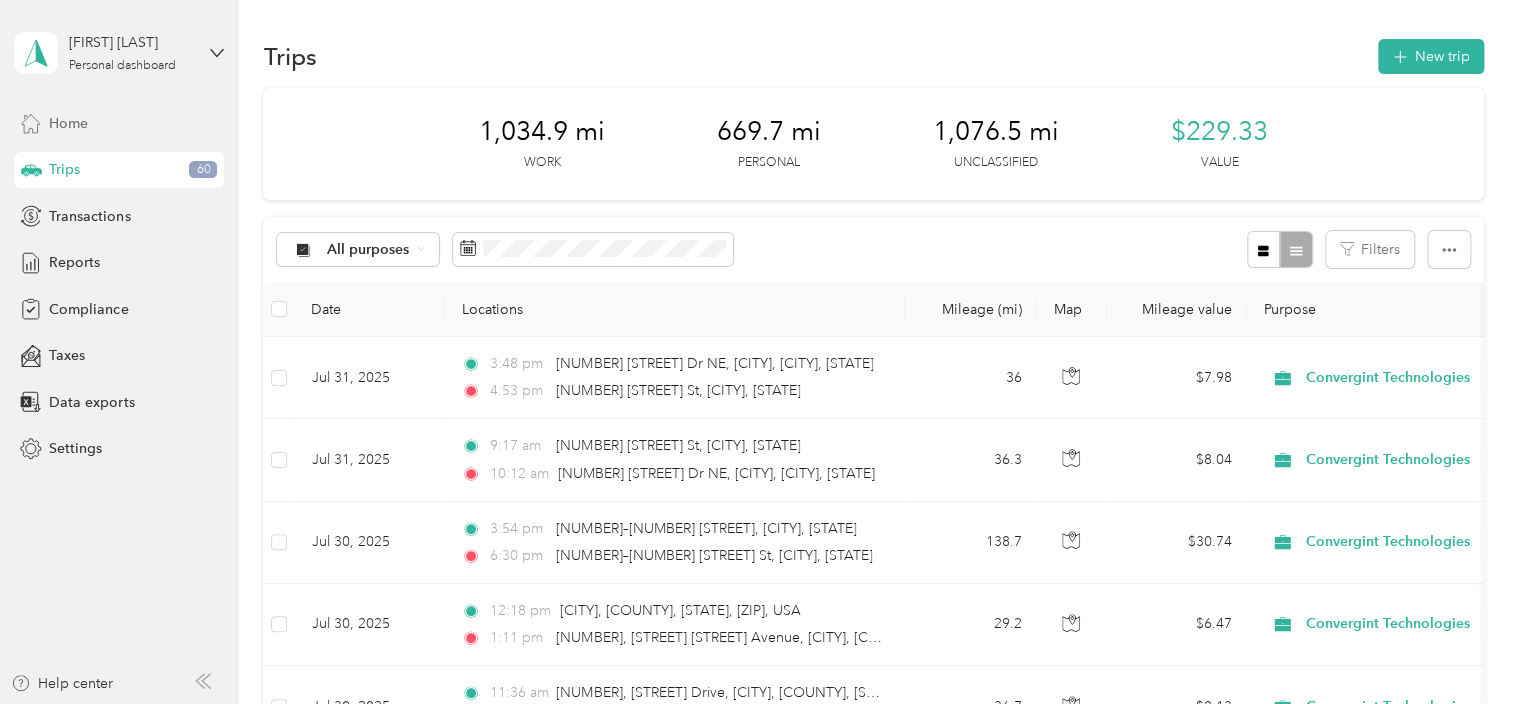 click on "Home" at bounding box center [68, 123] 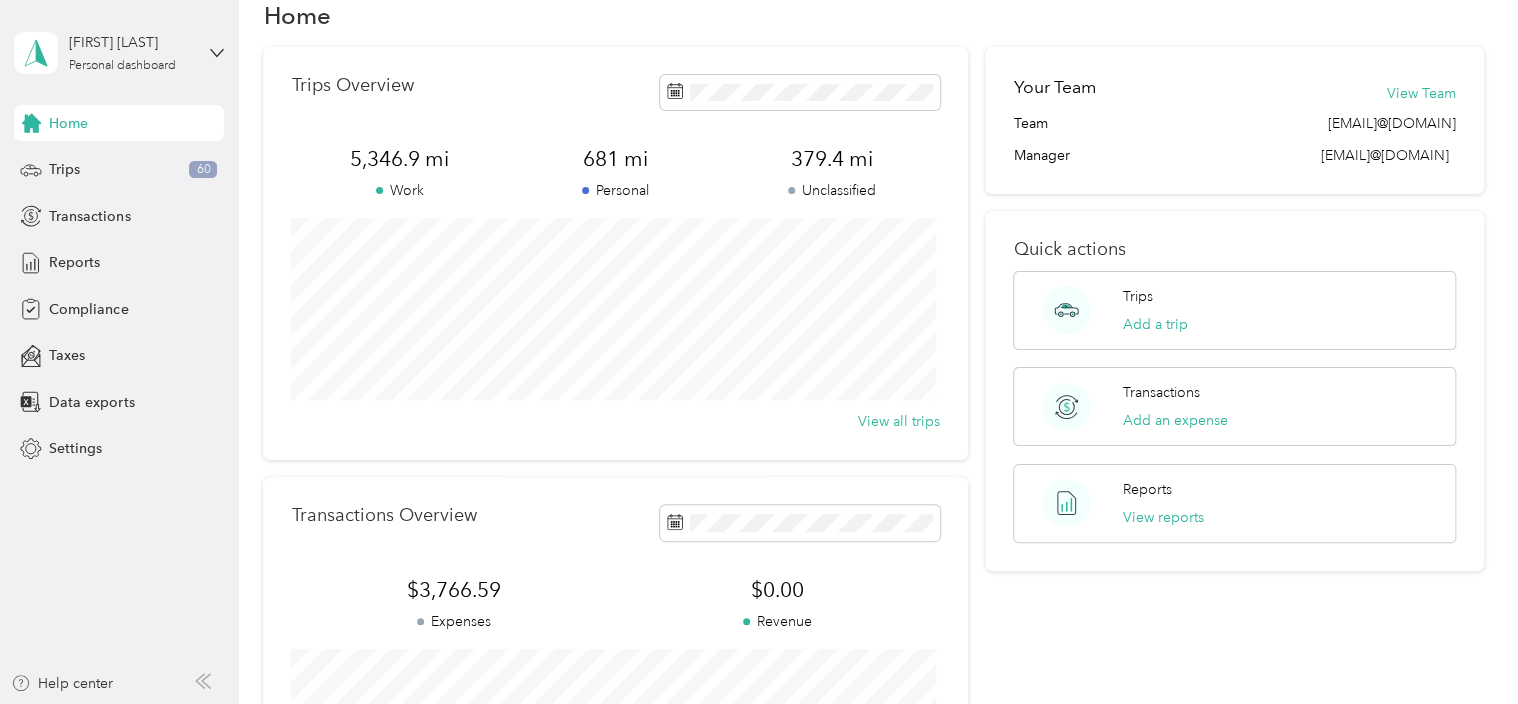 scroll, scrollTop: 0, scrollLeft: 0, axis: both 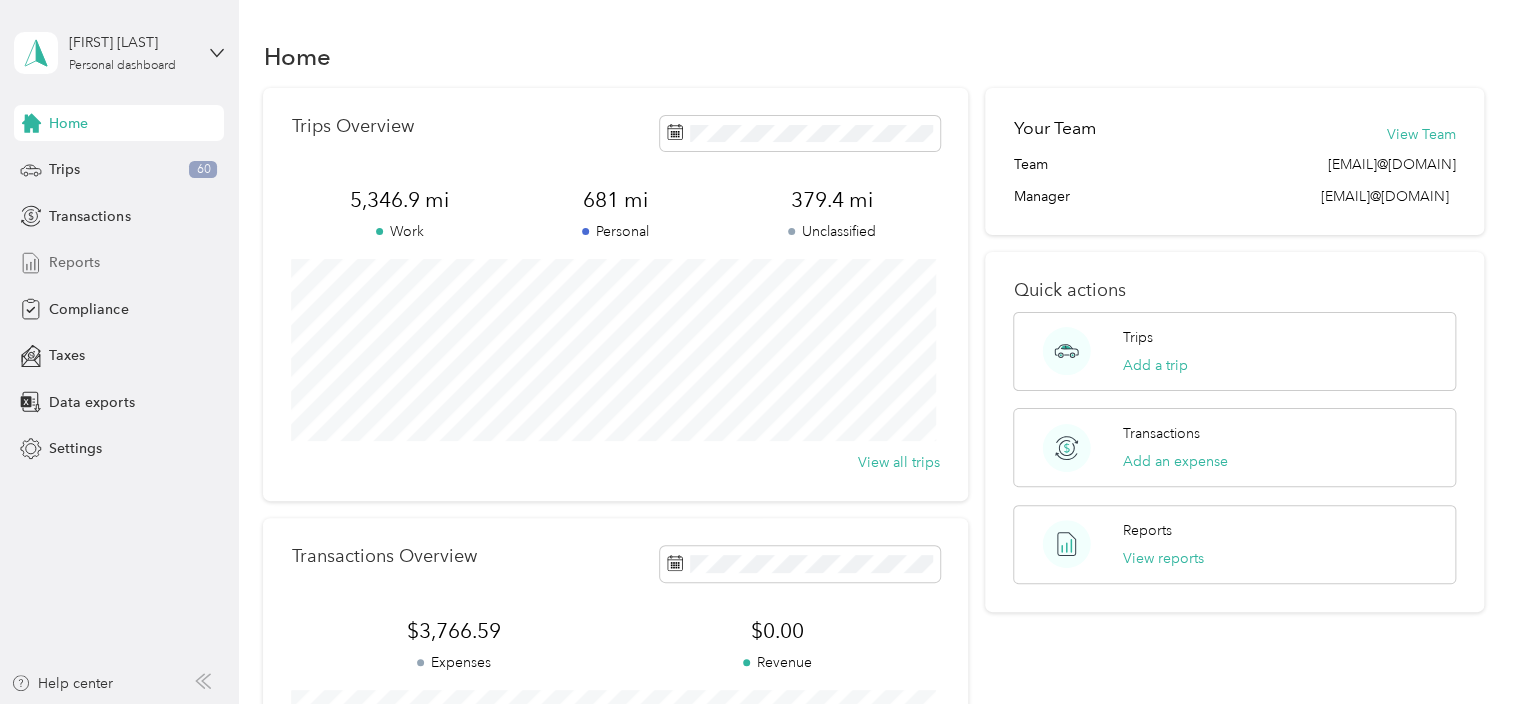 click on "Reports" at bounding box center (74, 262) 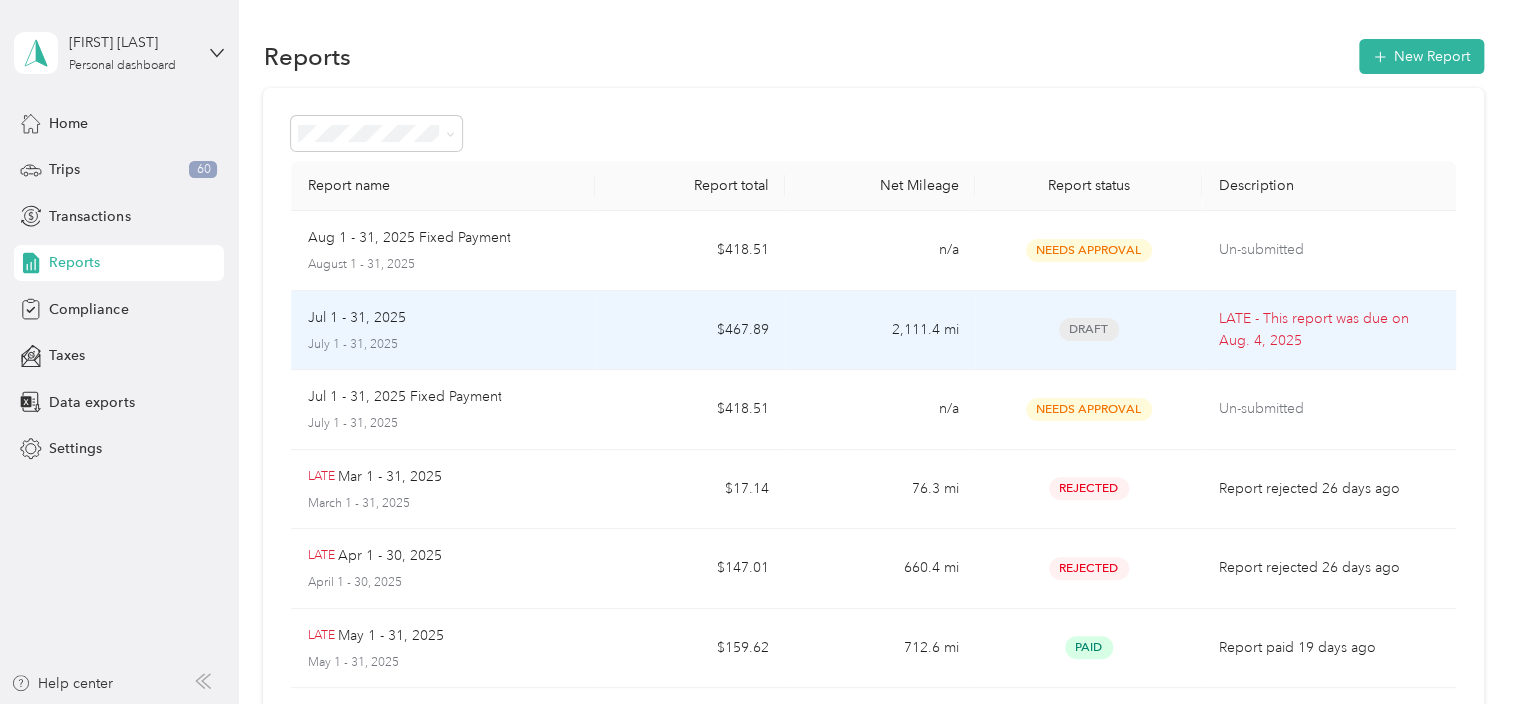 click on "Jul 1 - 31, 2025" at bounding box center [356, 318] 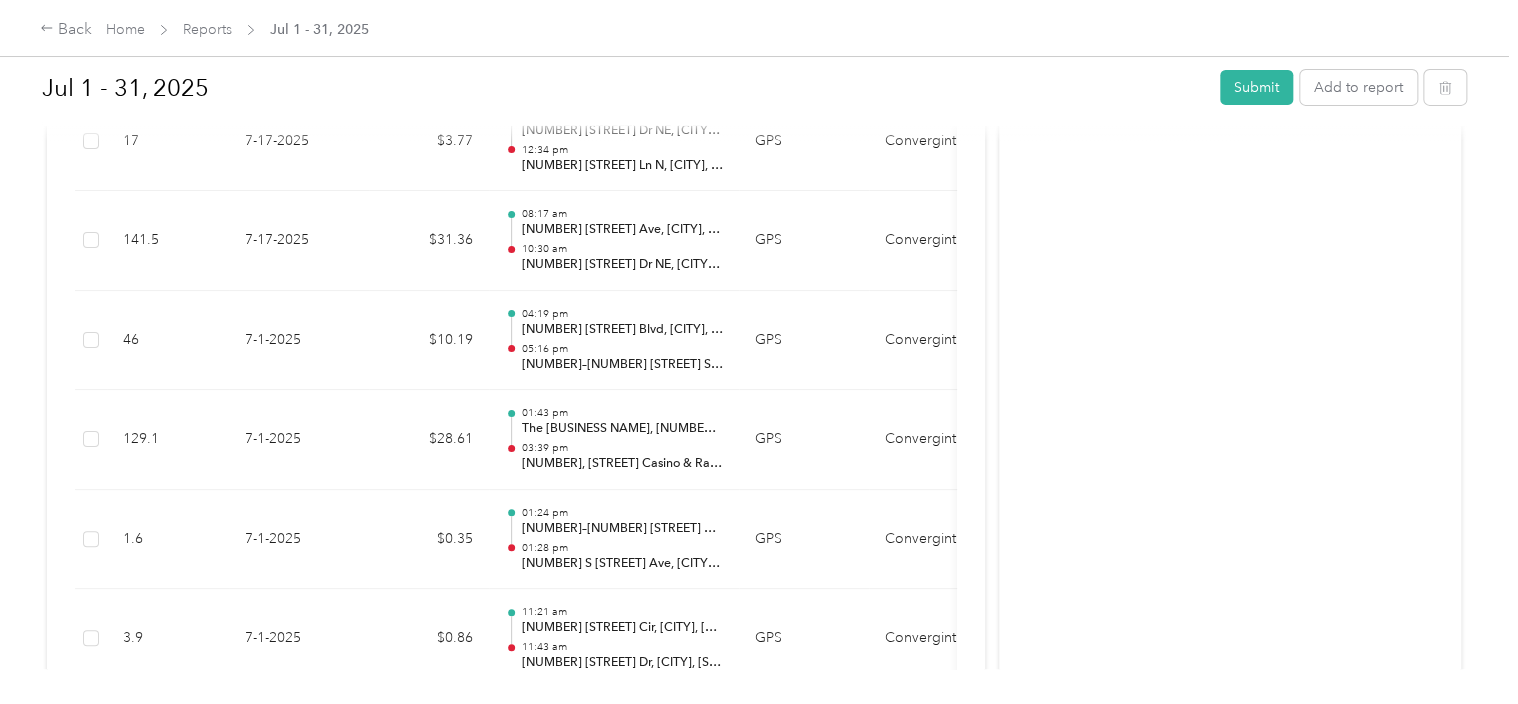 scroll, scrollTop: 3530, scrollLeft: 0, axis: vertical 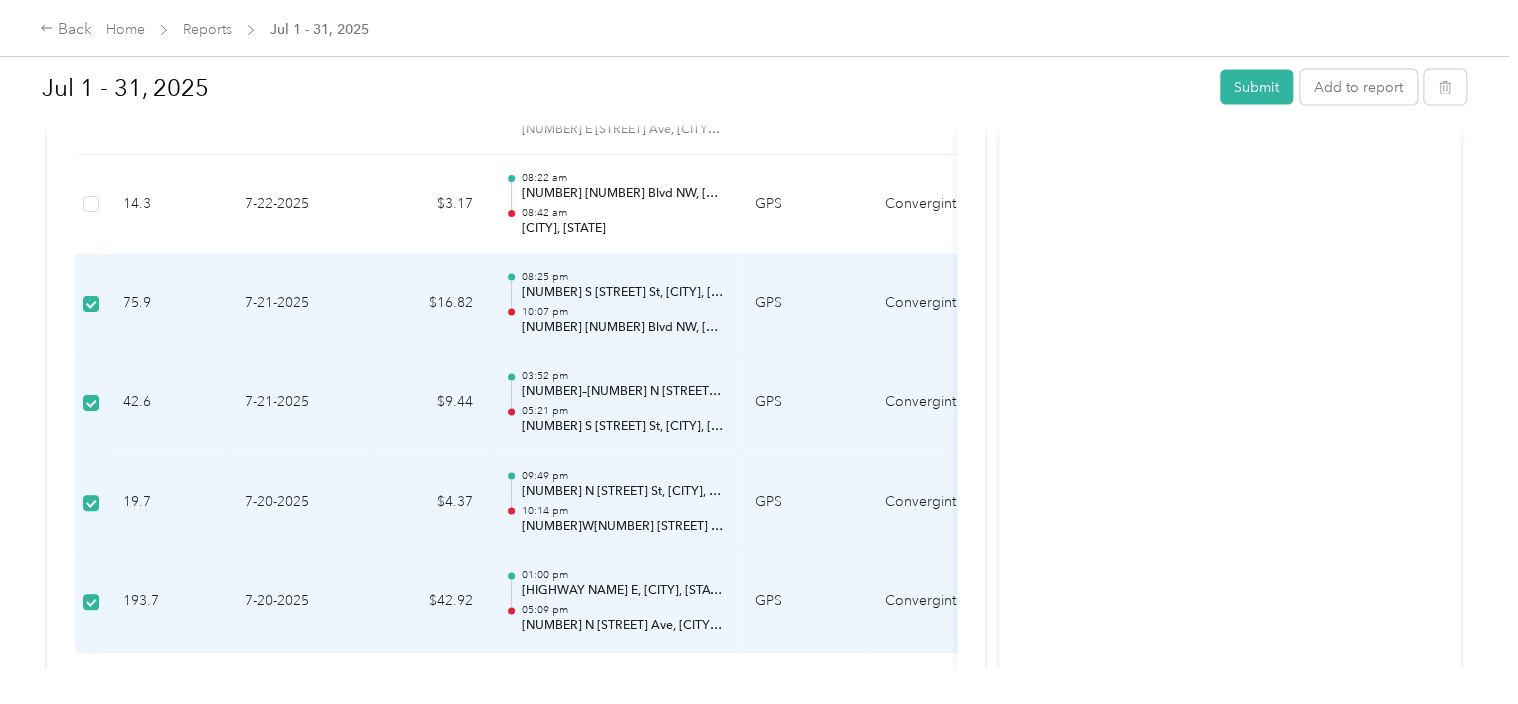 click on "Convergint Technologies" at bounding box center (944, 305) 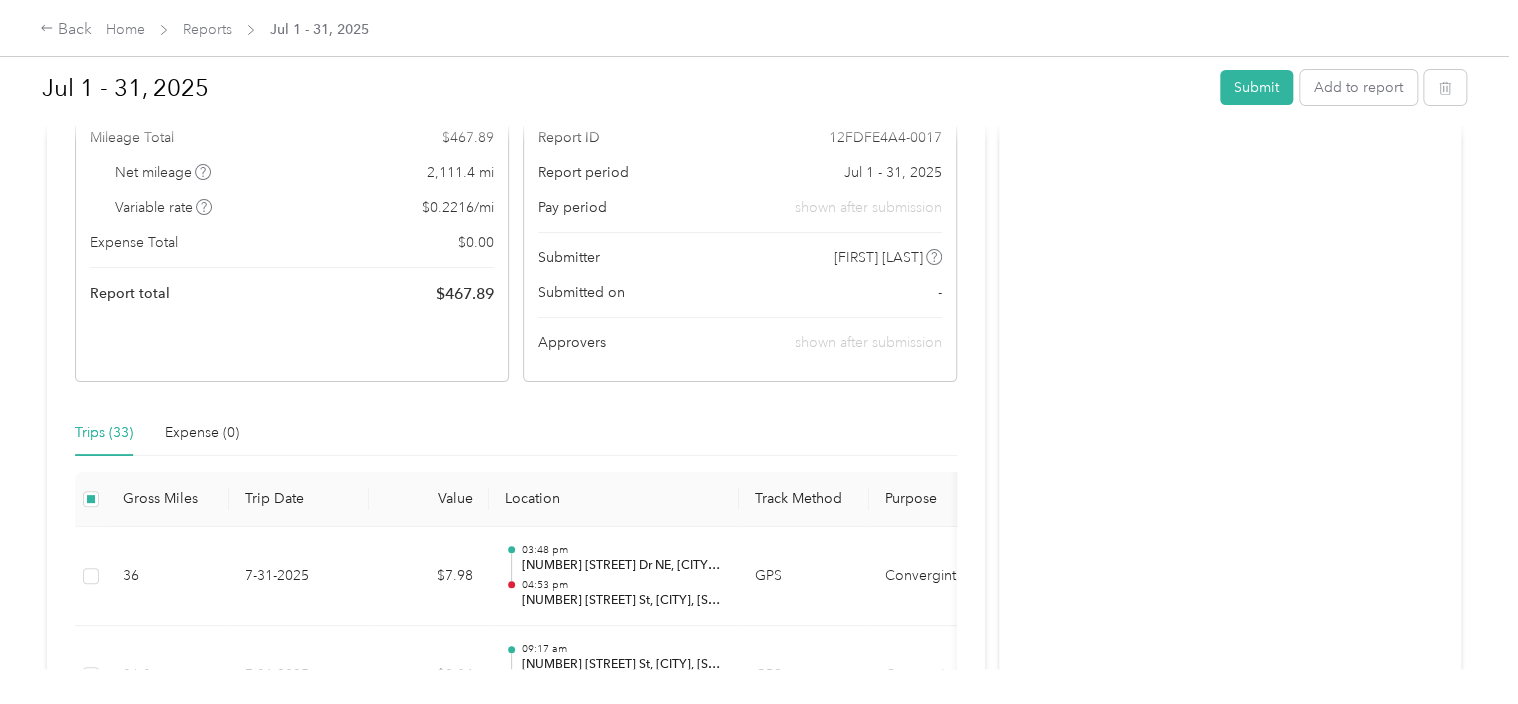scroll, scrollTop: 0, scrollLeft: 0, axis: both 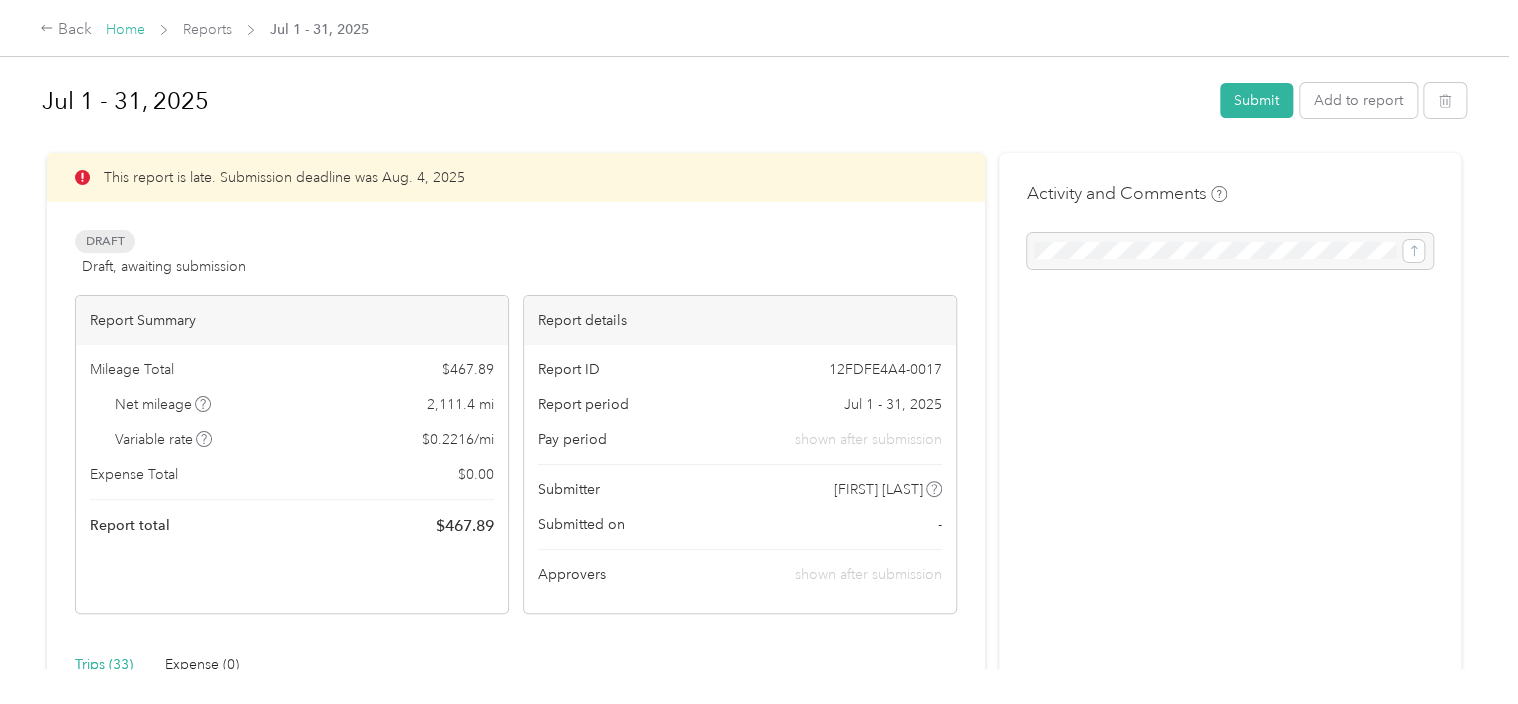 click on "Home" at bounding box center [125, 29] 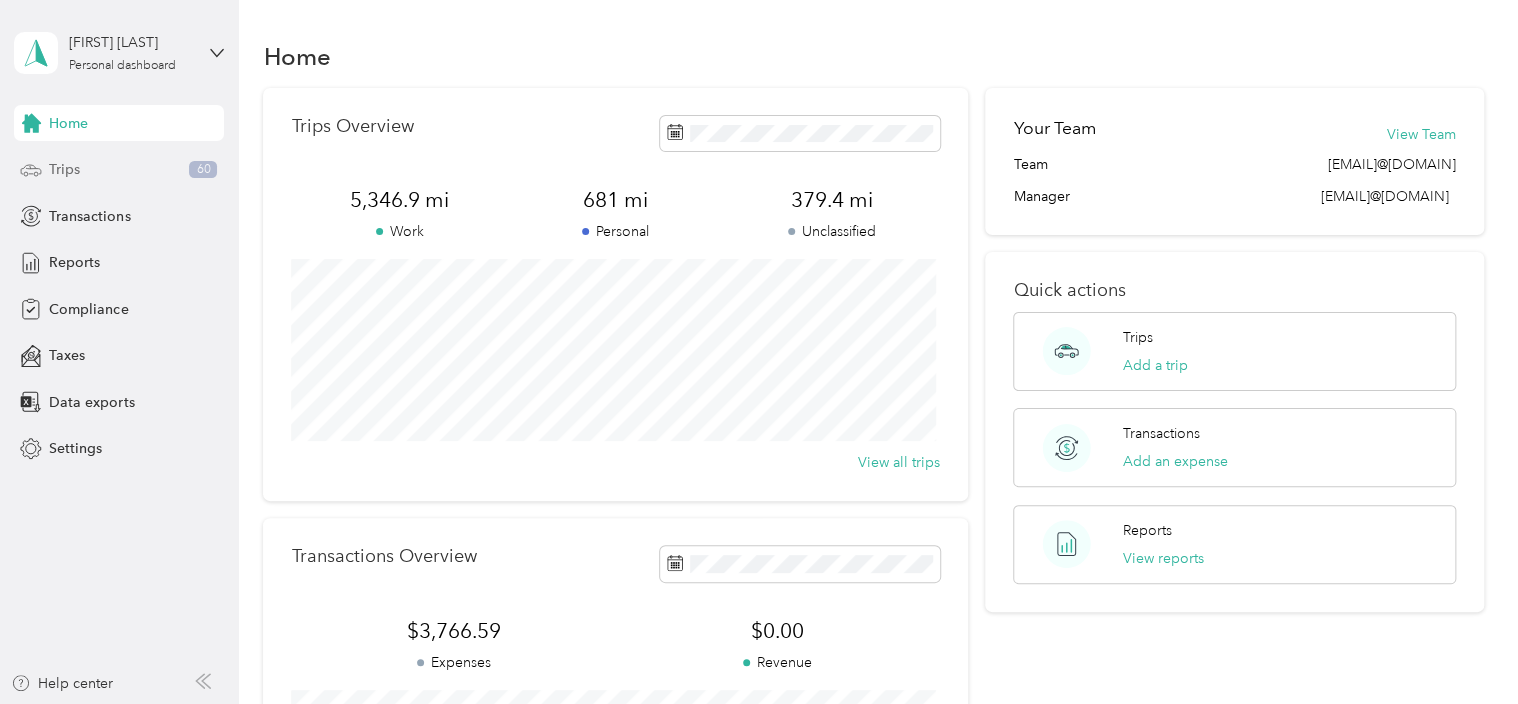 click on "Trips 60" at bounding box center (119, 170) 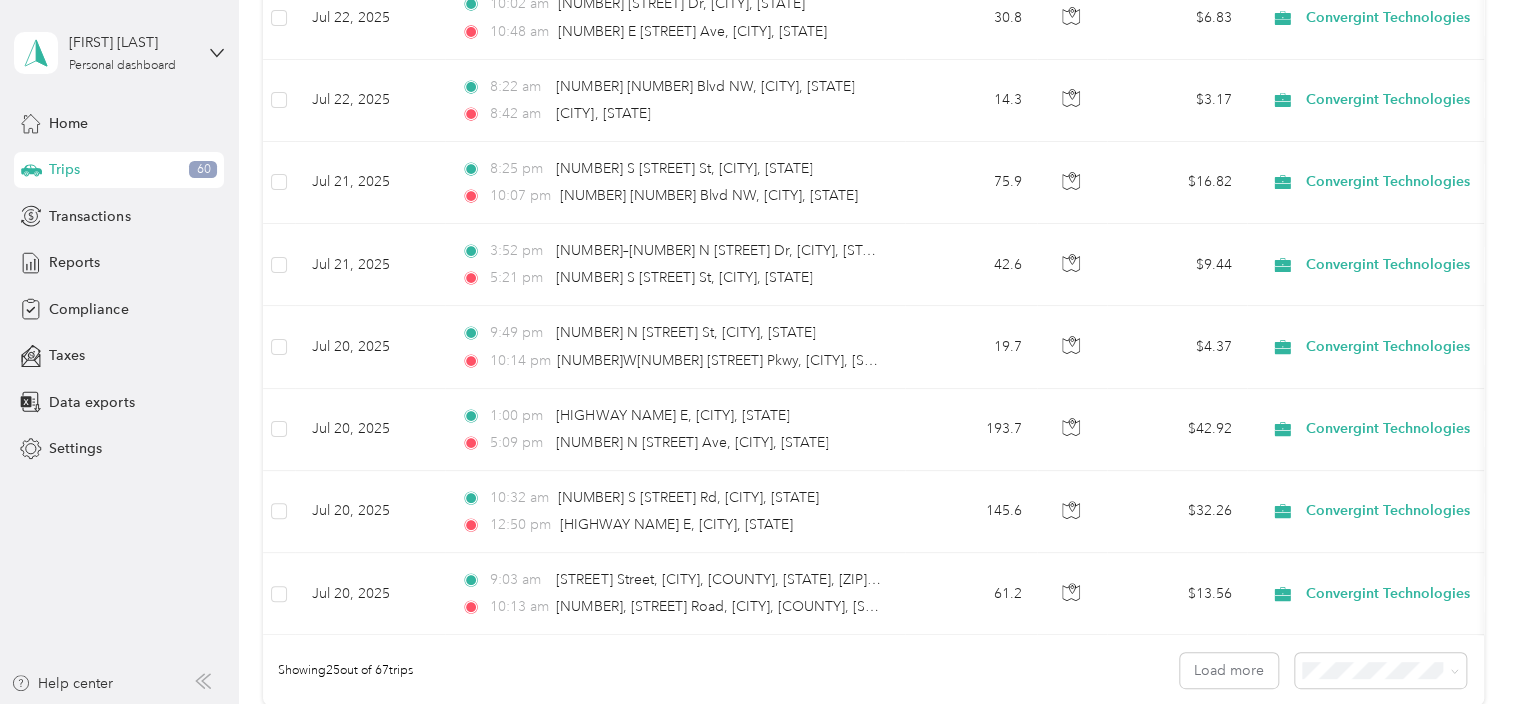 scroll, scrollTop: 1761, scrollLeft: 0, axis: vertical 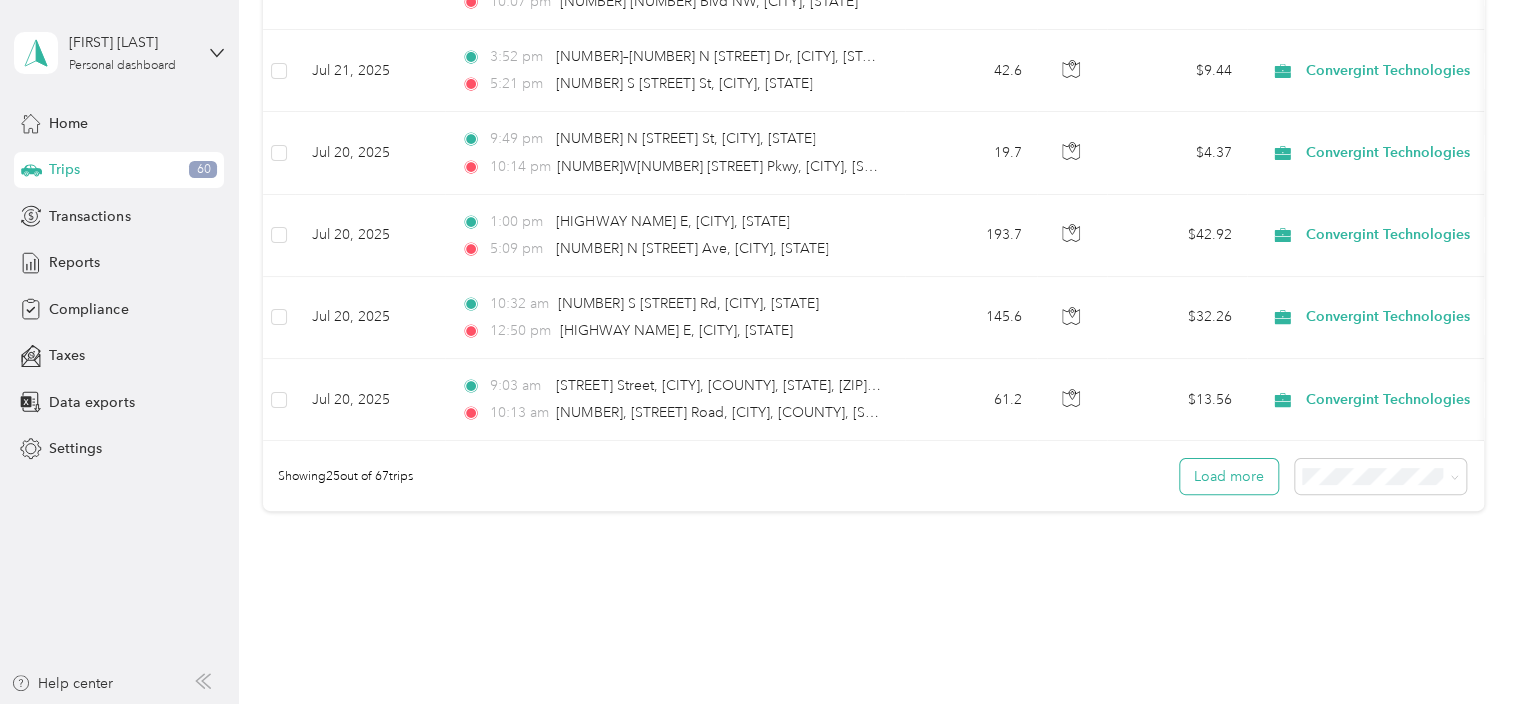 click on "Load more" at bounding box center [1229, 476] 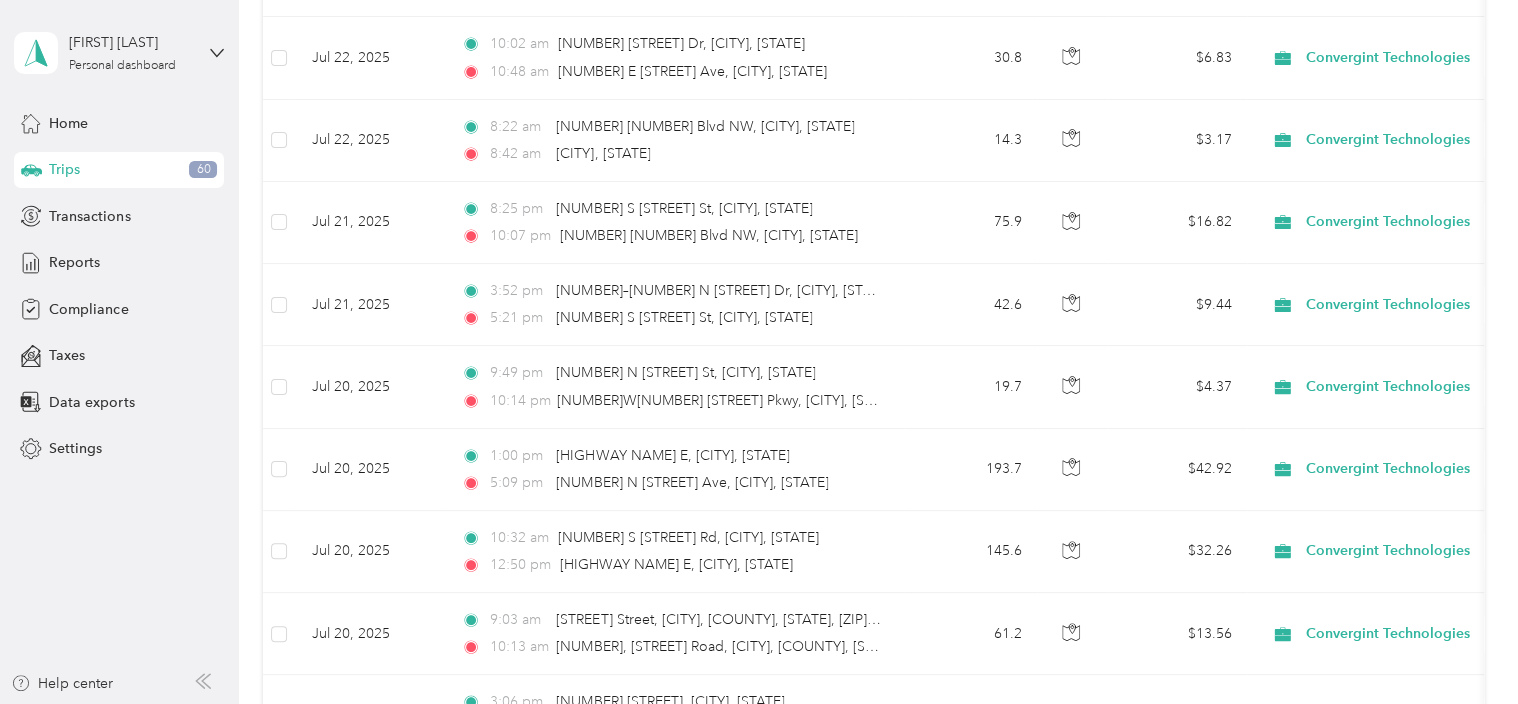 scroll, scrollTop: 1700, scrollLeft: 0, axis: vertical 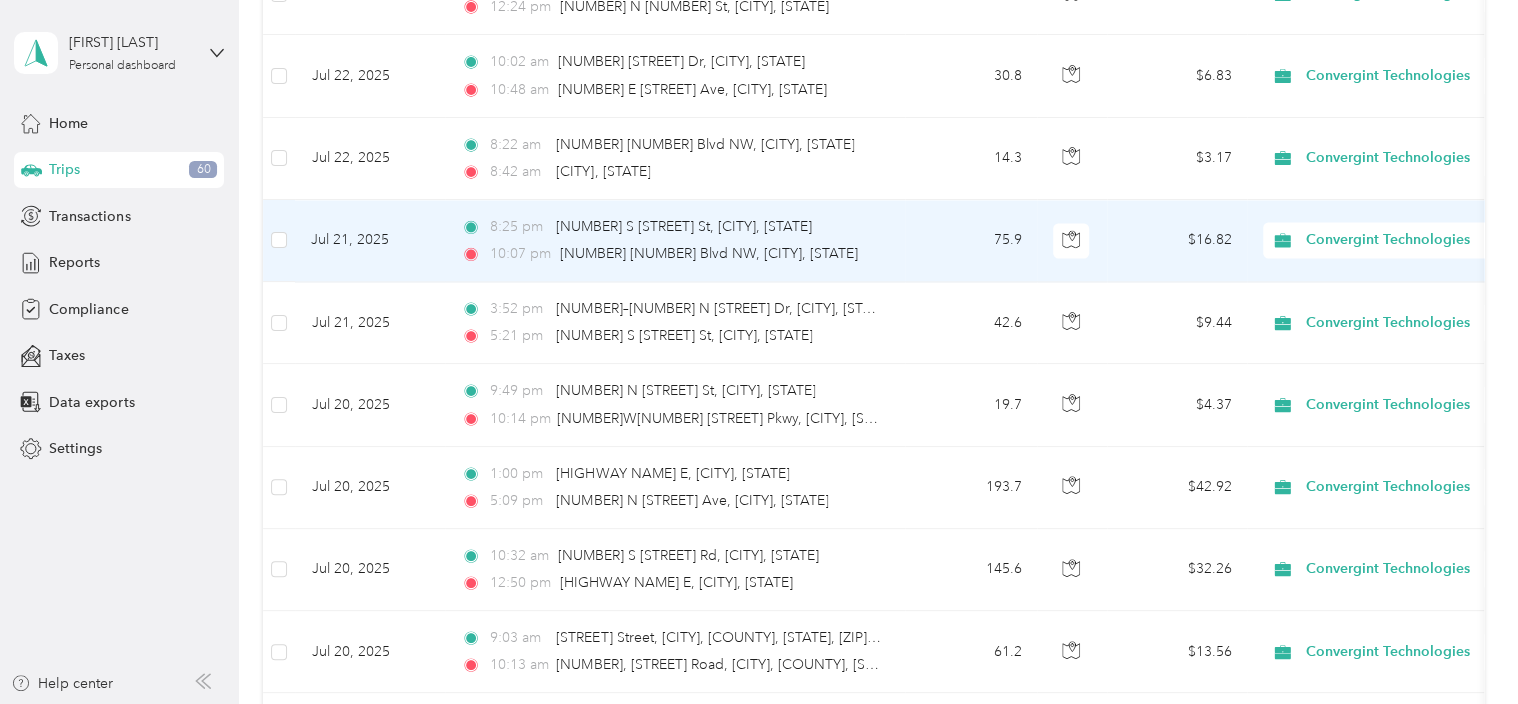 click on "Convergint Technologies" at bounding box center (1397, 240) 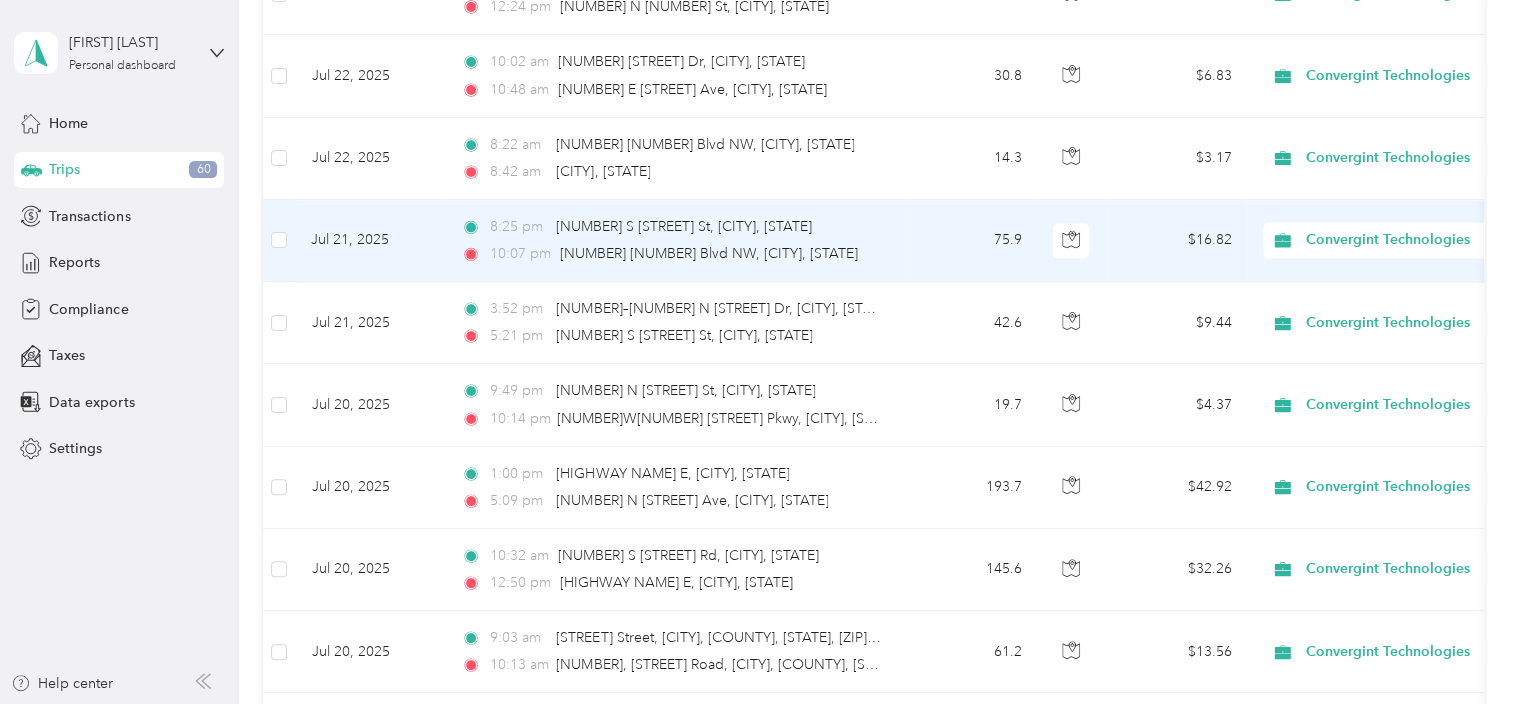 click on "Personal" at bounding box center (1407, 307) 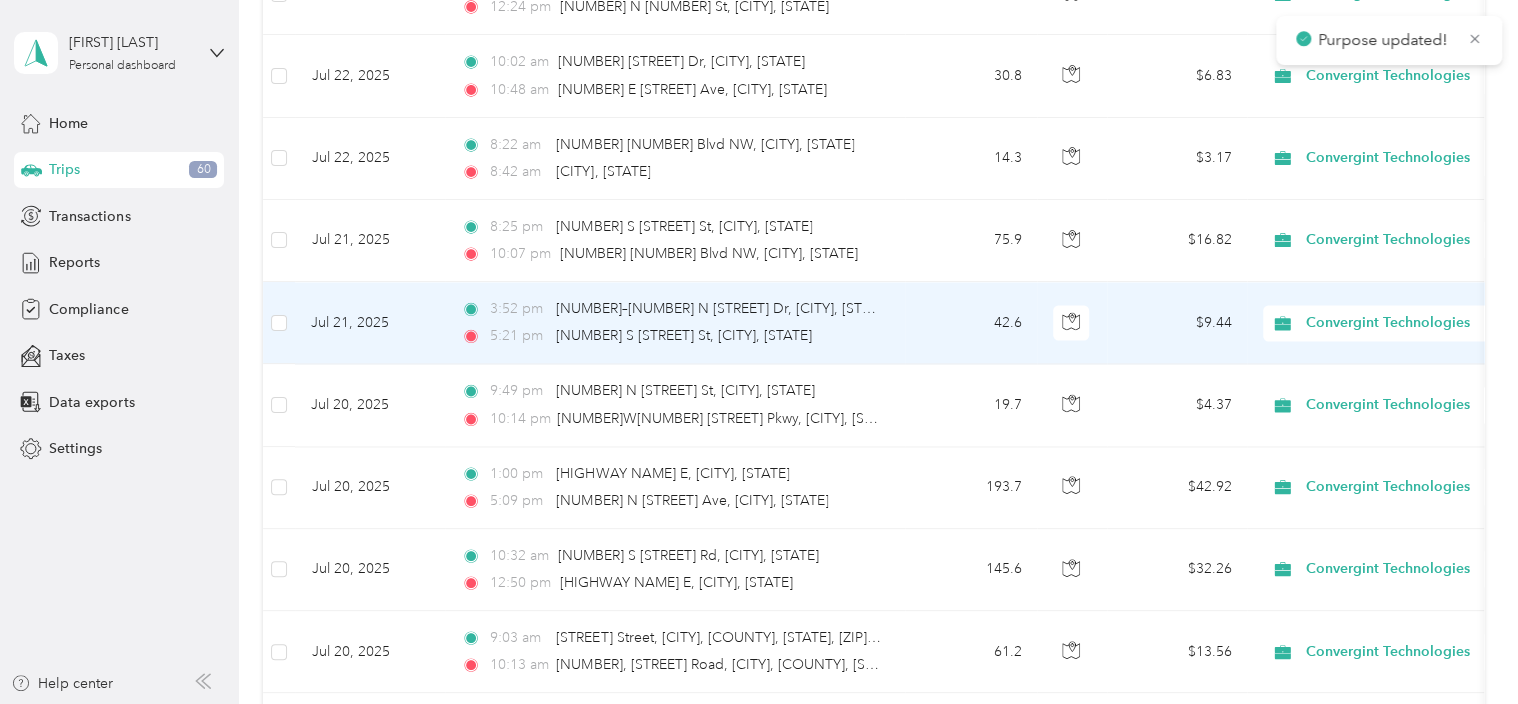 click on "Convergint Technologies" at bounding box center [1397, 323] 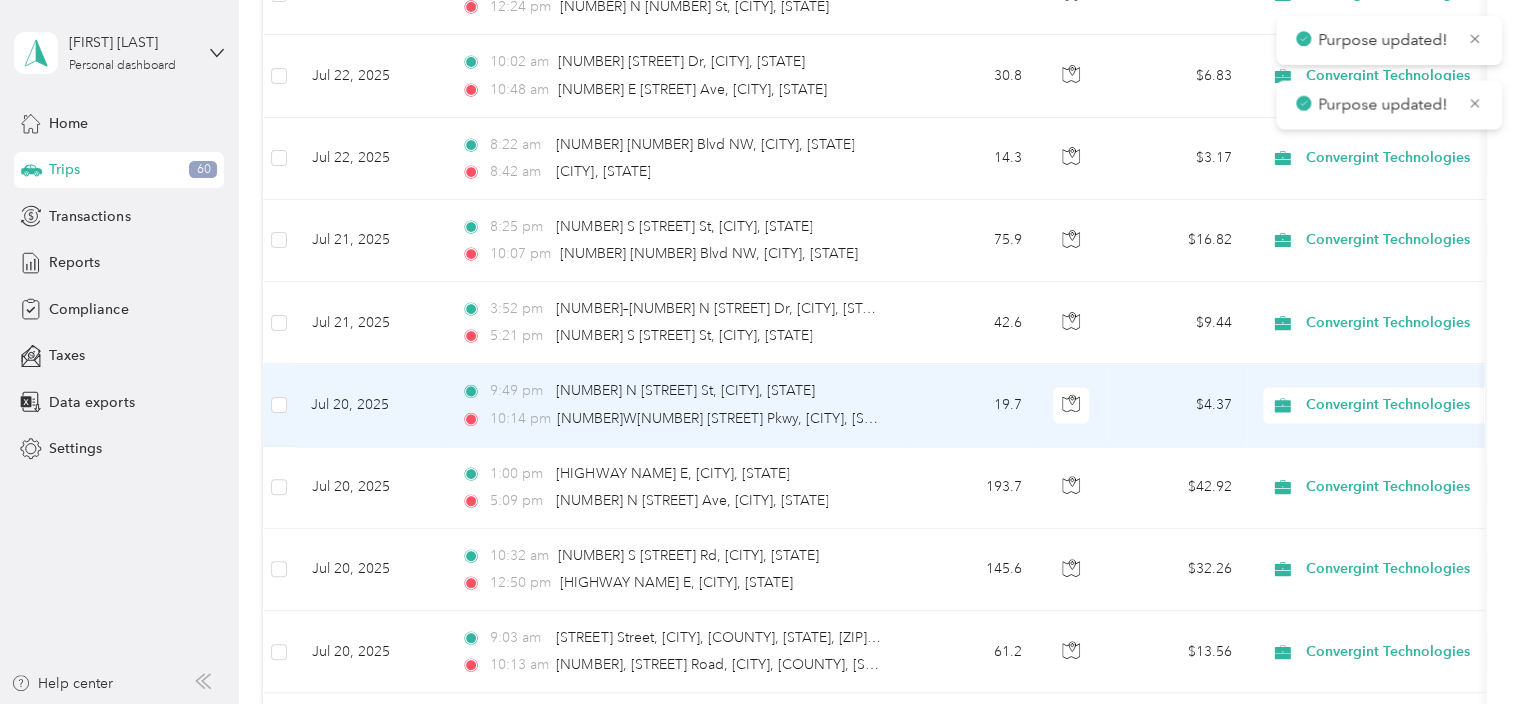 click on "Convergint Technologies" at bounding box center [1397, 405] 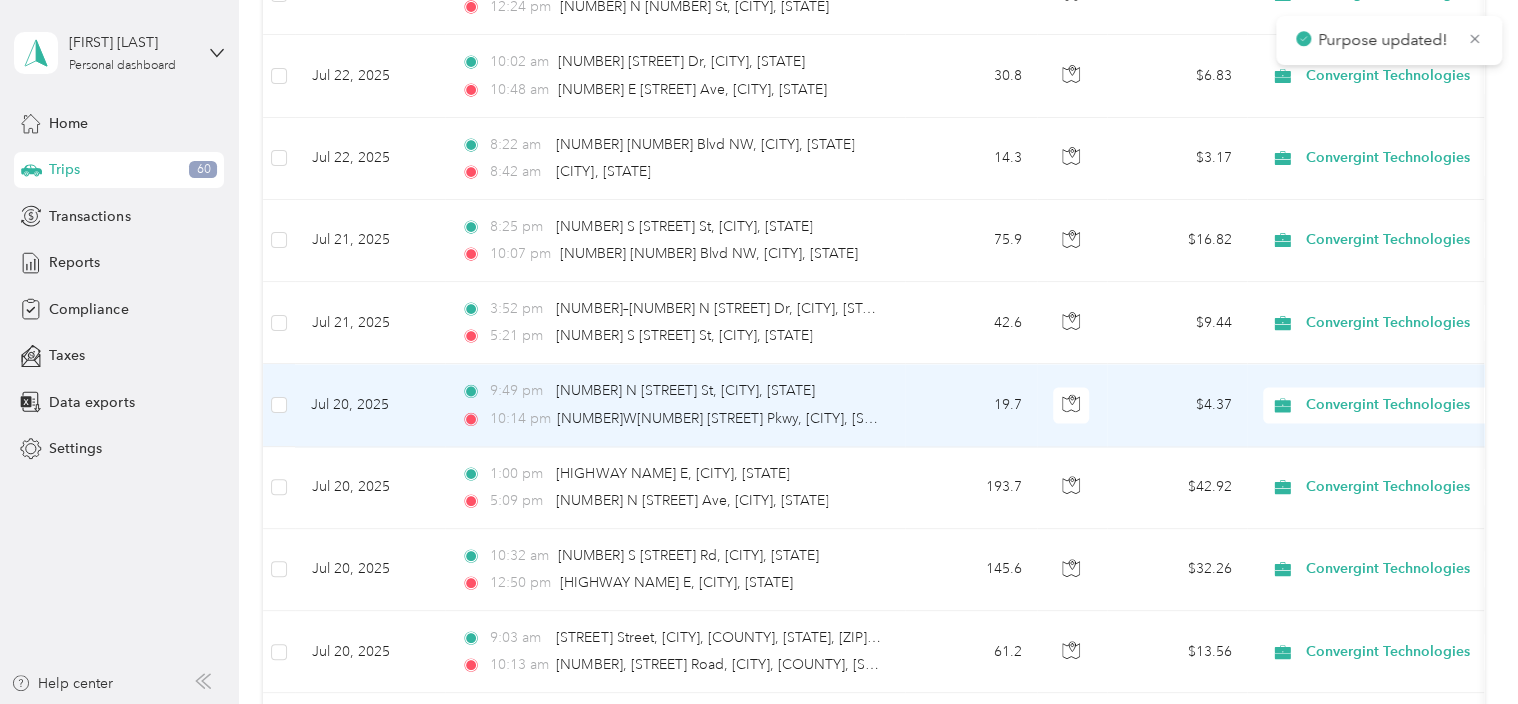 click on "Personal" at bounding box center (1390, 471) 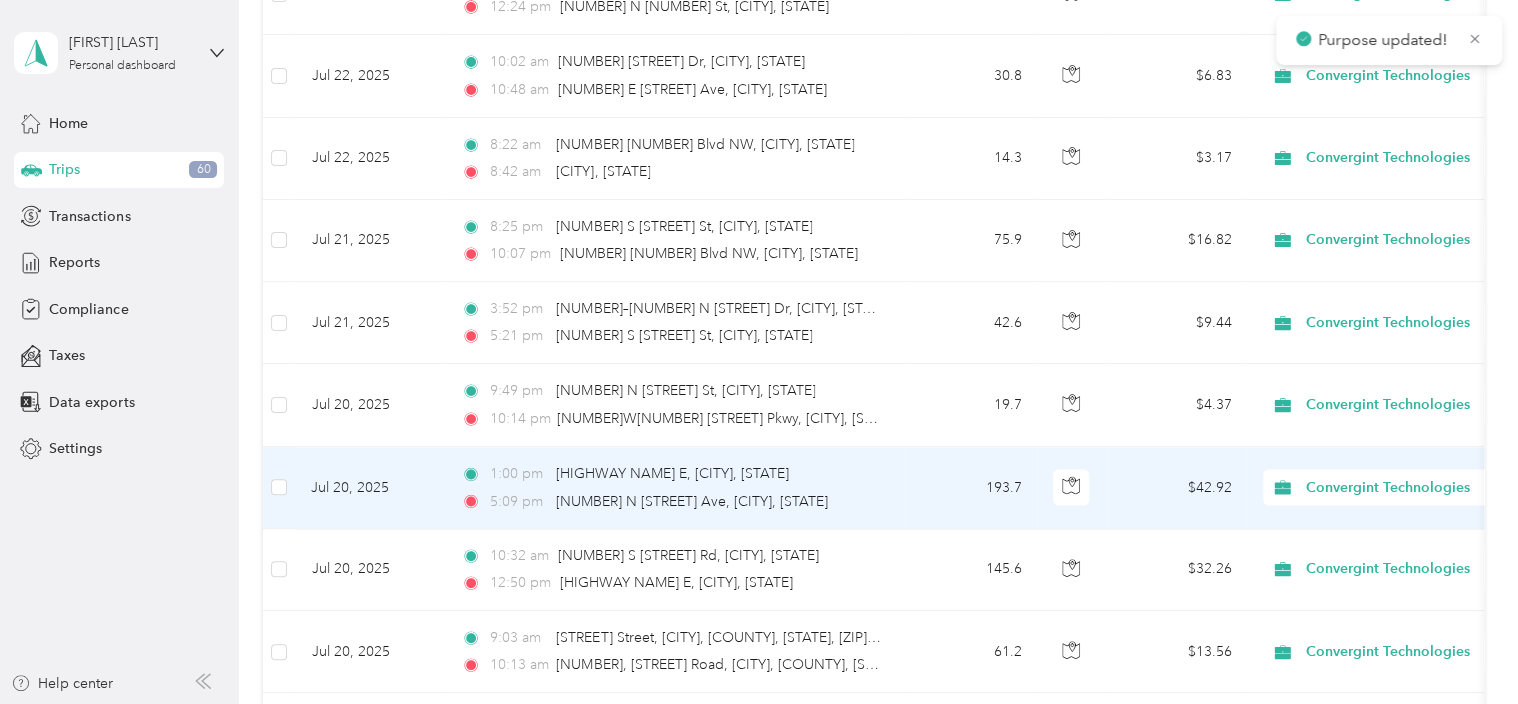 click on "Convergint Technologies" at bounding box center (1397, 487) 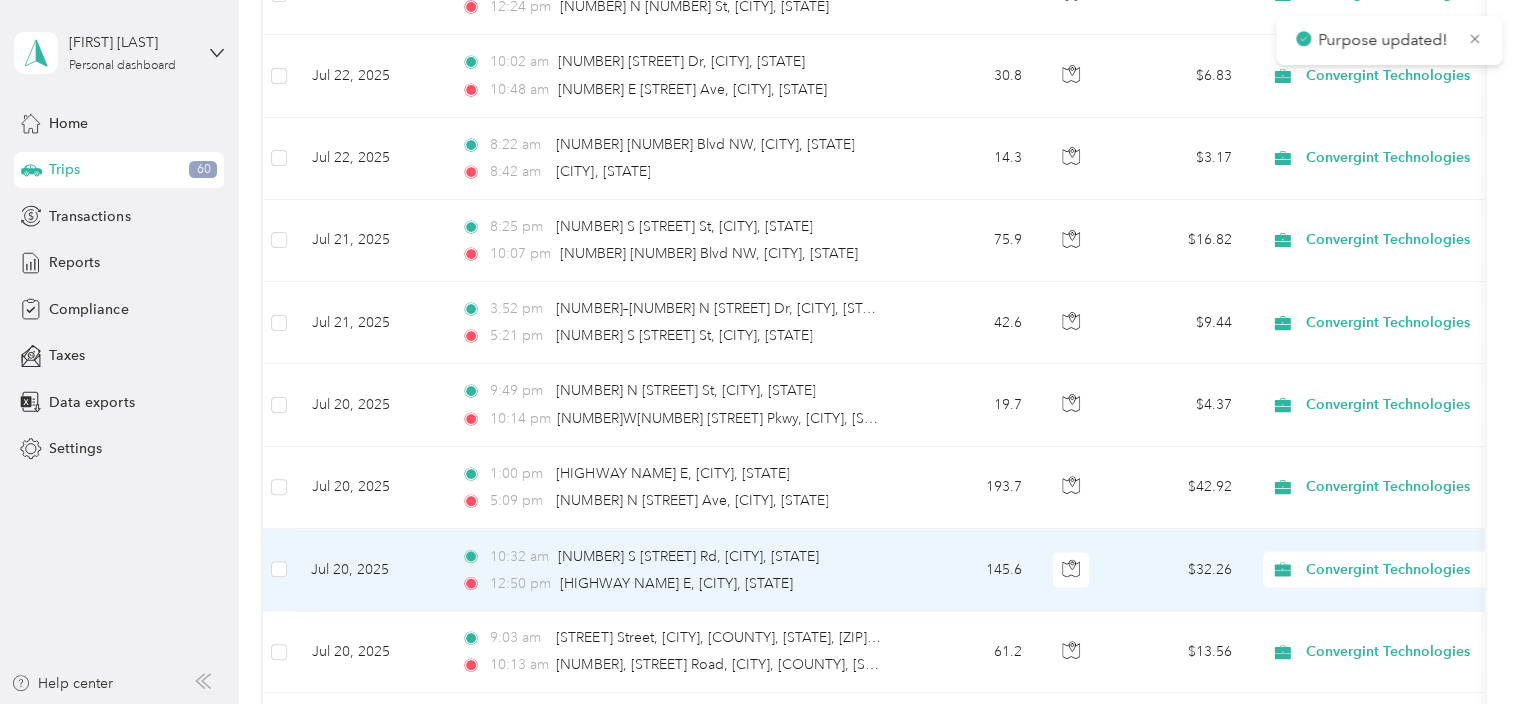 click on "Convergint Technologies" at bounding box center (1397, 569) 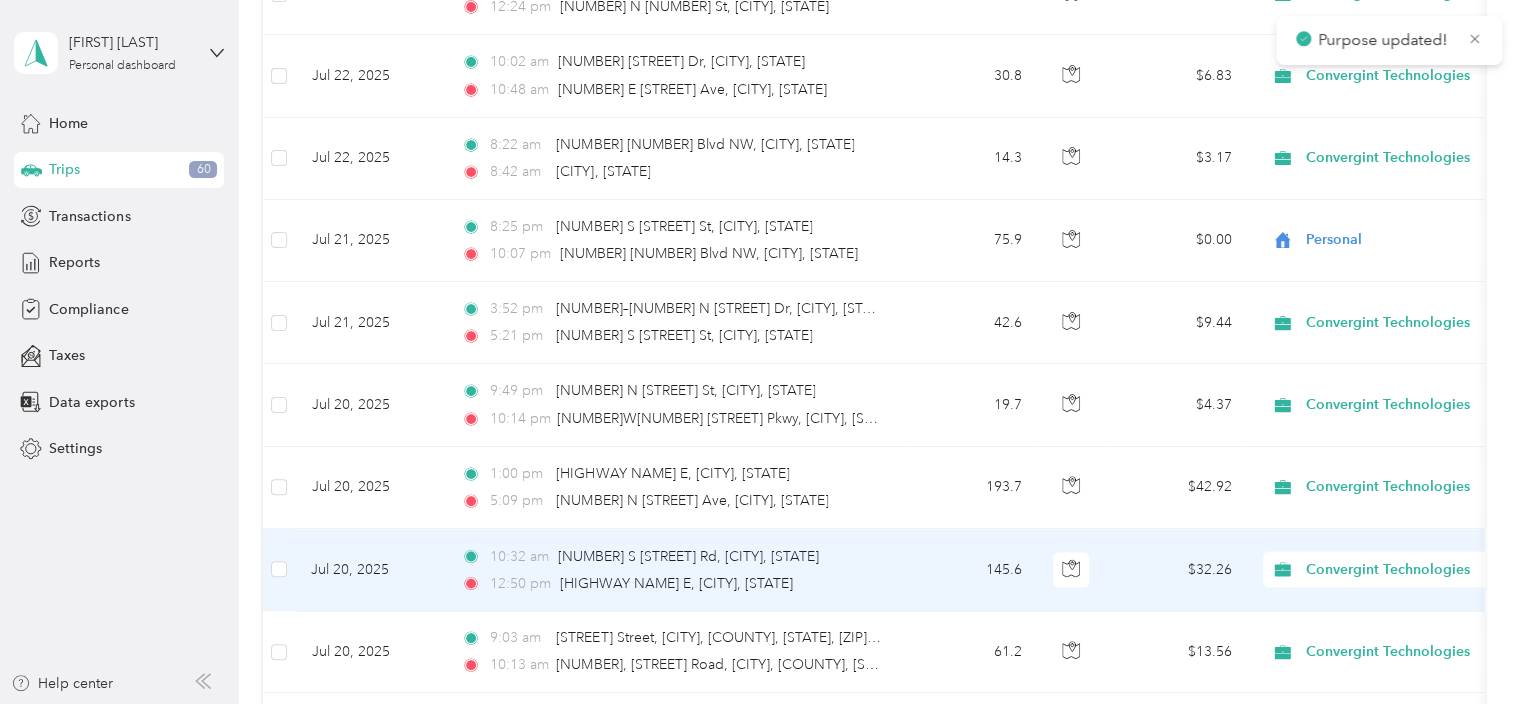 click on "Personal" at bounding box center [1407, 635] 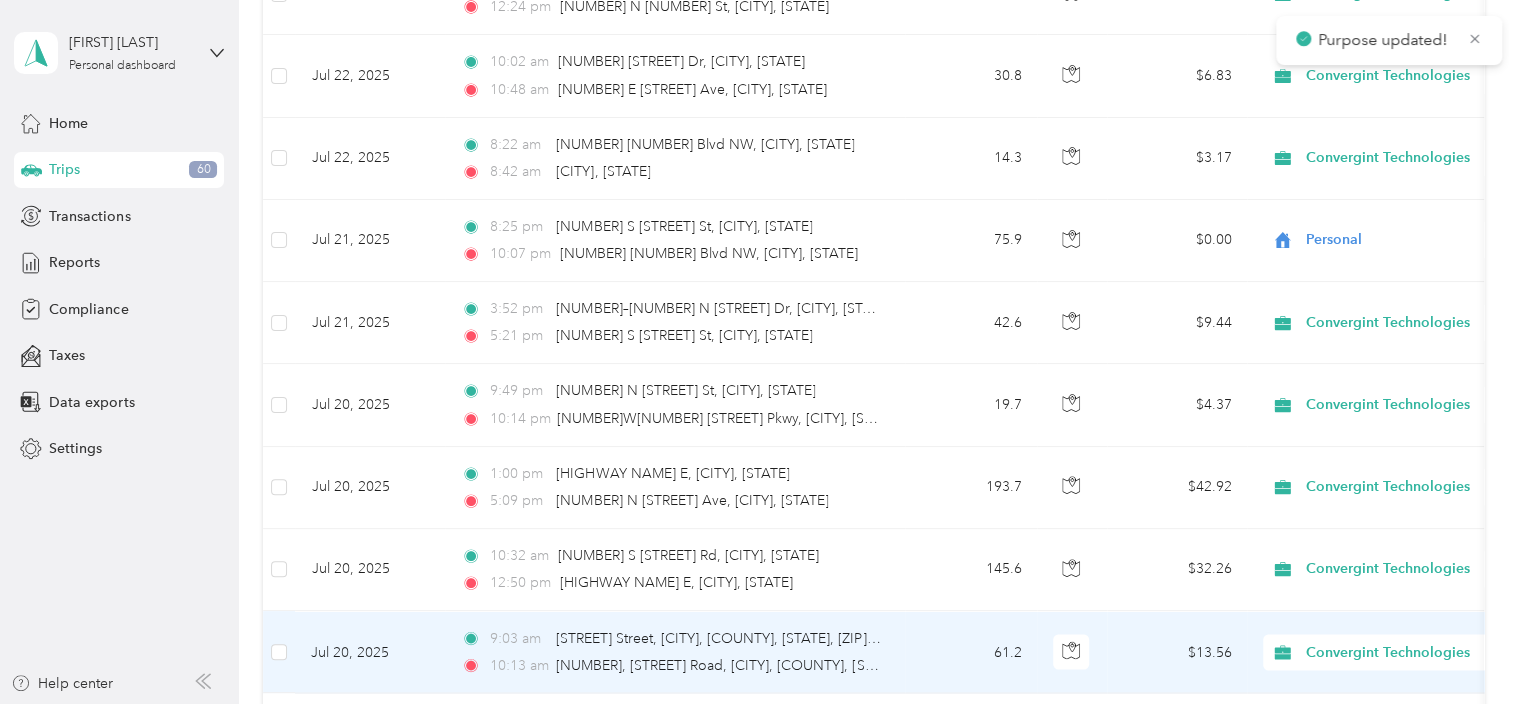 click on "Convergint Technologies" at bounding box center [1397, 652] 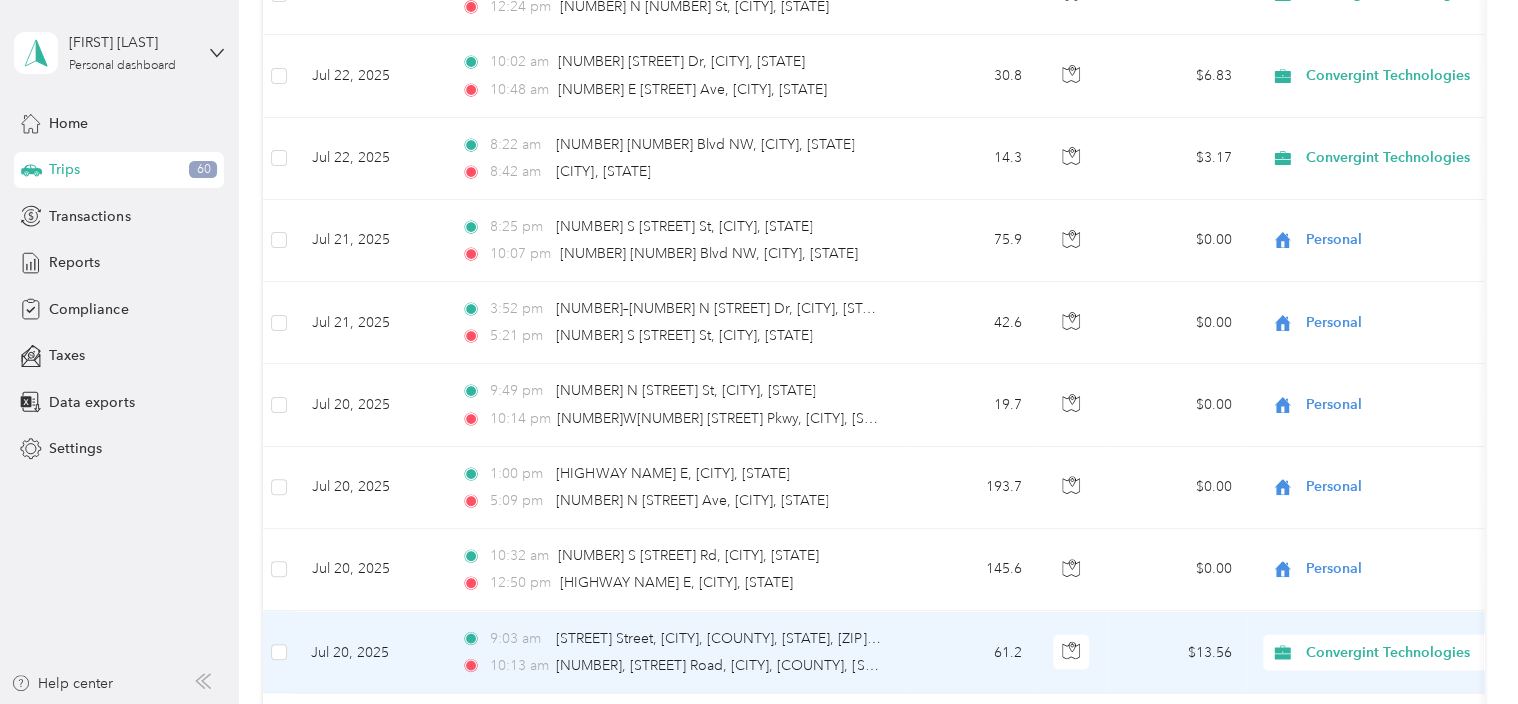 click on "Convergint Technologies" at bounding box center (1397, 652) 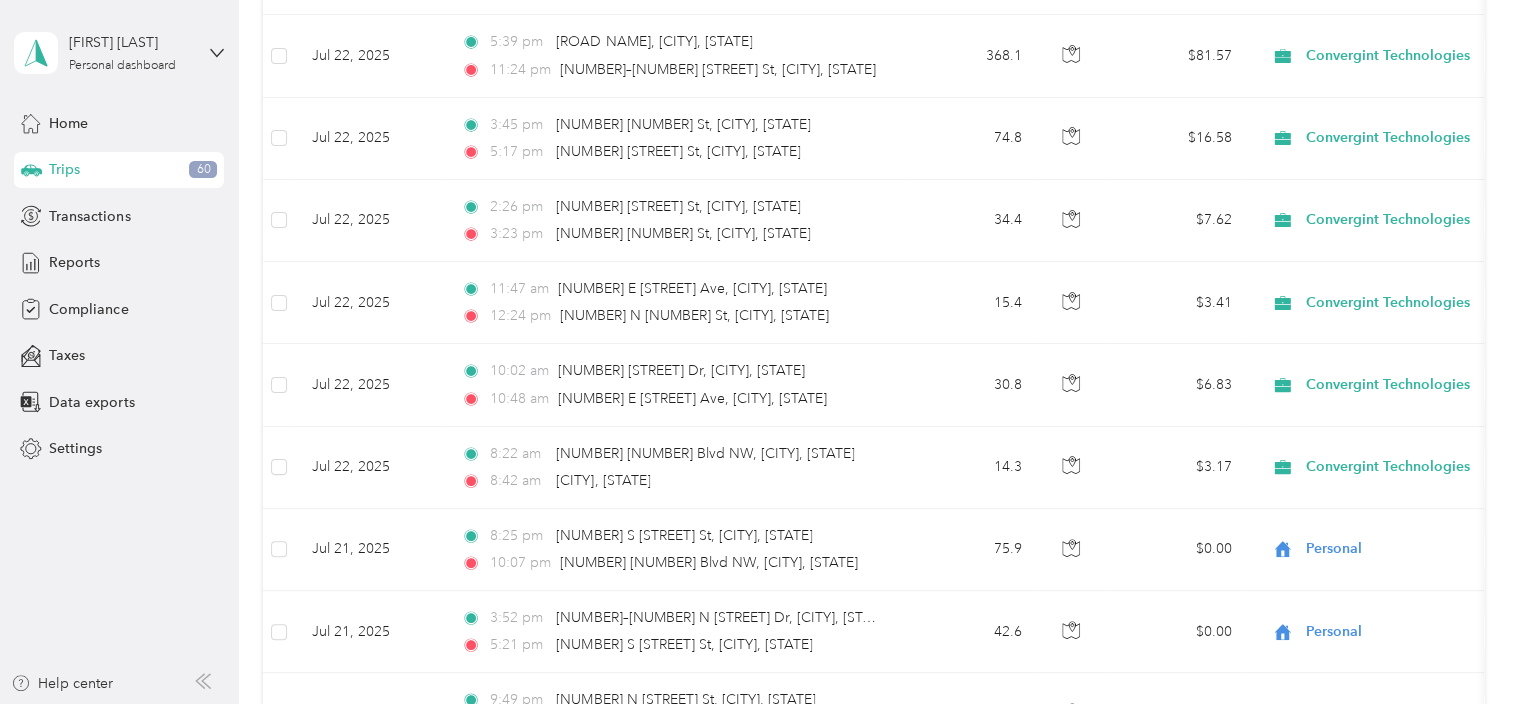 scroll, scrollTop: 1373, scrollLeft: 0, axis: vertical 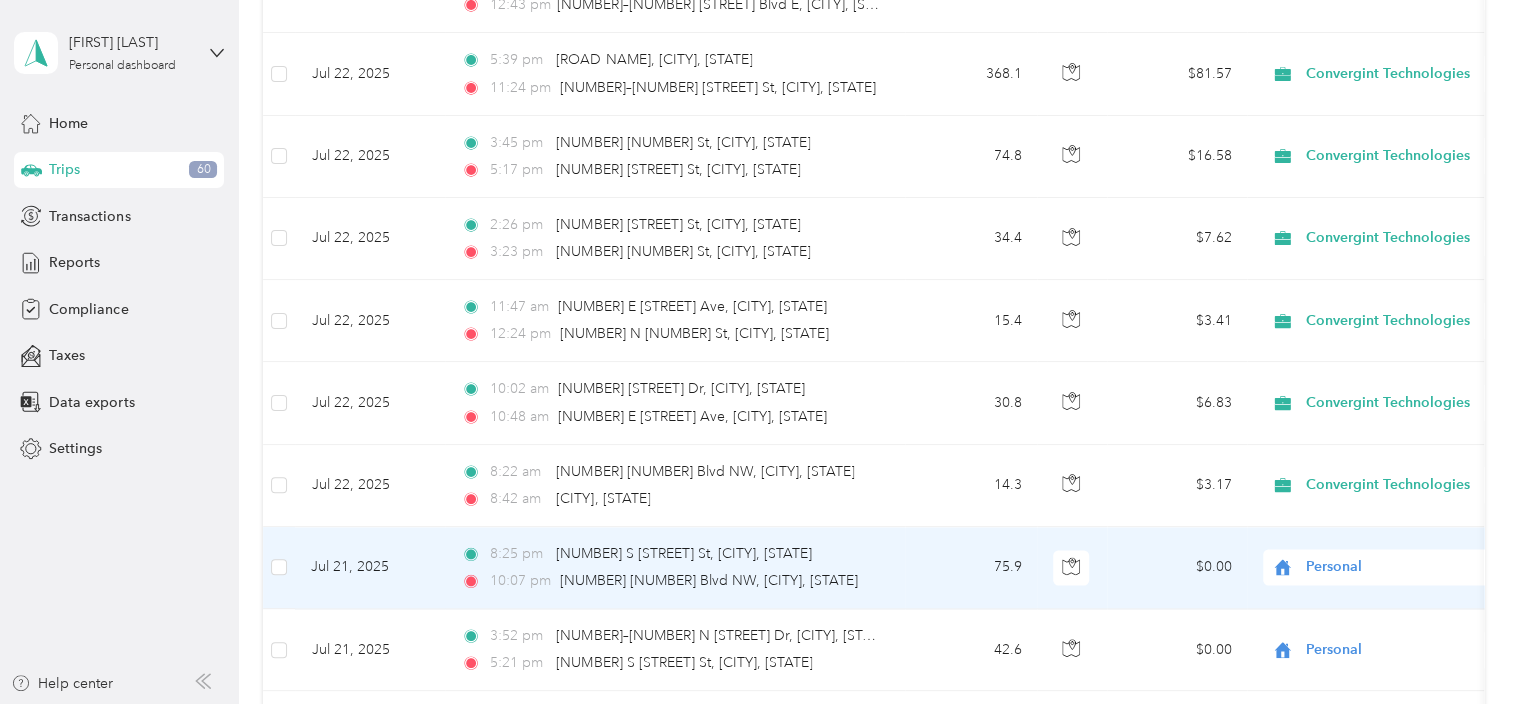click on "Personal" at bounding box center [1397, 567] 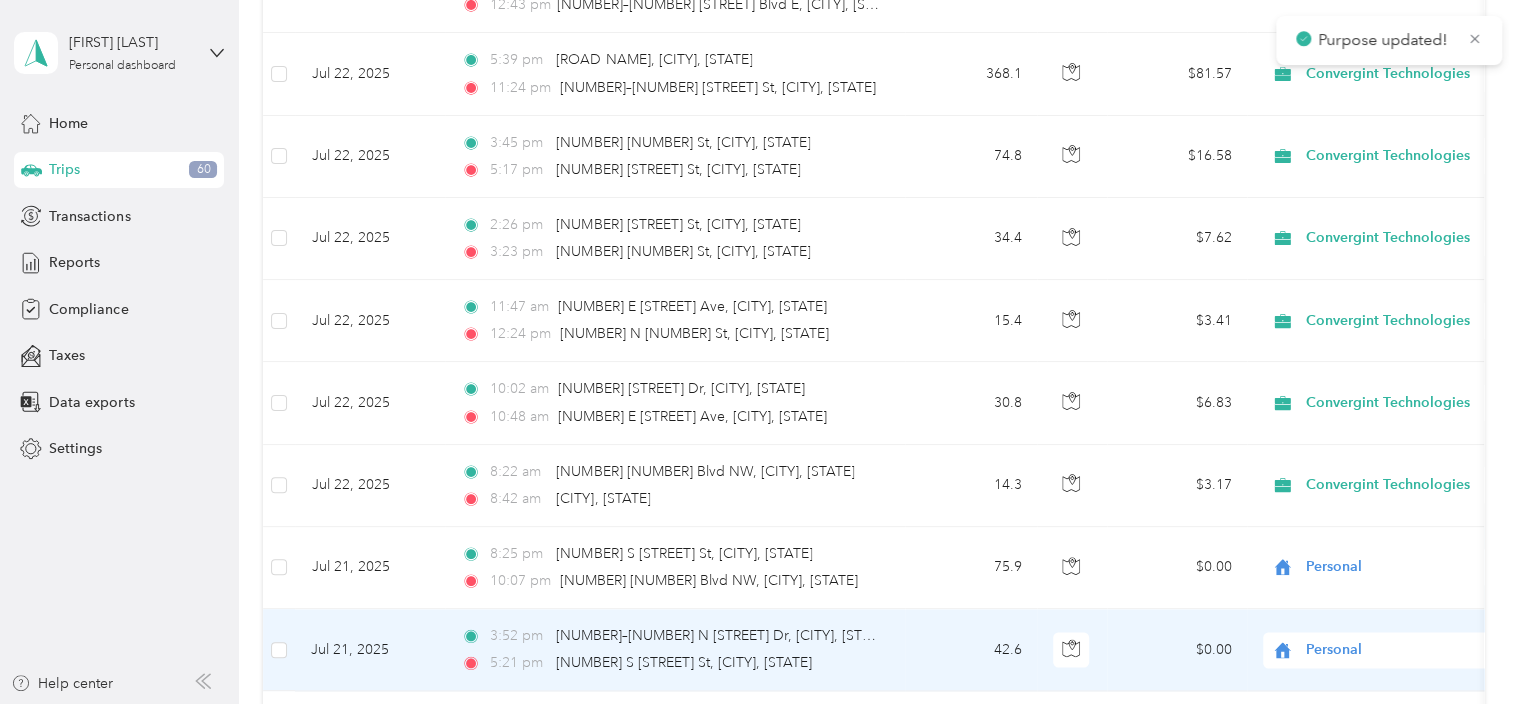 click on "Personal" at bounding box center (1397, 650) 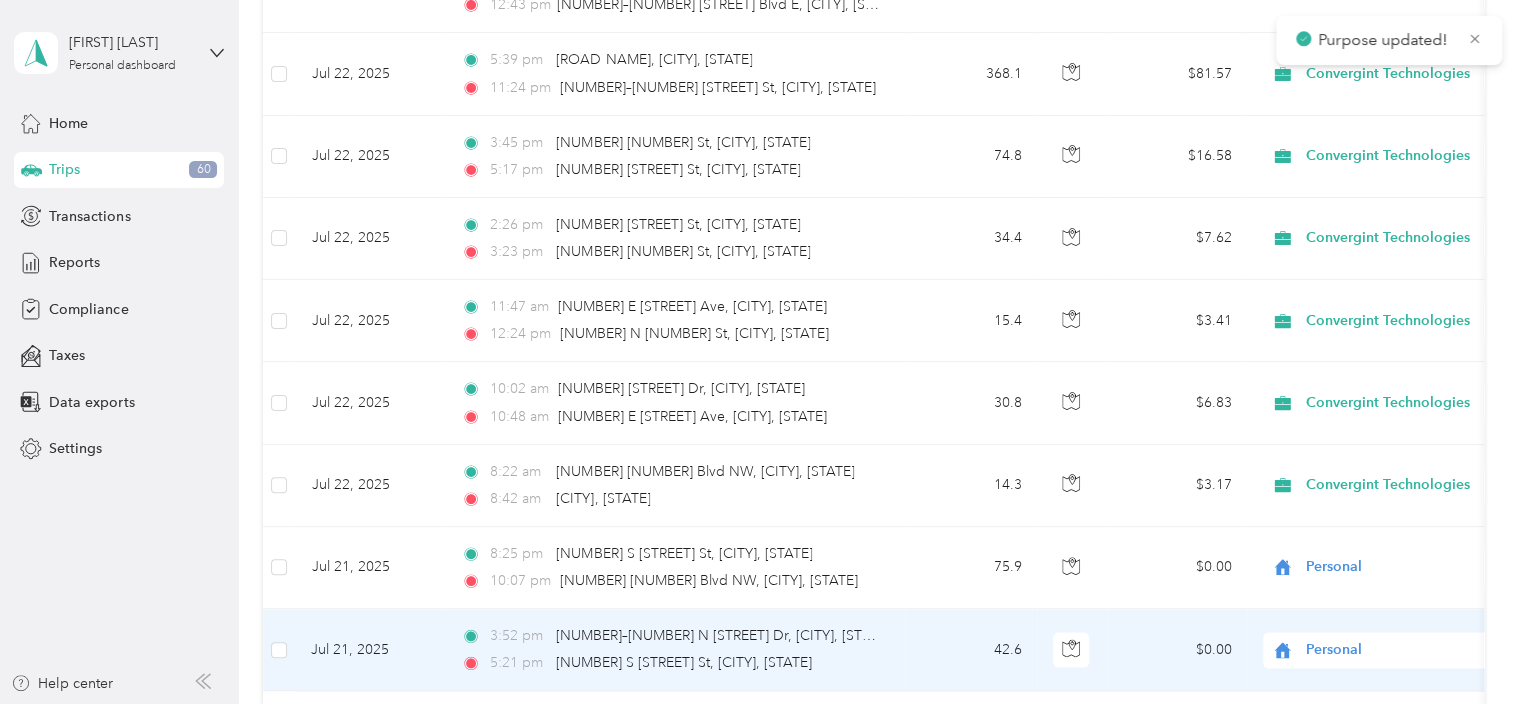 click on "Convergint Technologies" at bounding box center [1388, 560] 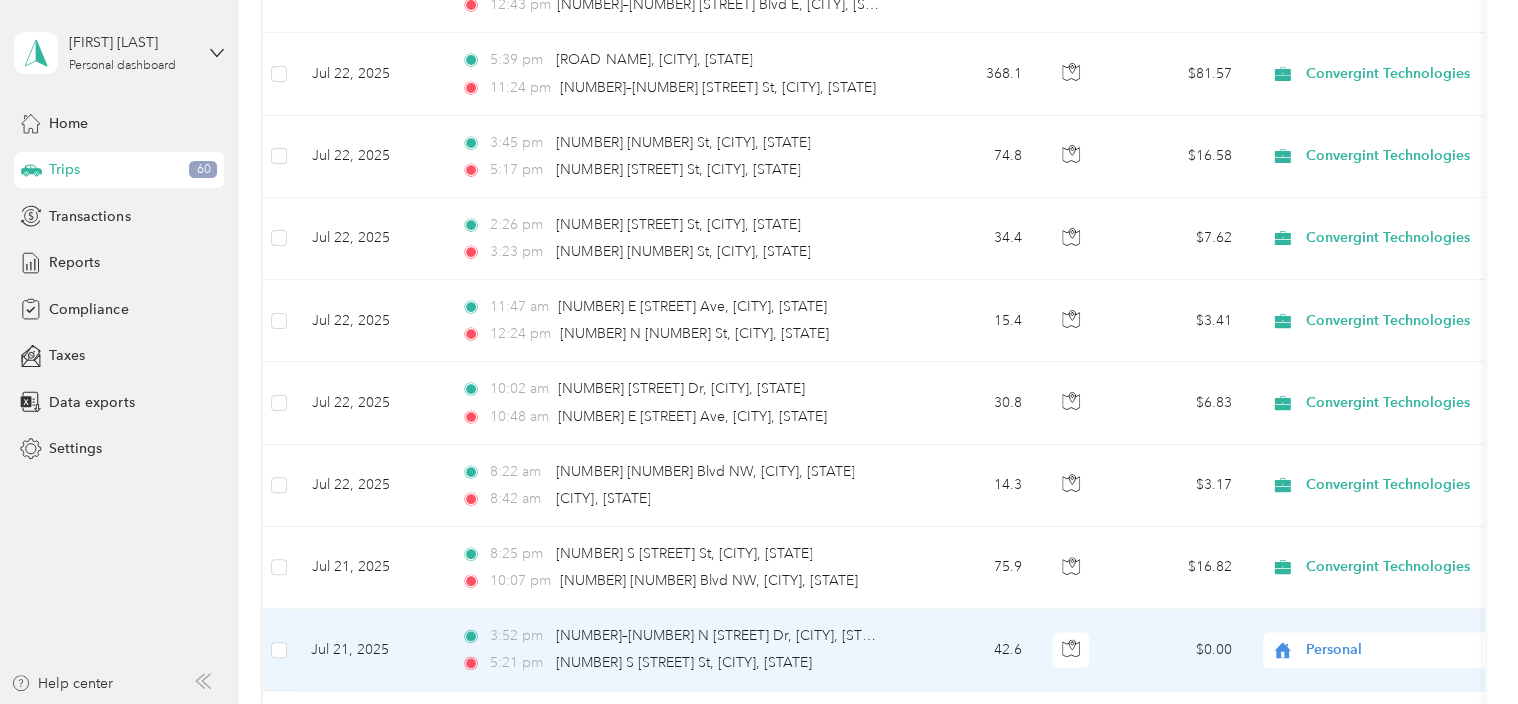 click on "Personal" at bounding box center [1397, 650] 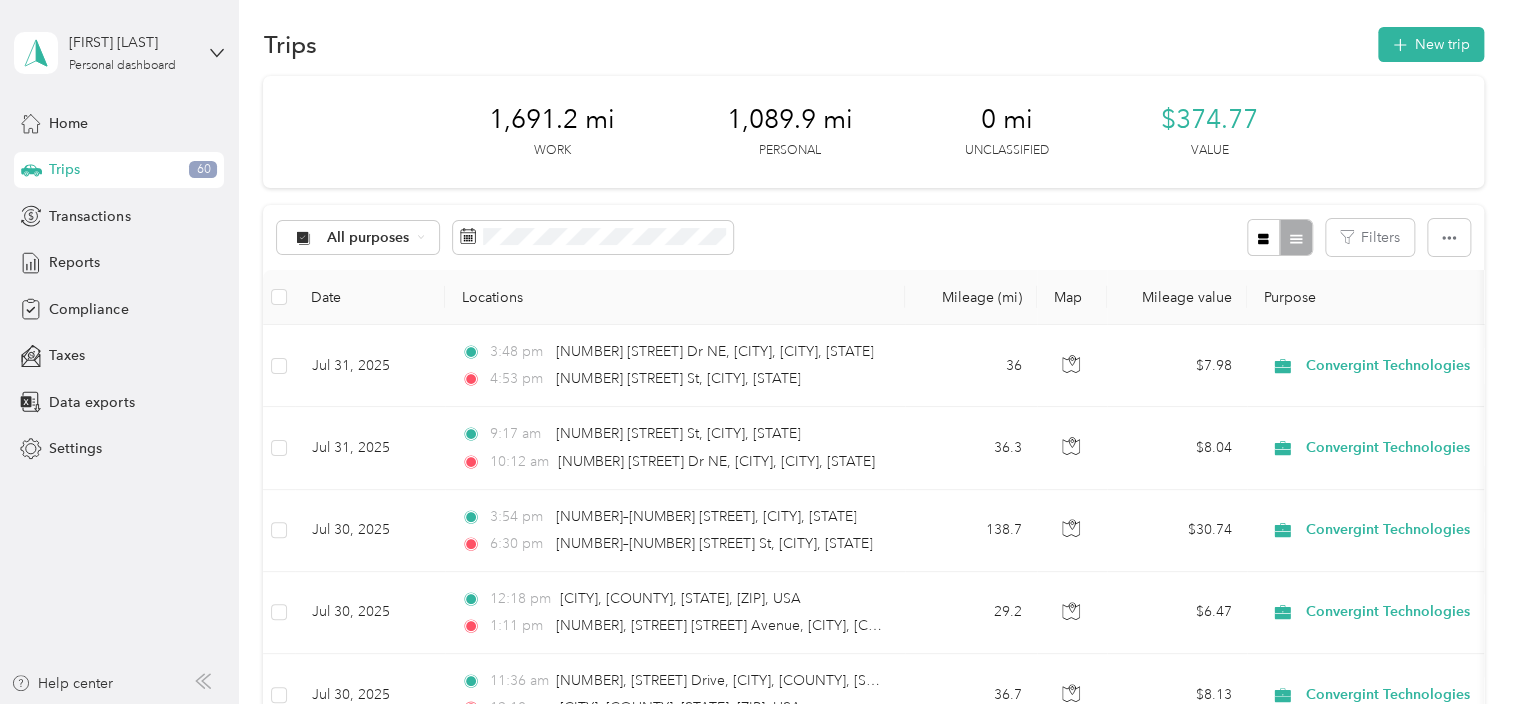 scroll, scrollTop: 0, scrollLeft: 0, axis: both 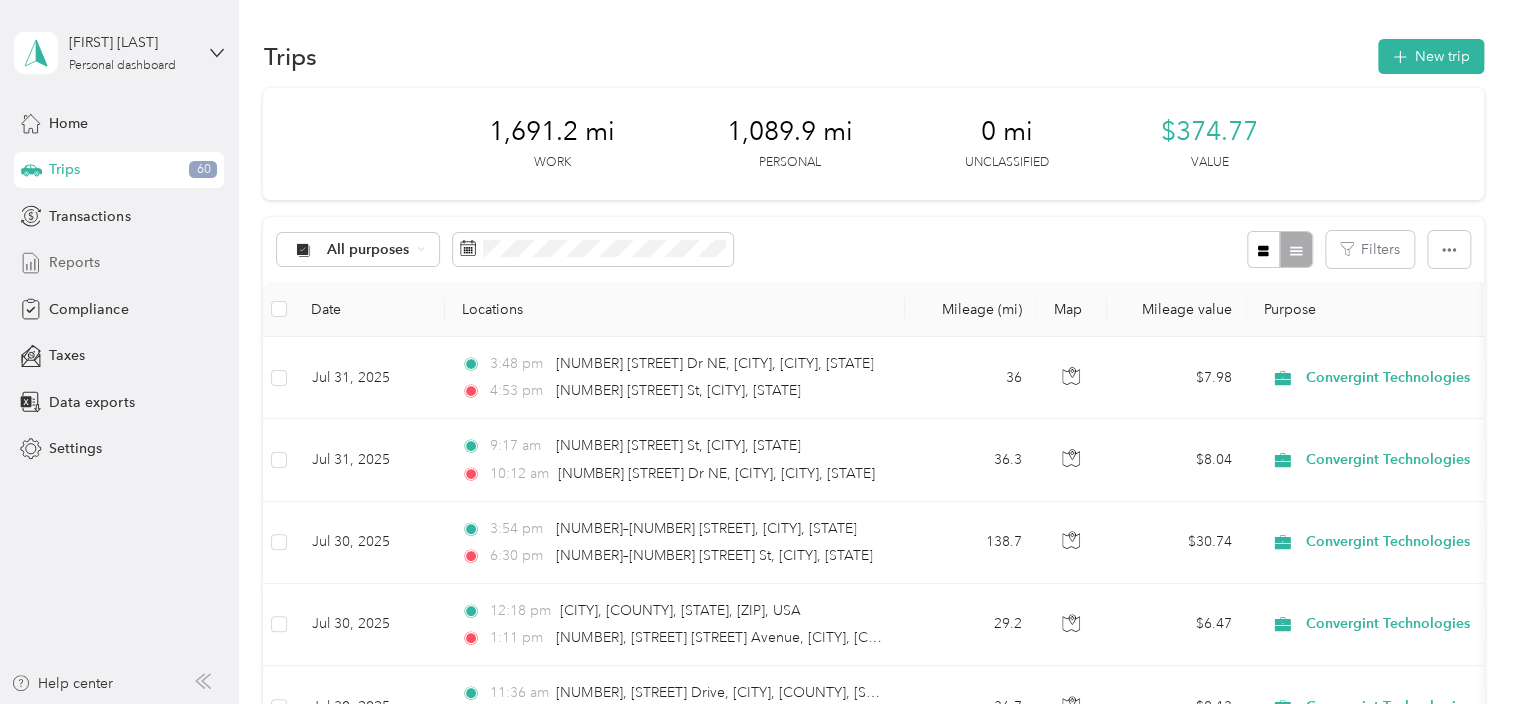 click on "Reports" at bounding box center (74, 262) 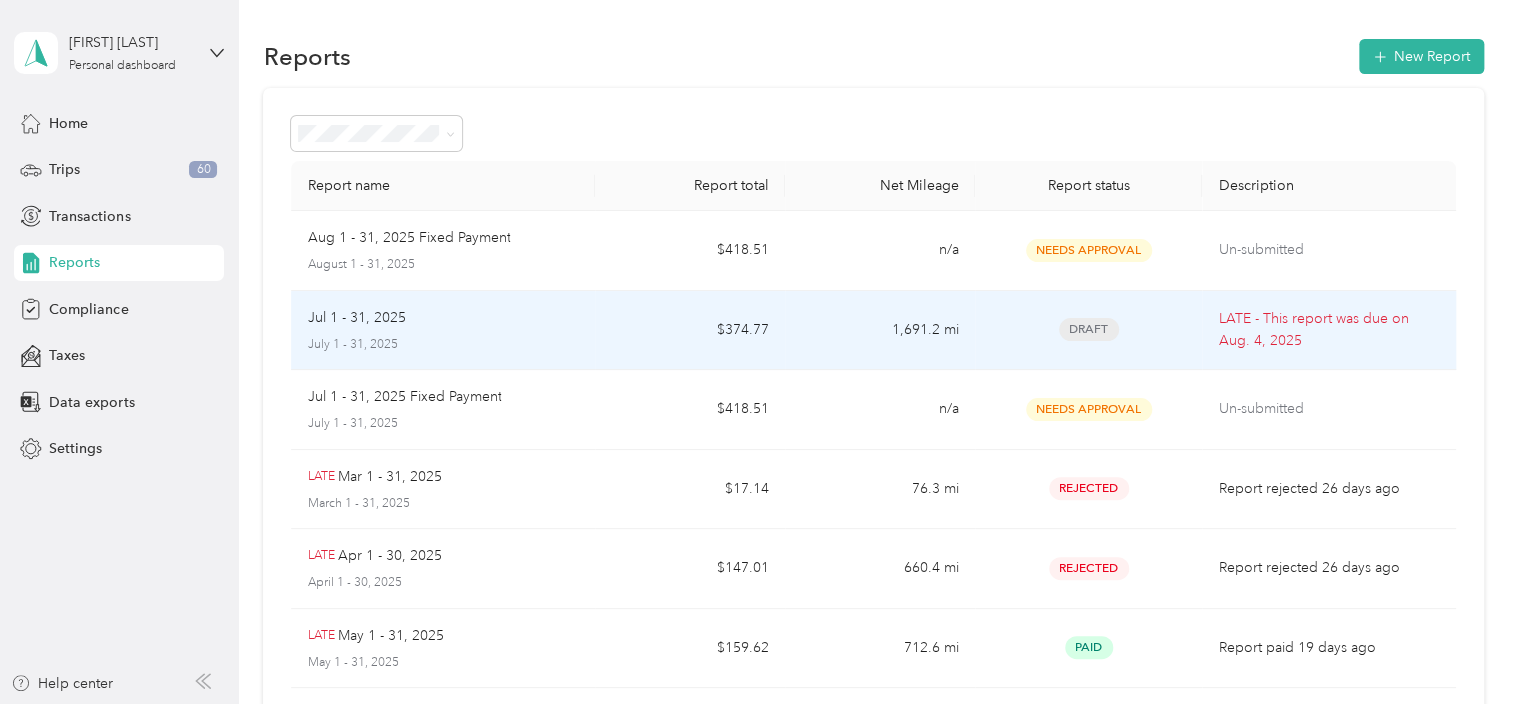 click on "Jul 1 - 31, 2025" at bounding box center (356, 318) 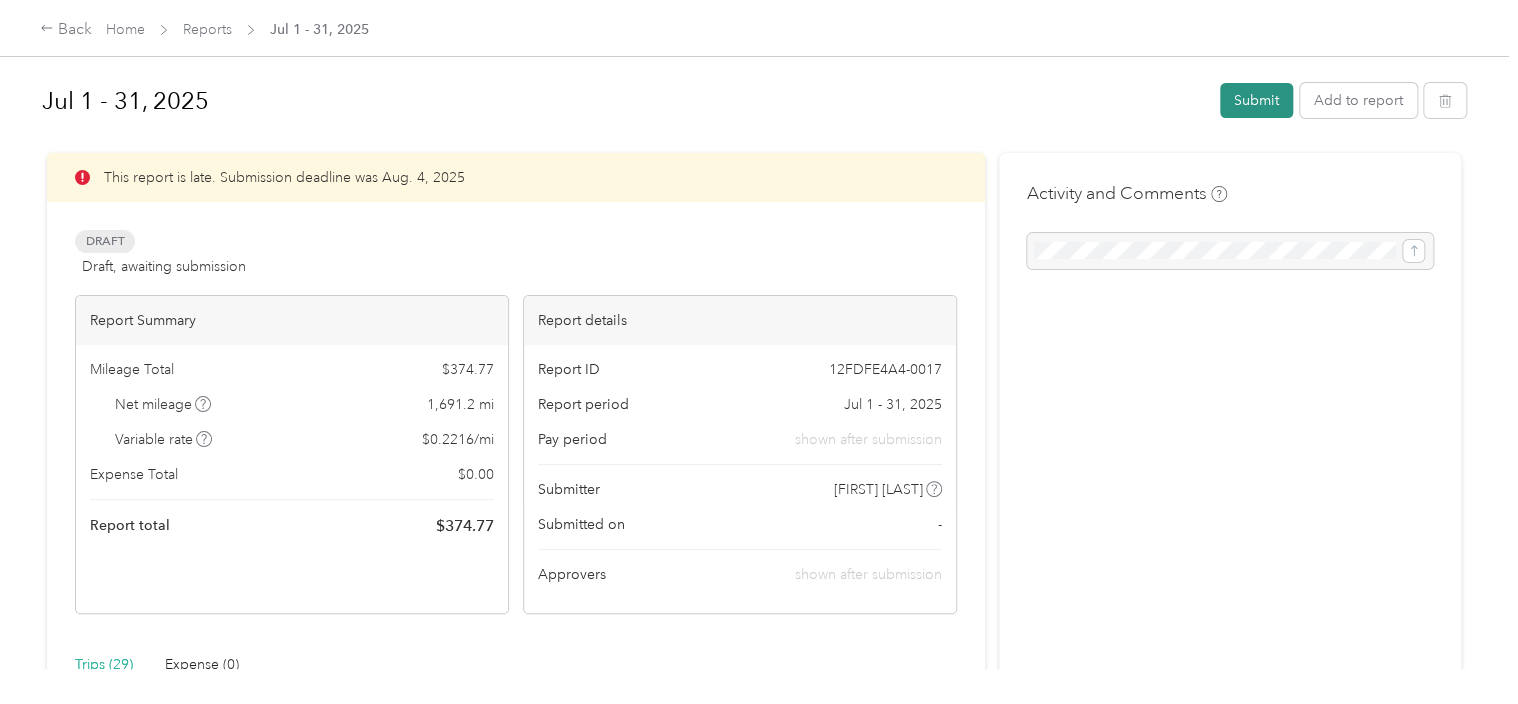 click on "Submit" at bounding box center (1256, 100) 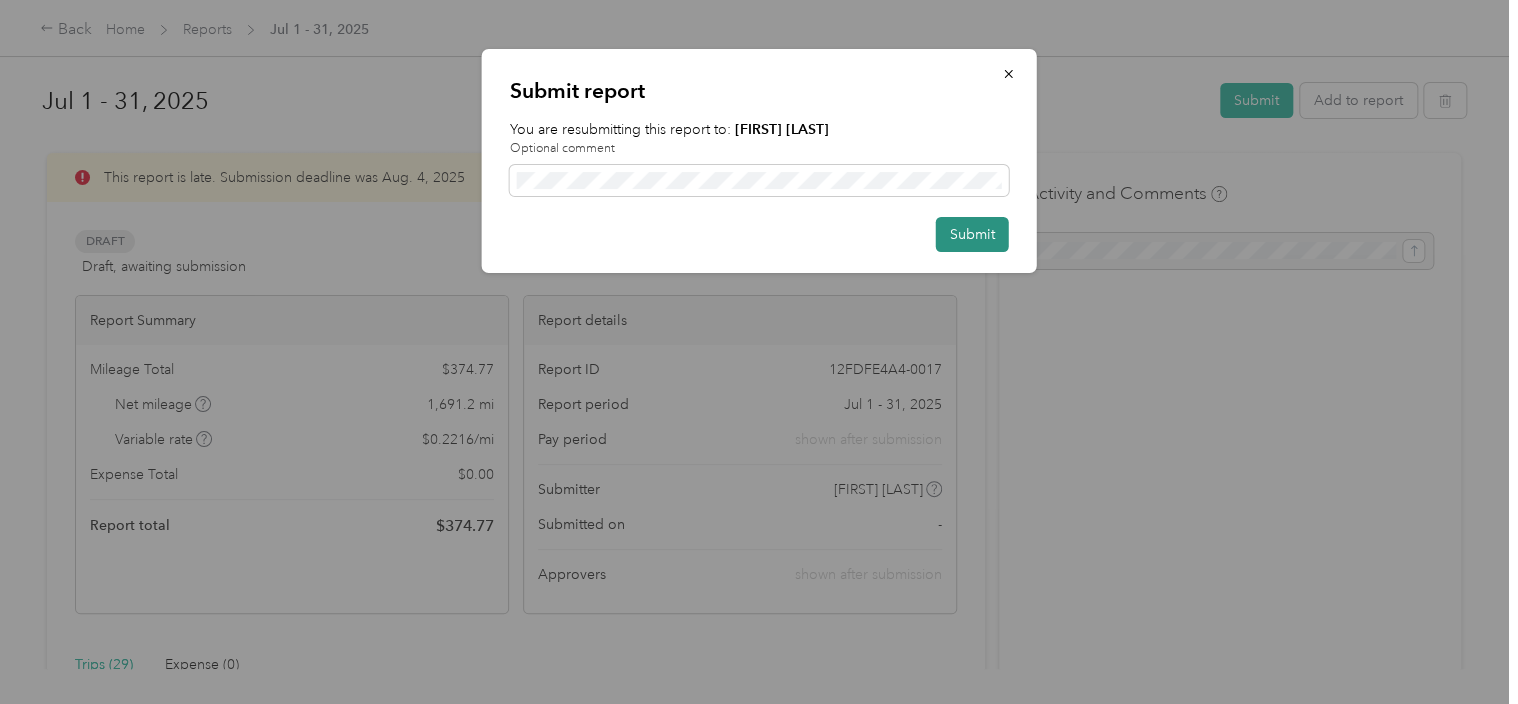 click on "Submit" at bounding box center (972, 234) 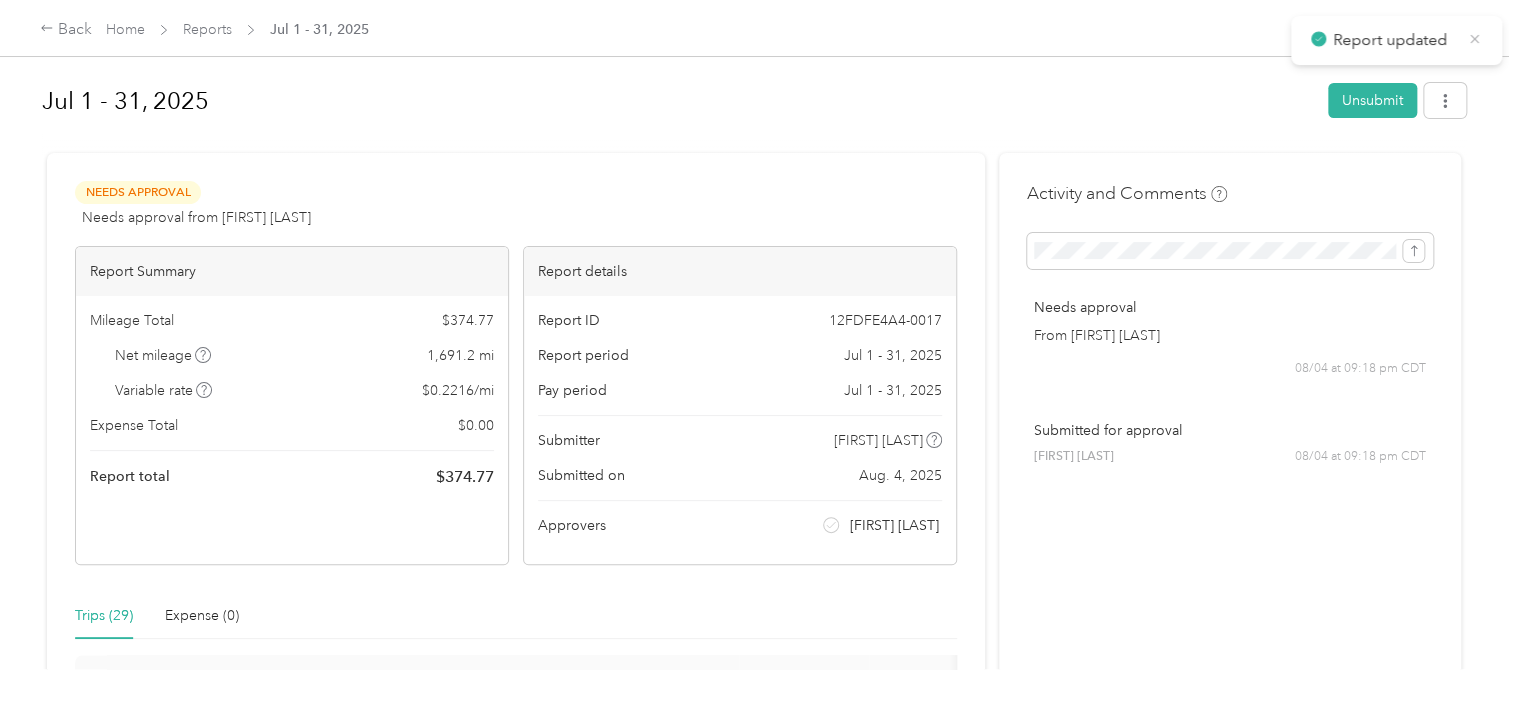 click 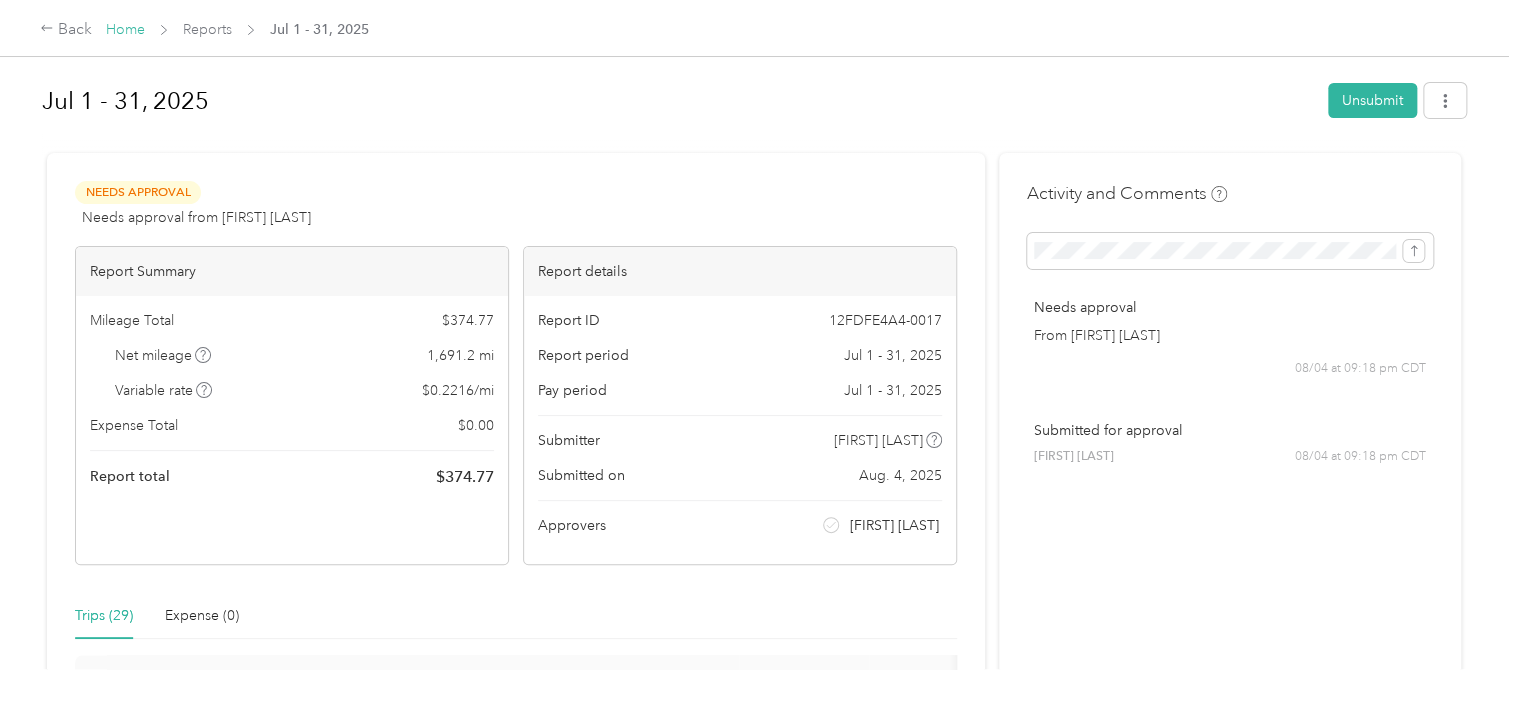 click on "Home" at bounding box center (125, 29) 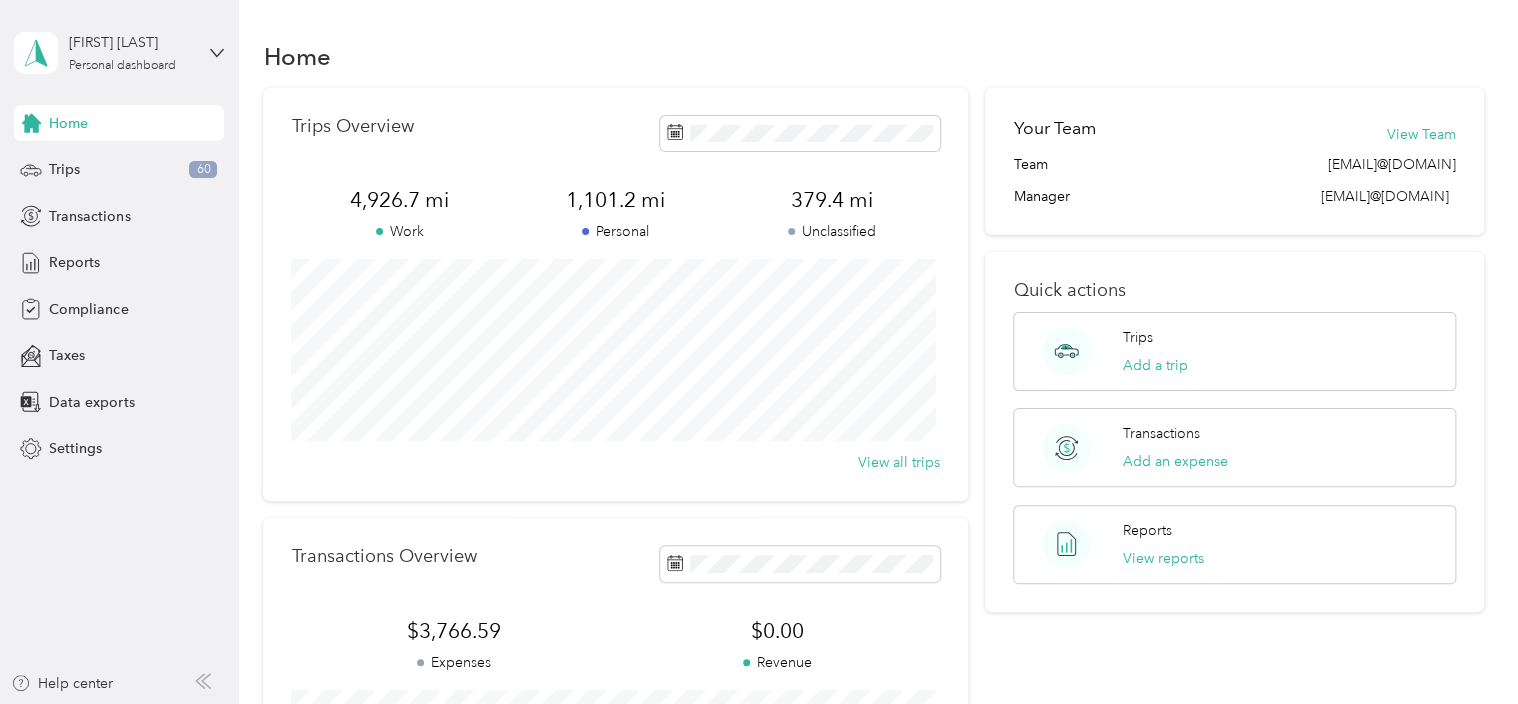 click on "Home" at bounding box center [873, 56] 